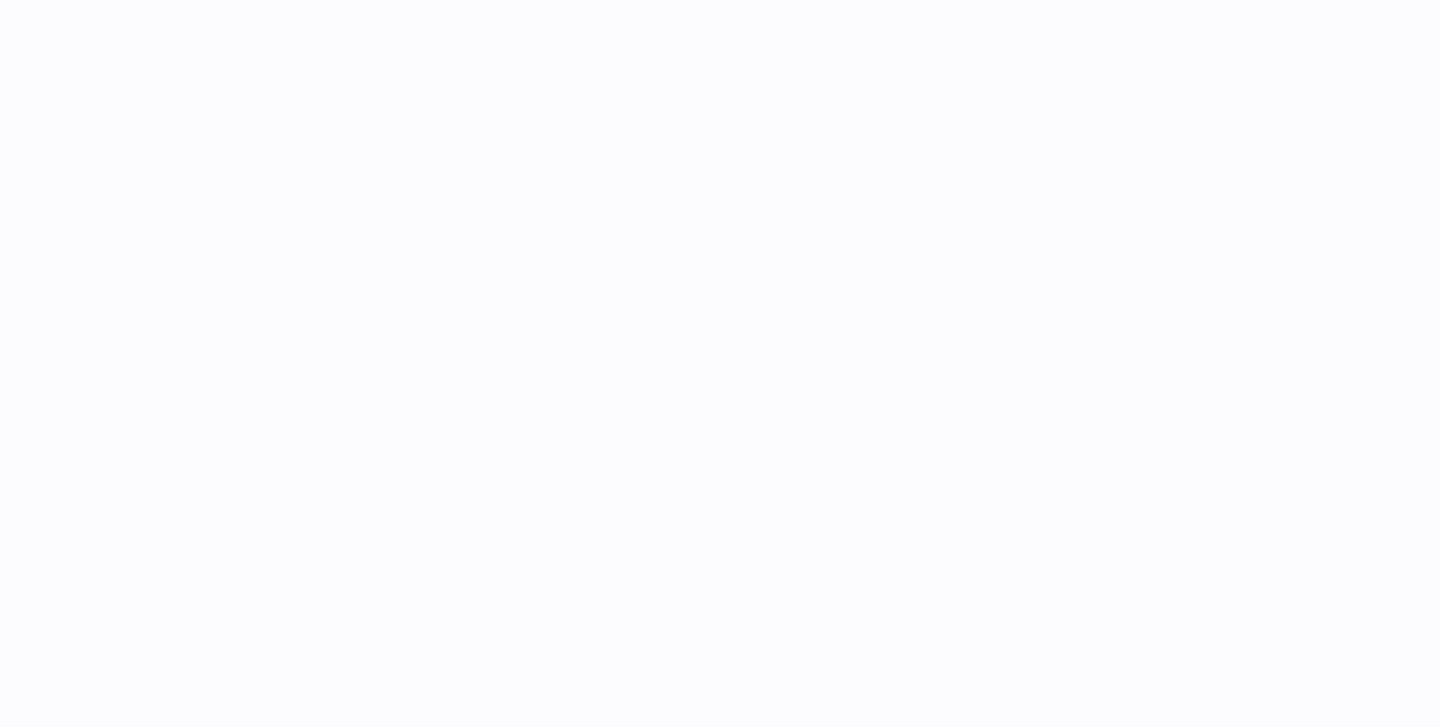 scroll, scrollTop: 0, scrollLeft: 0, axis: both 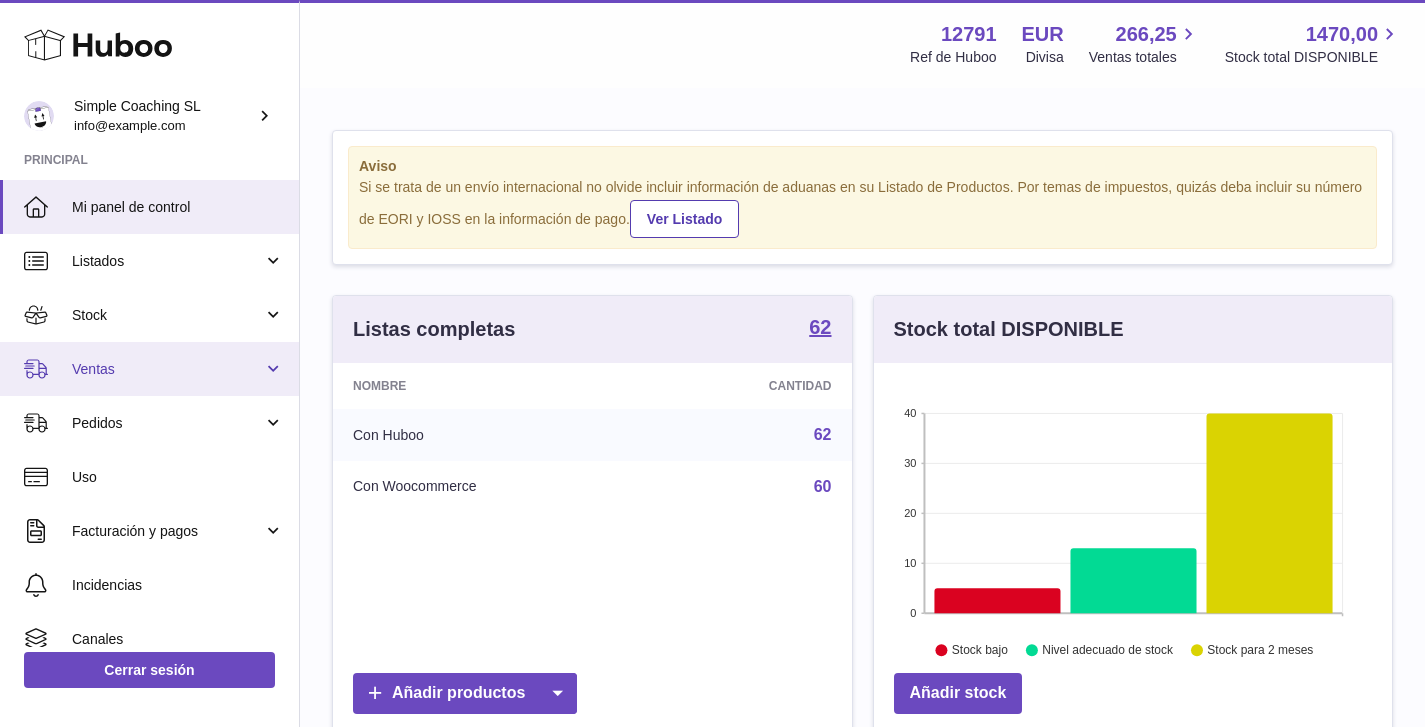 click on "Ventas" at bounding box center [149, 369] 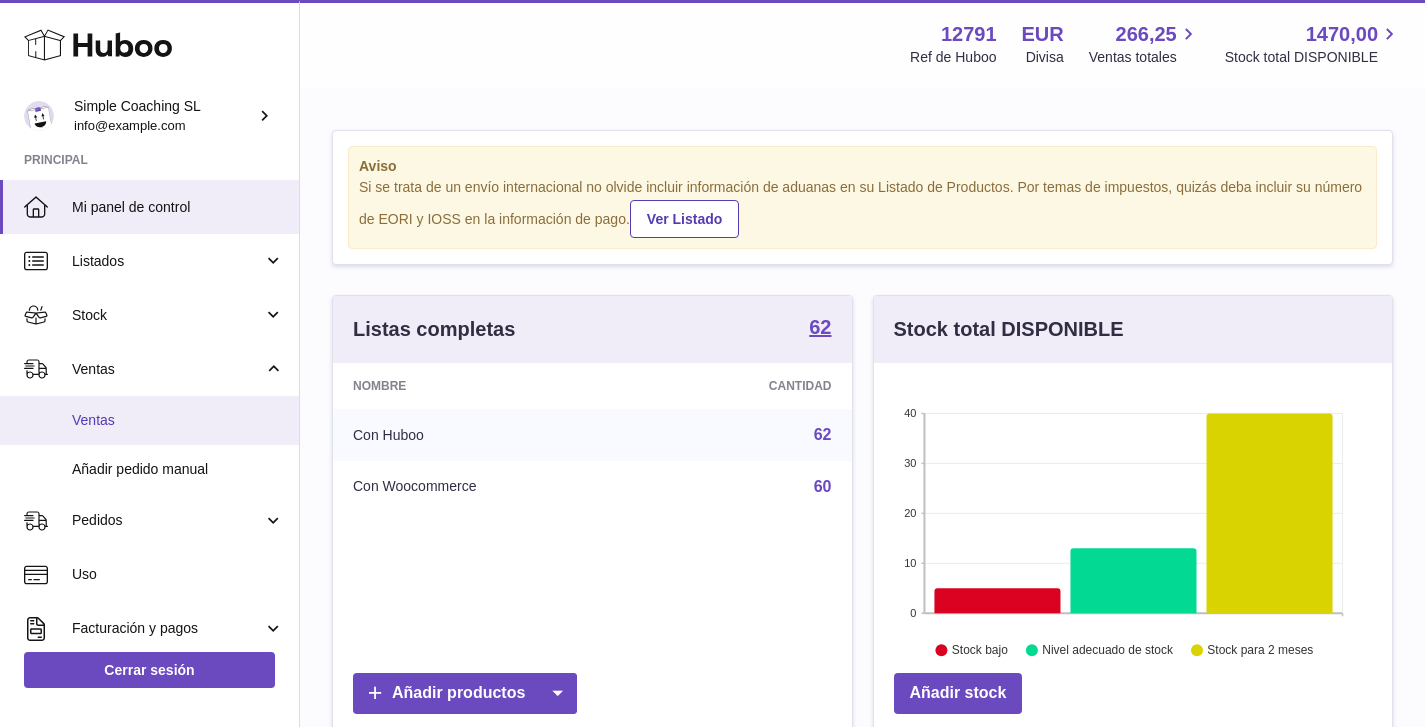 click on "Ventas" at bounding box center [178, 420] 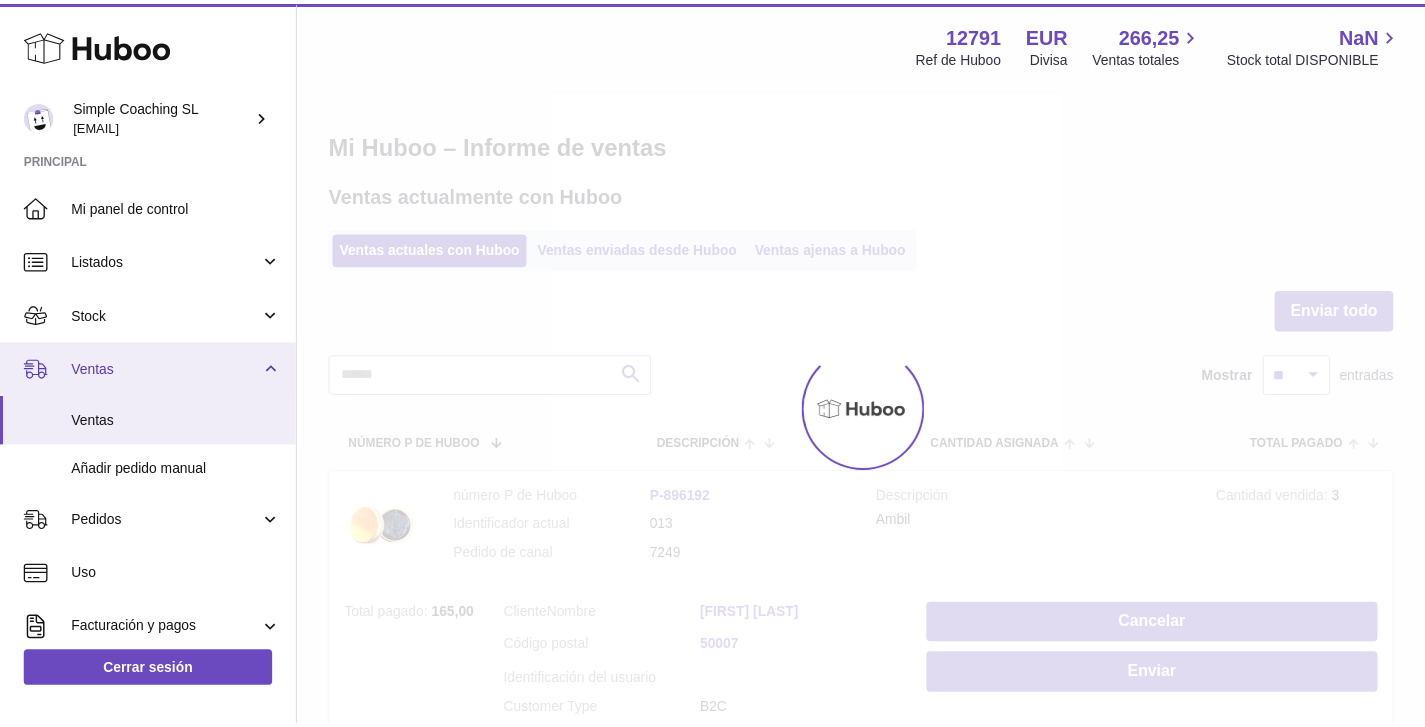 scroll, scrollTop: 0, scrollLeft: 0, axis: both 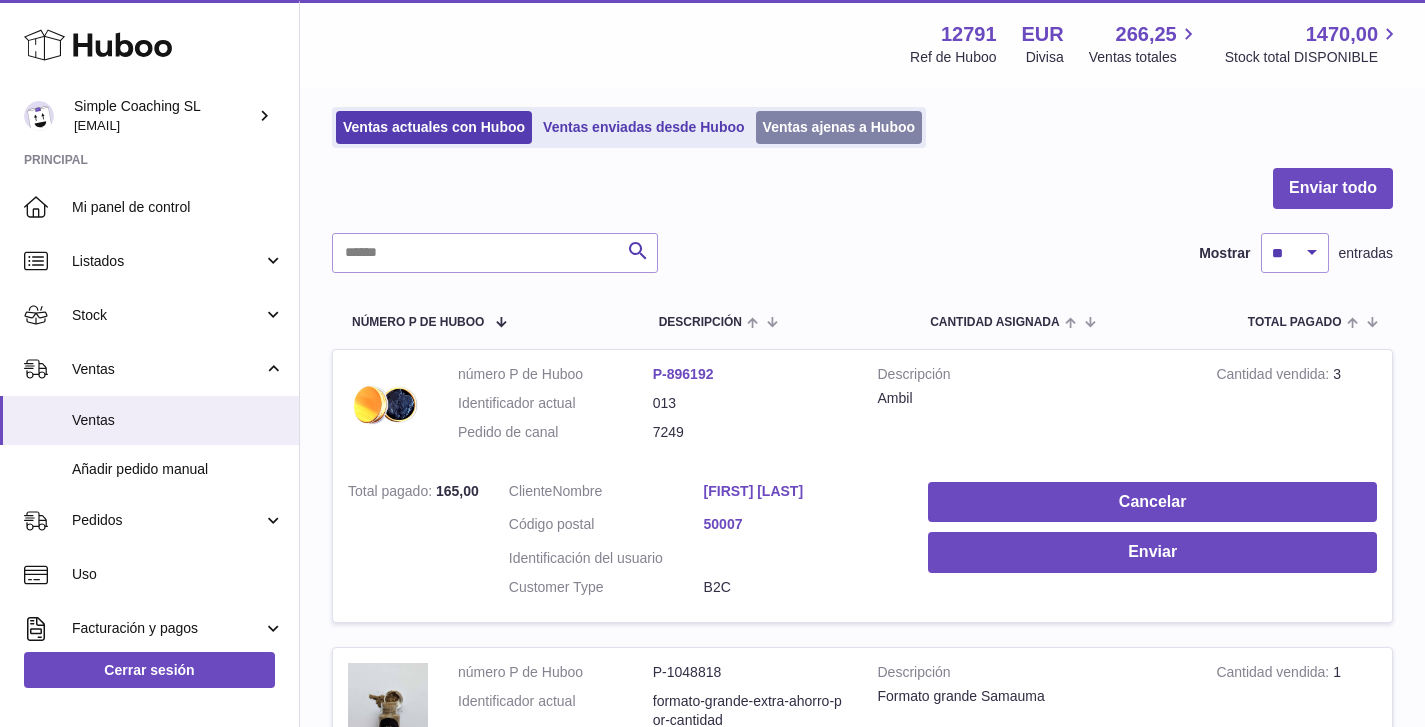 click on "Ventas ajenas a Huboo" at bounding box center (839, 127) 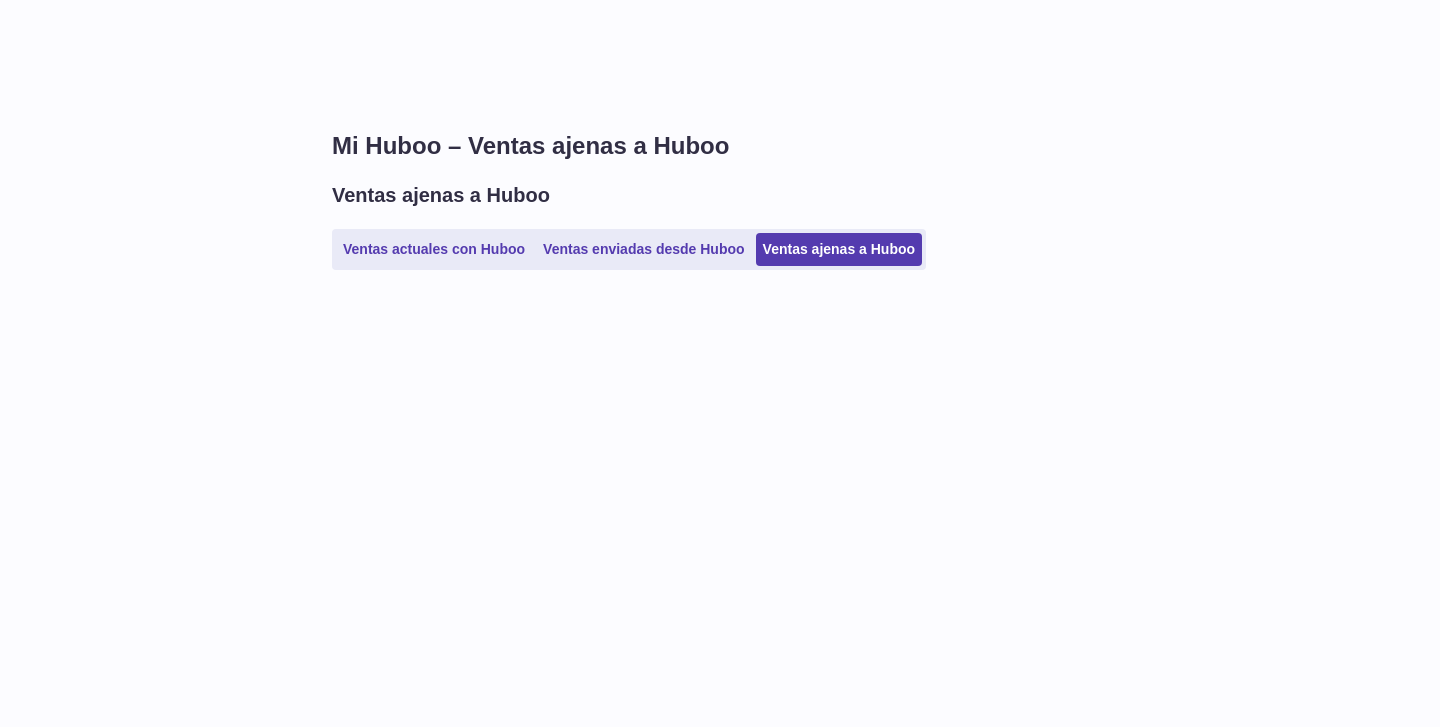 scroll, scrollTop: 0, scrollLeft: 0, axis: both 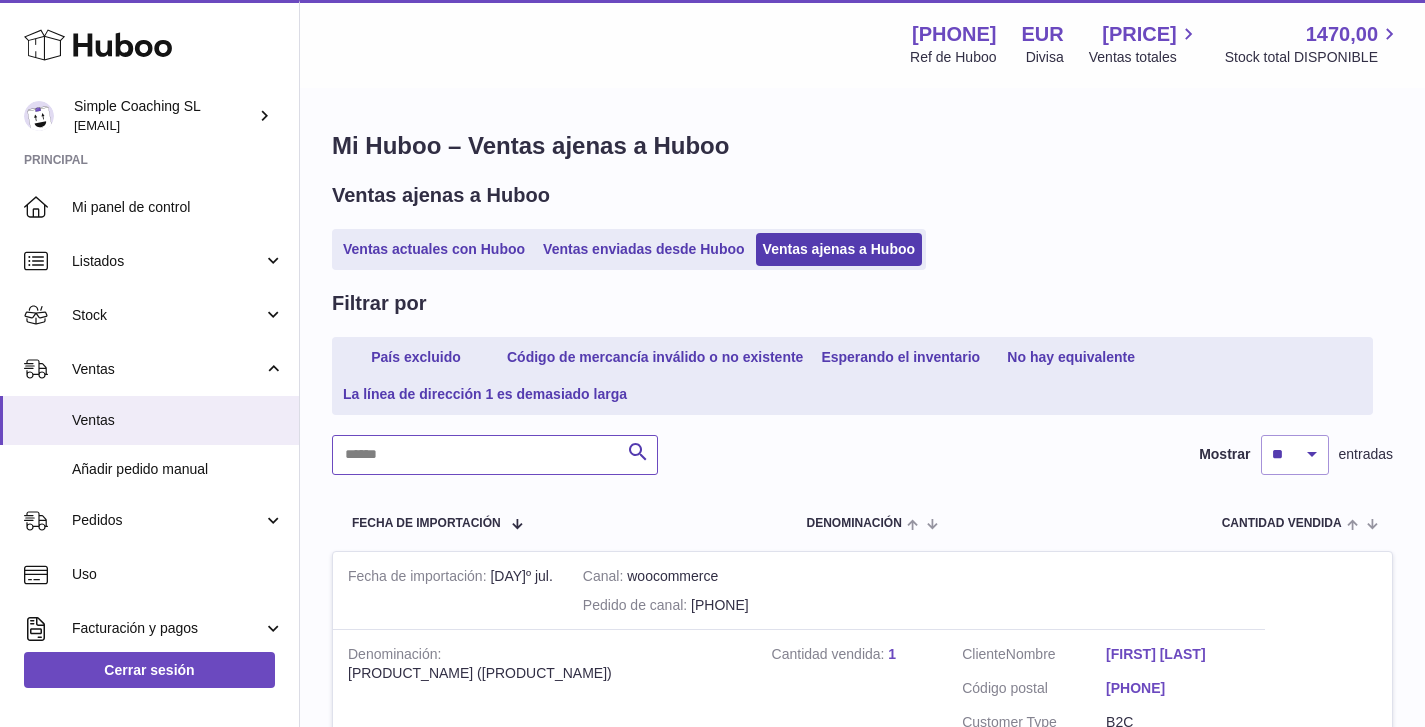 click at bounding box center [495, 455] 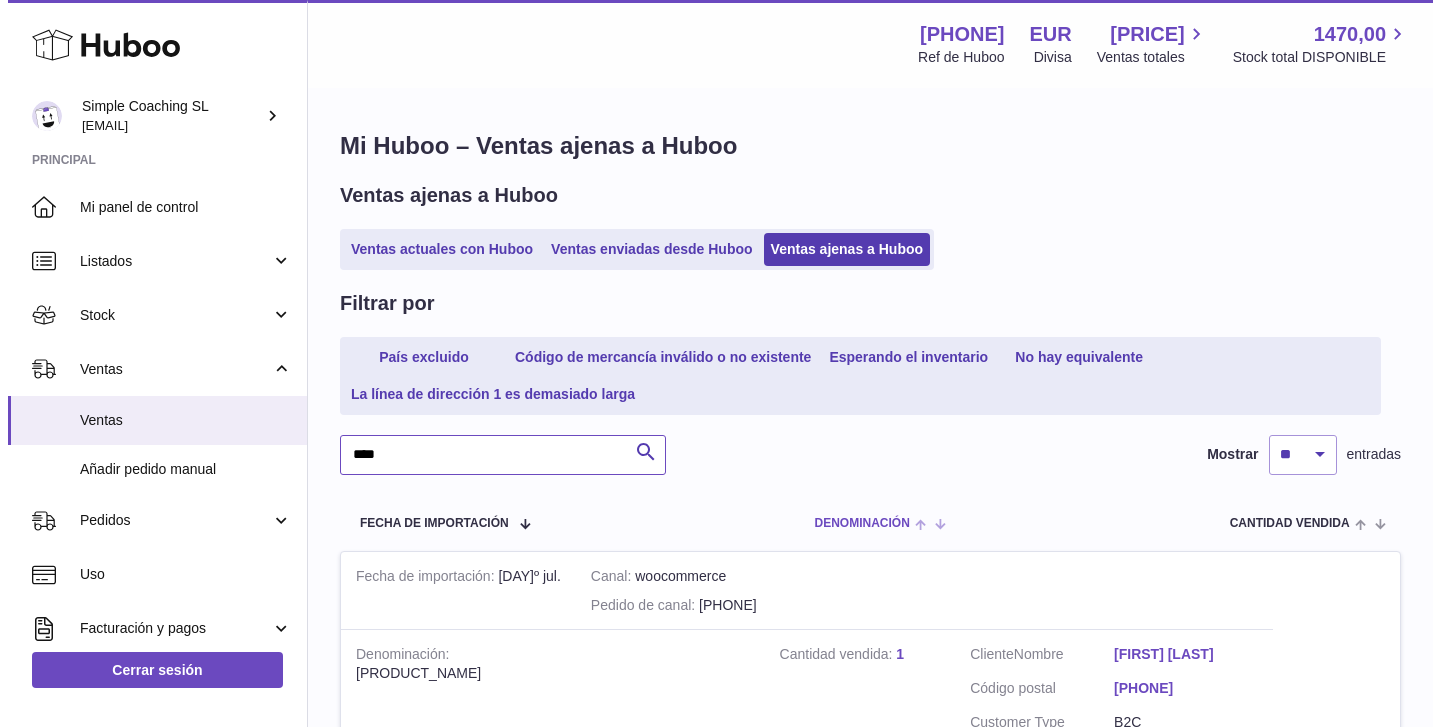 scroll, scrollTop: 385, scrollLeft: 0, axis: vertical 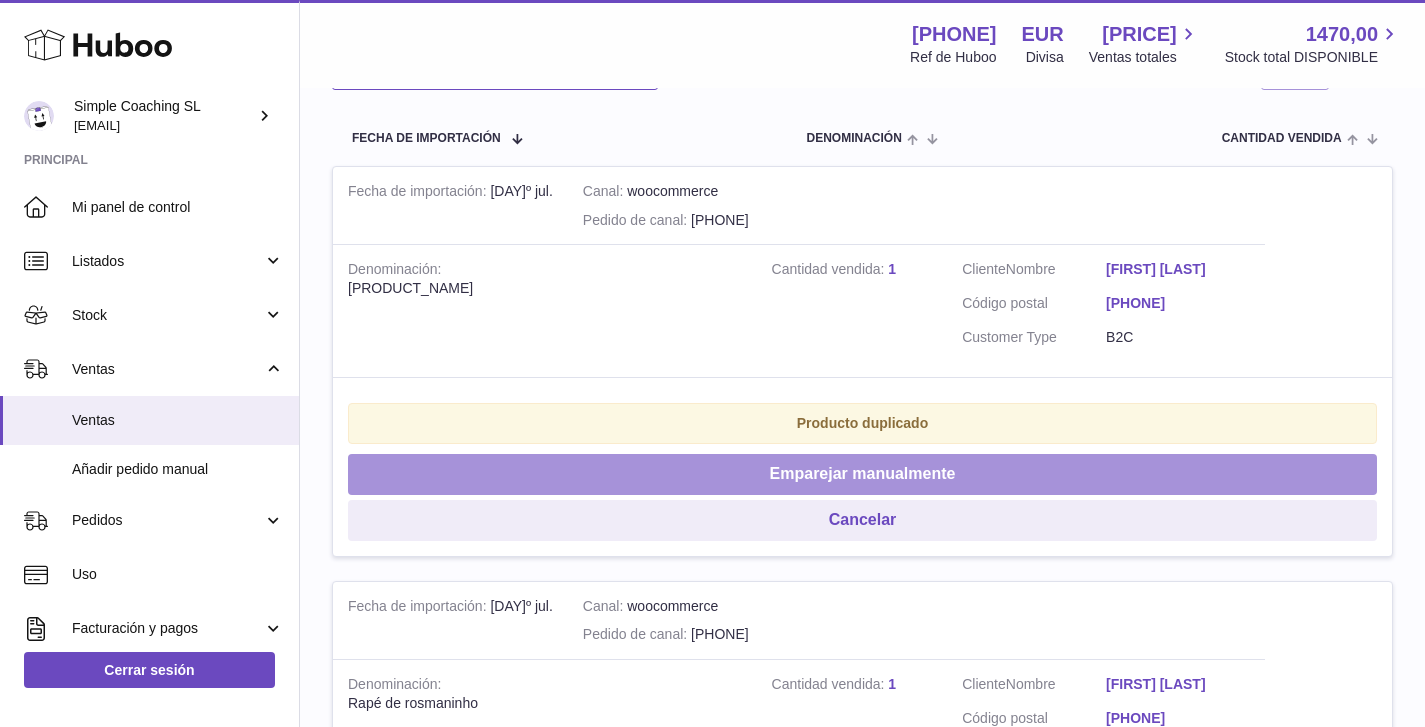 type on "****" 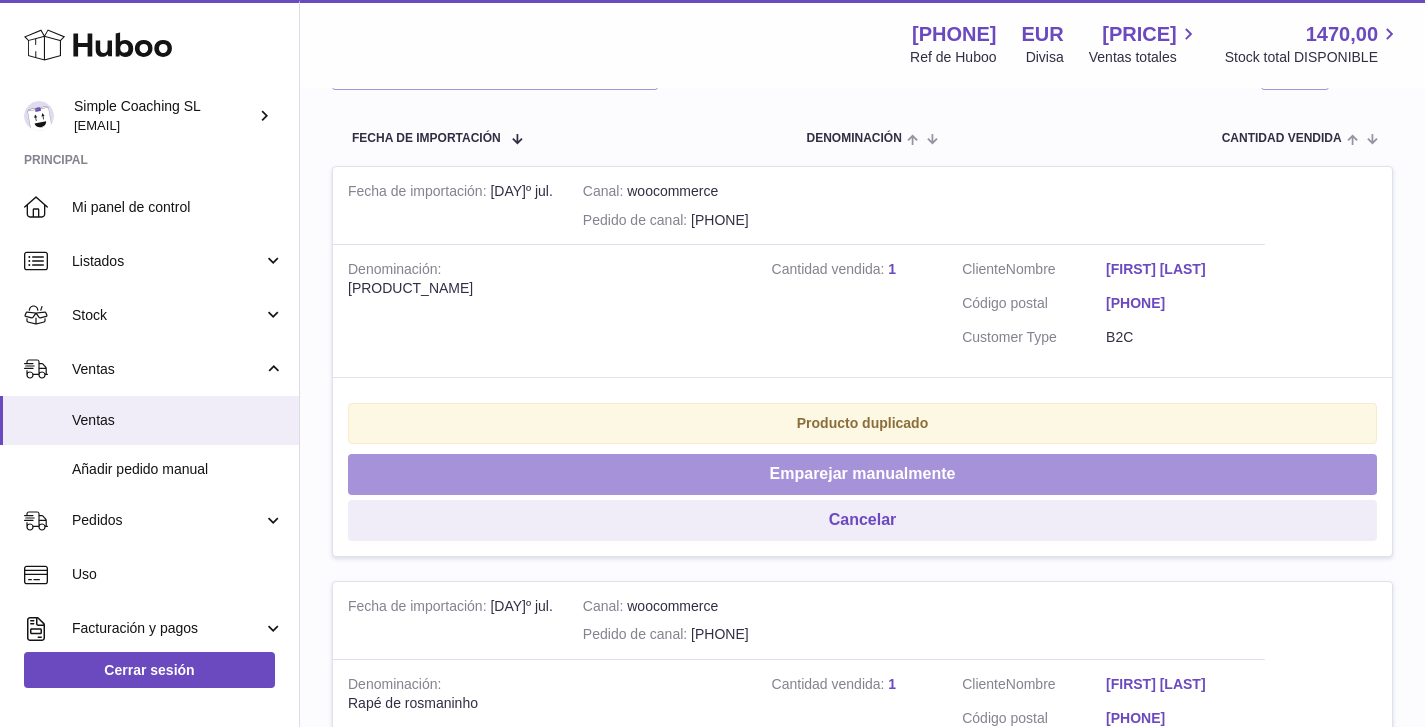 click on "Emparejar manualmente" at bounding box center [862, 474] 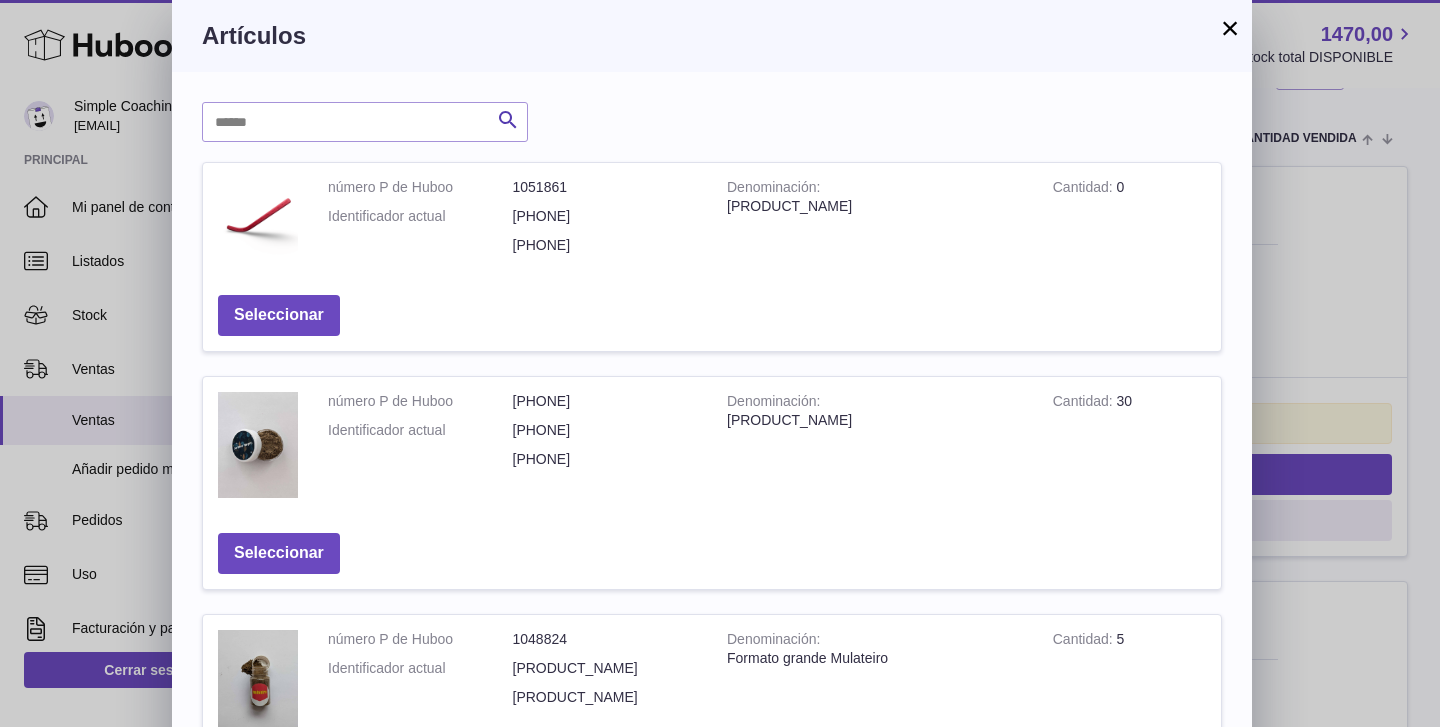 click on "Buscar     número P de Huboo   Denominación   Cantidad   Acción     número P de Huboo   1051861   Identificador actual   001-1       001-1   Denominación   Tepí económico     Cantidad
0
Seleccionar
número P de Huboo   1049411   Identificador actual   025-1-2       025-1-2   Denominación   Jurema Negra     Cantidad
30
Seleccionar
número P de Huboo   1048824   Identificador actual   formato-grande-mulateiro       formato-grande-mulateiro   Denominación   Formato grande Mulateiro     Cantidad
5
Seleccionar
número P de Huboo   1048823   Identificador actual   formato-grande-parica       formato-grande-parica   Denominación   Formato grande Parica     Cantidad
11
número P de Huboo   1048822" at bounding box center (712, 763) 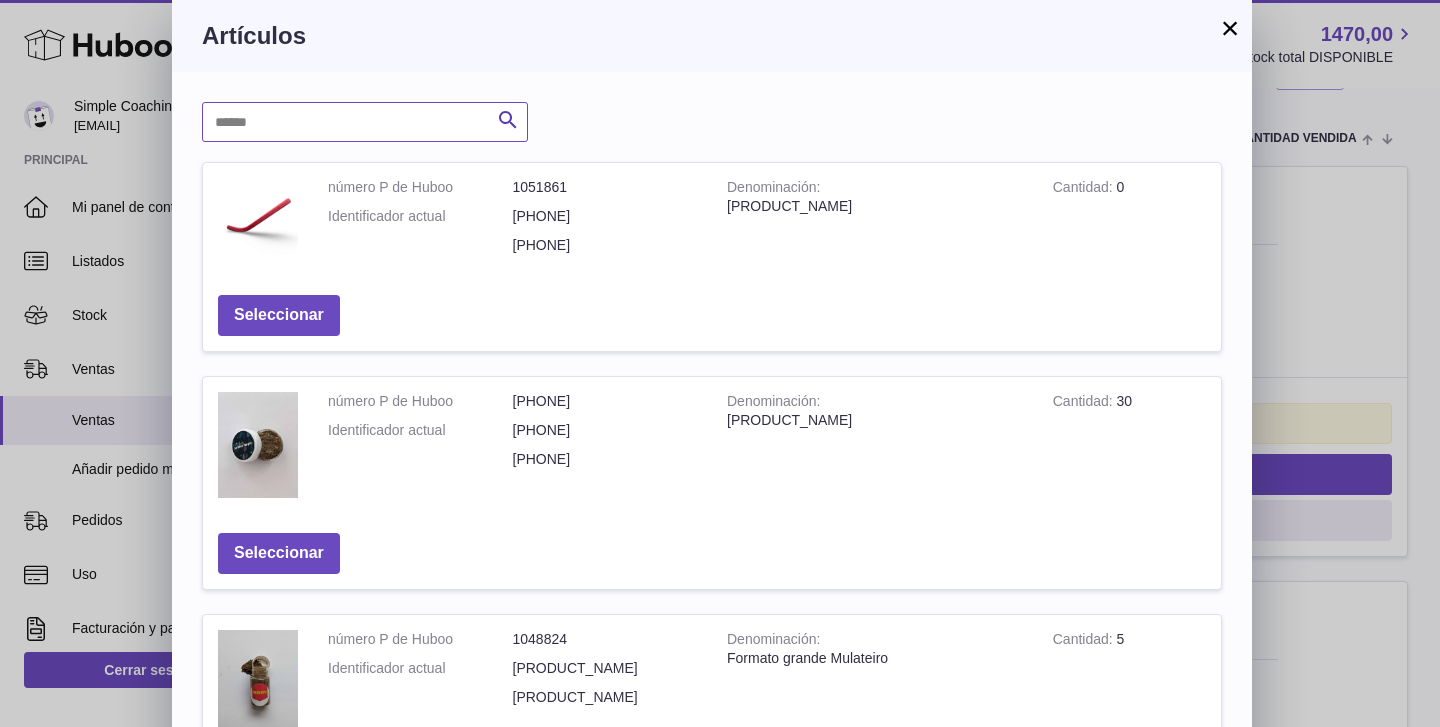 click at bounding box center [365, 122] 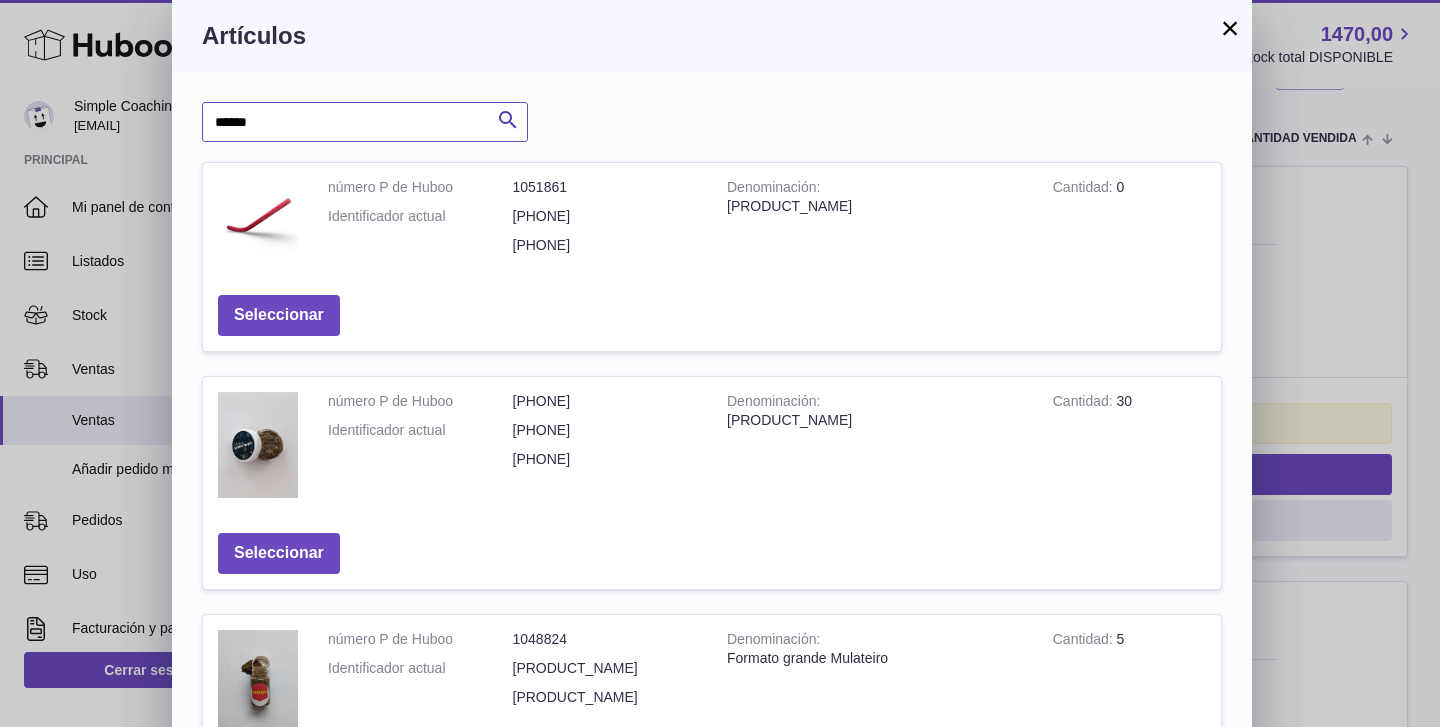 type on "******" 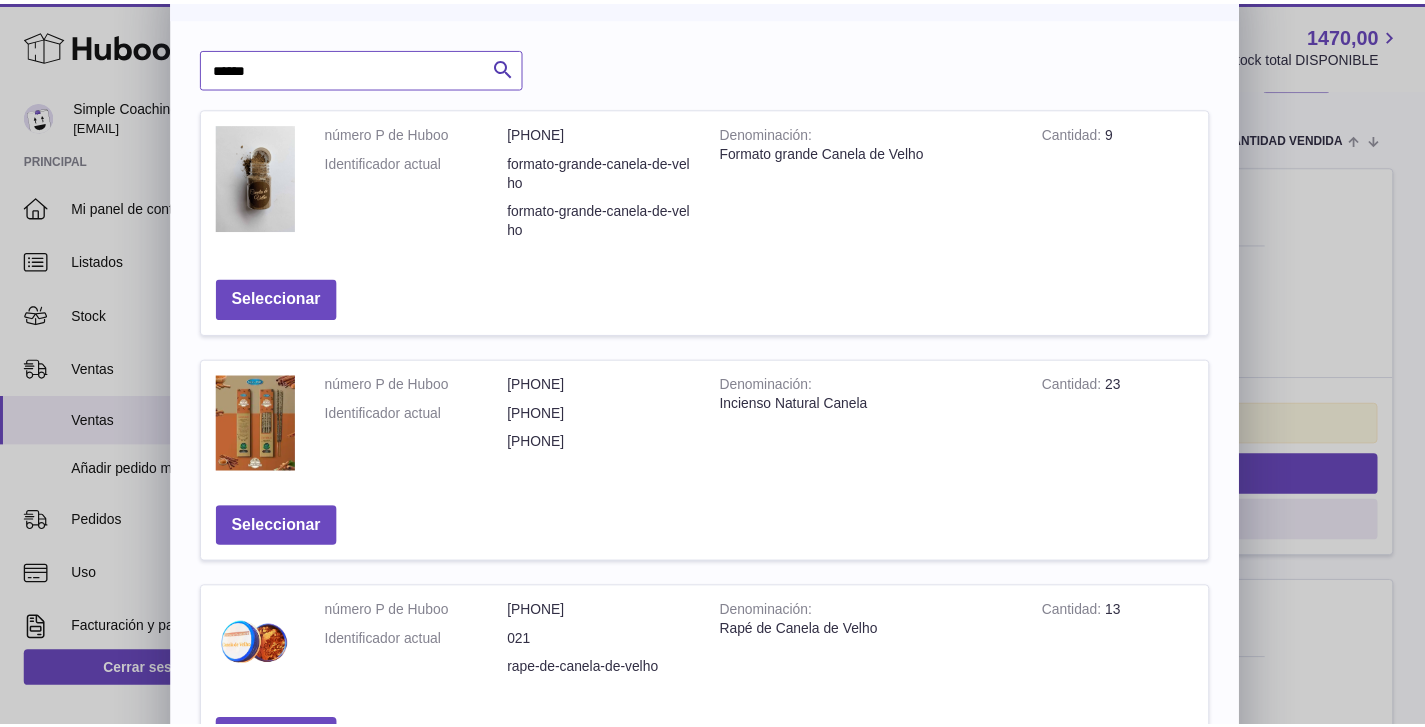 scroll, scrollTop: 212, scrollLeft: 0, axis: vertical 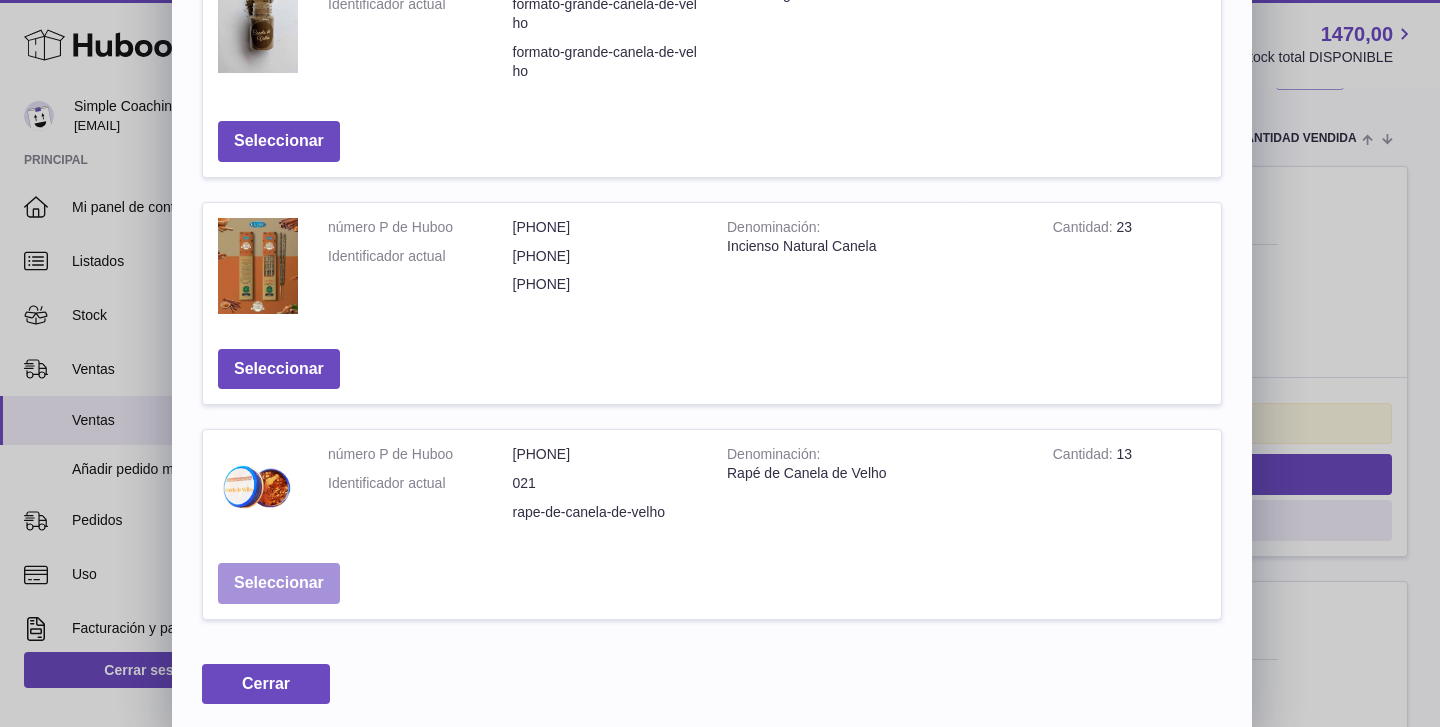 click on "Seleccionar" at bounding box center [279, 583] 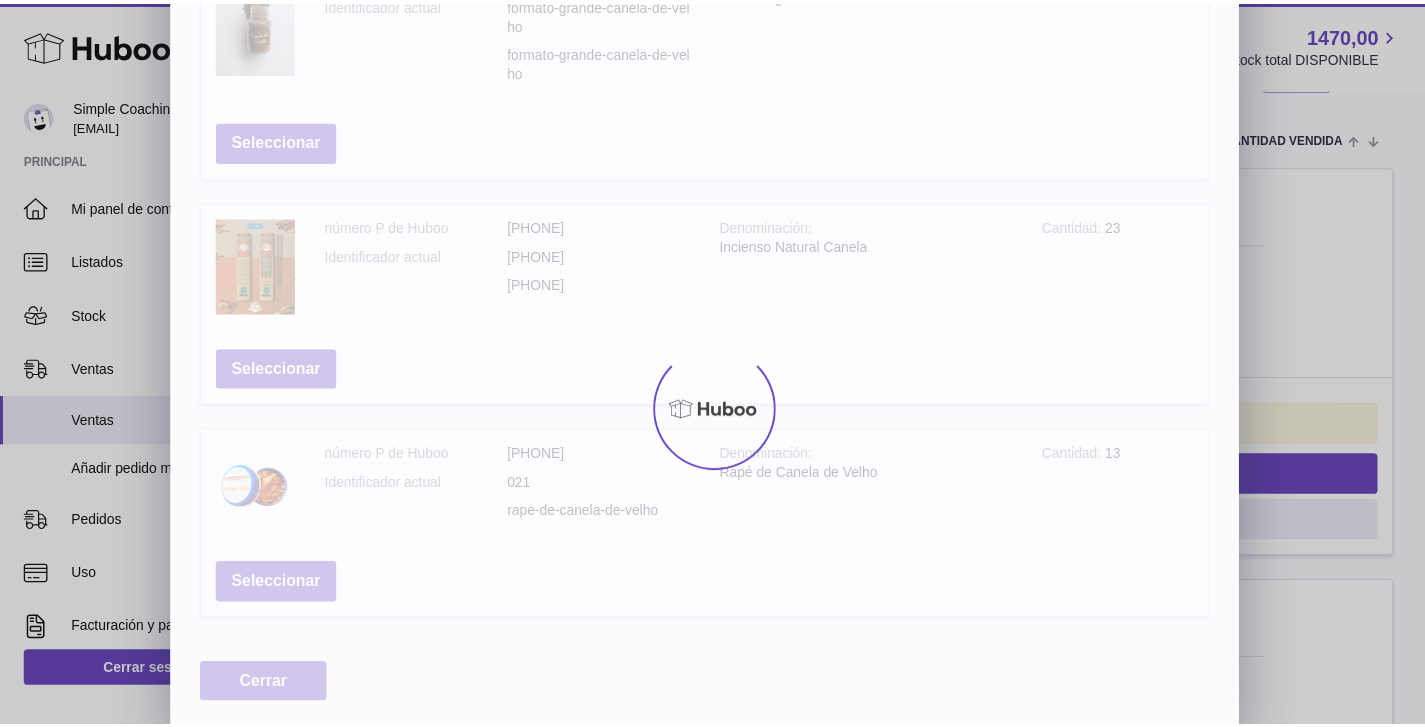 scroll, scrollTop: 0, scrollLeft: 0, axis: both 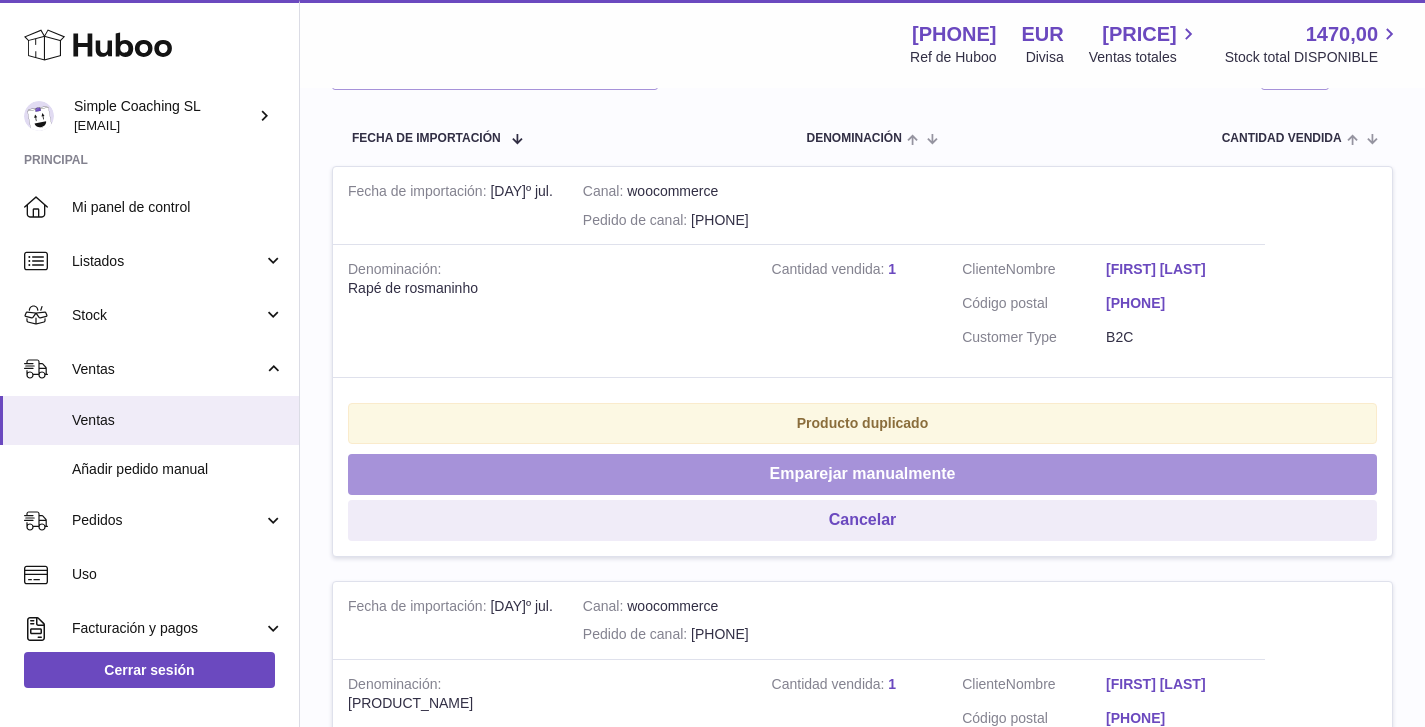 click on "Emparejar manualmente" at bounding box center (862, 474) 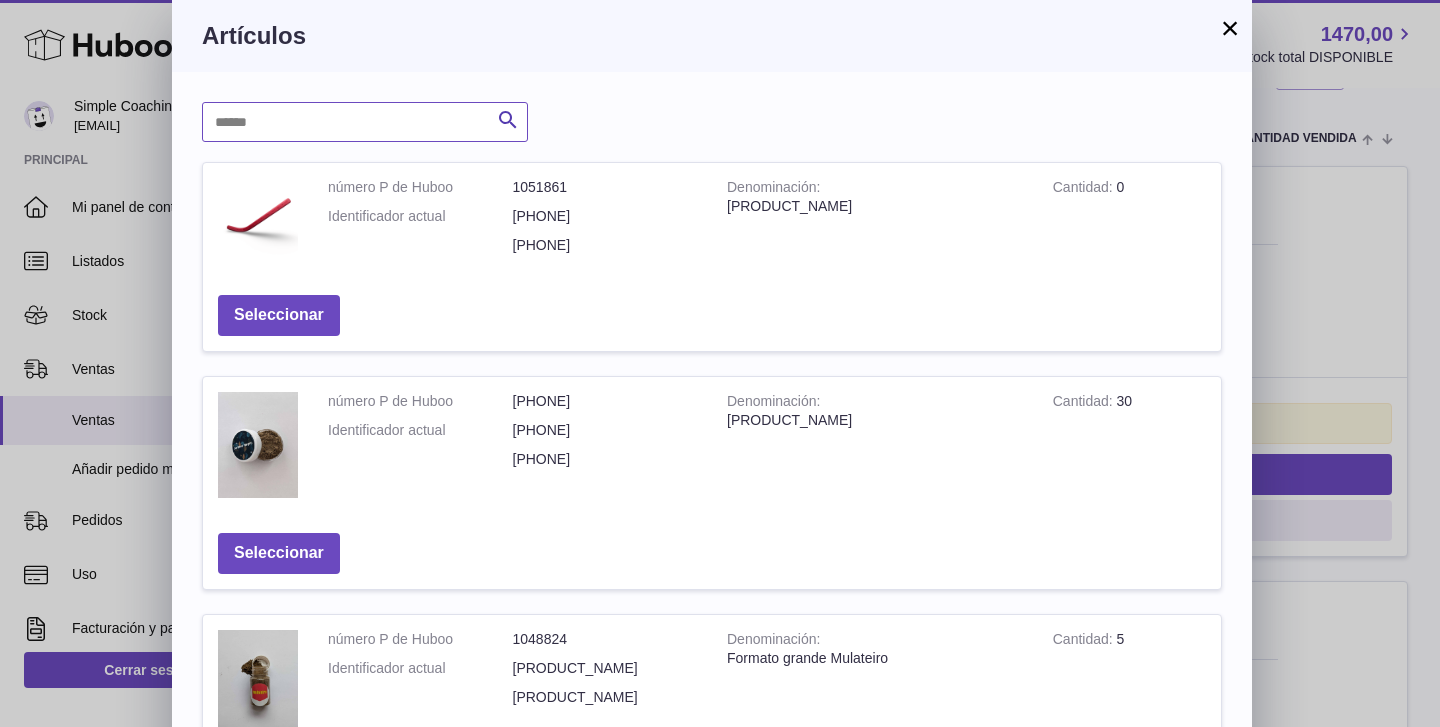 click at bounding box center (365, 122) 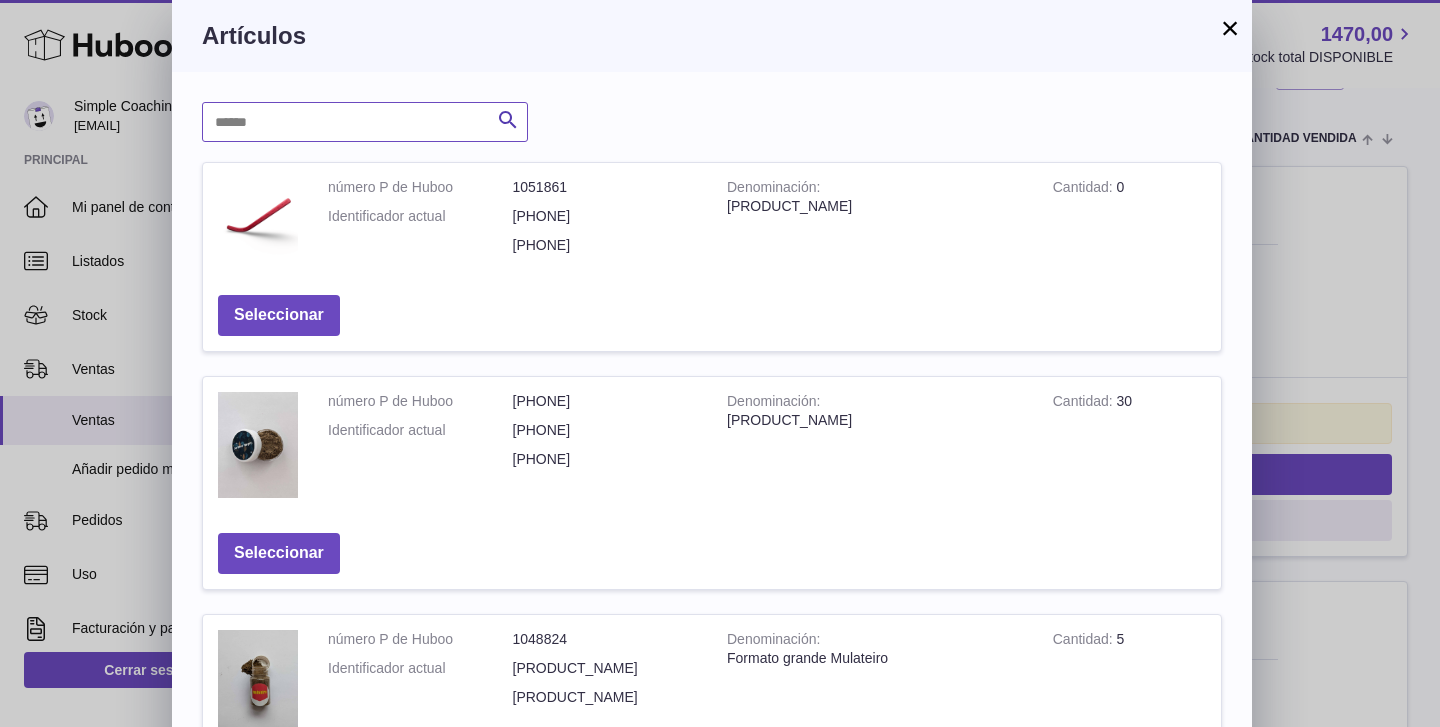 click at bounding box center (365, 122) 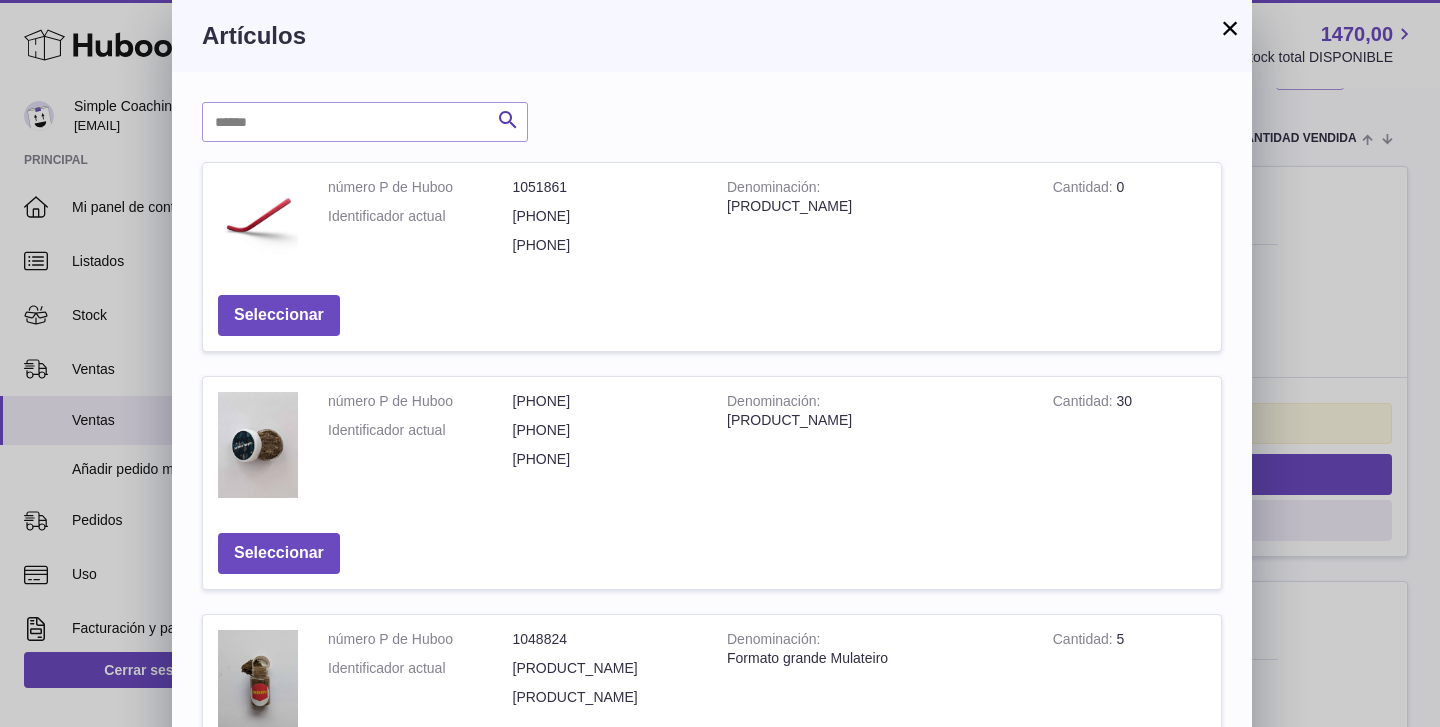 click on "×
Artículos
Buscar     número P de Huboo   Denominación   Cantidad   Acción     número P de Huboo   1051861   Identificador actual   001-1       001-1   Denominación   Tepí económico     Cantidad
0
Seleccionar
número P de Huboo   1049411   Identificador actual   025-1-2       025-1-2   Denominación   Jurema Negra     Cantidad
30
Seleccionar
número P de Huboo   1048824   Identificador actual   formato-grande-mulateiro       formato-grande-mulateiro   Denominación   Formato grande Mulateiro     Cantidad
5
Seleccionar
número P de Huboo   1048823   Identificador actual   formato-grande-parica       formato-grande-parica   Denominación   Formato grande Parica     Cantidad     número P de Huboo   1048822" at bounding box center [712, 727] 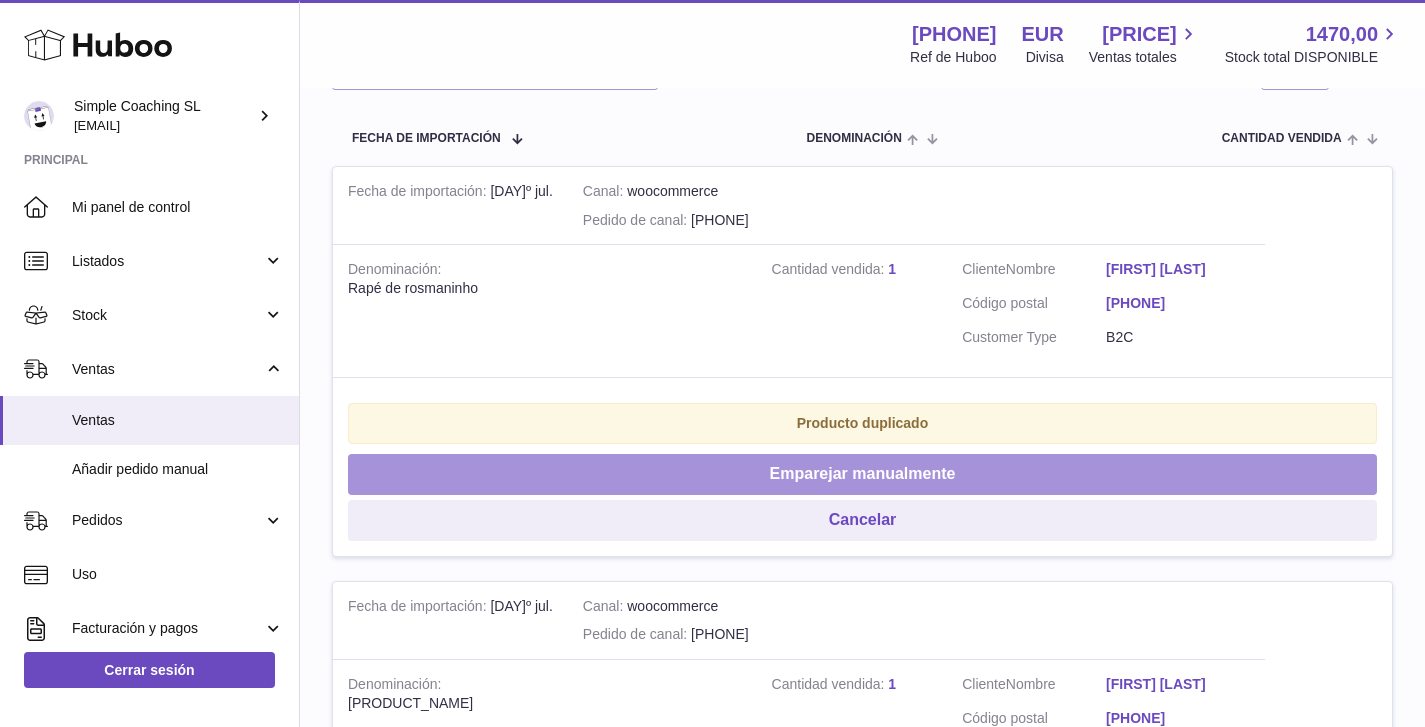 click on "Emparejar manualmente" at bounding box center [862, 474] 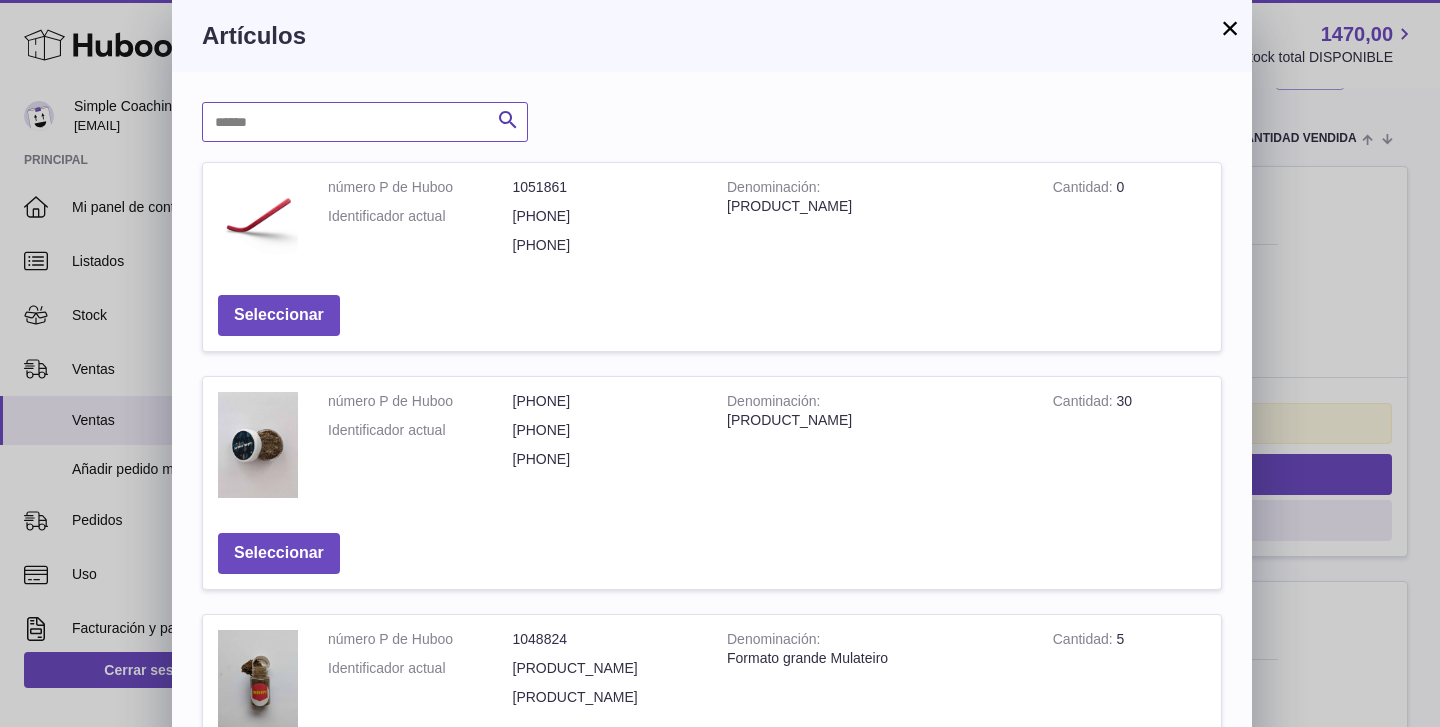 click at bounding box center [365, 122] 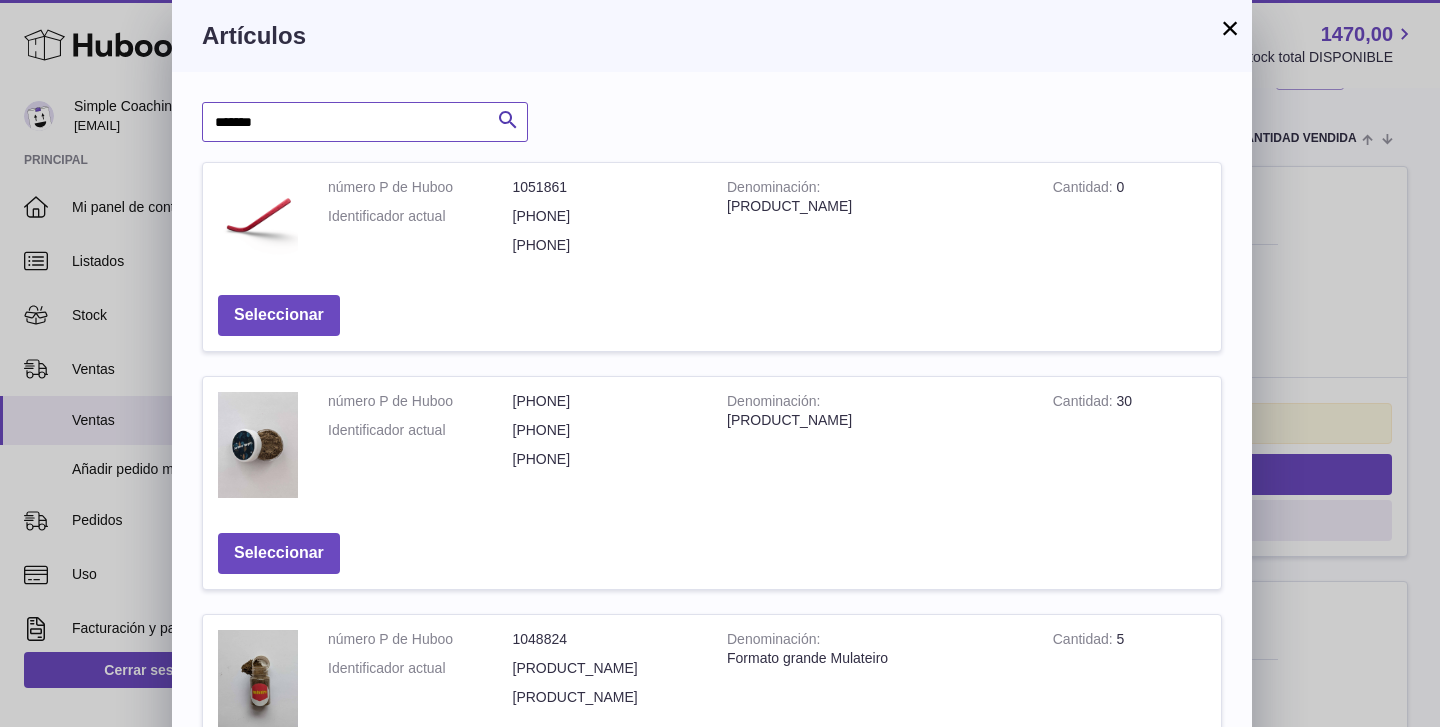 type on "*******" 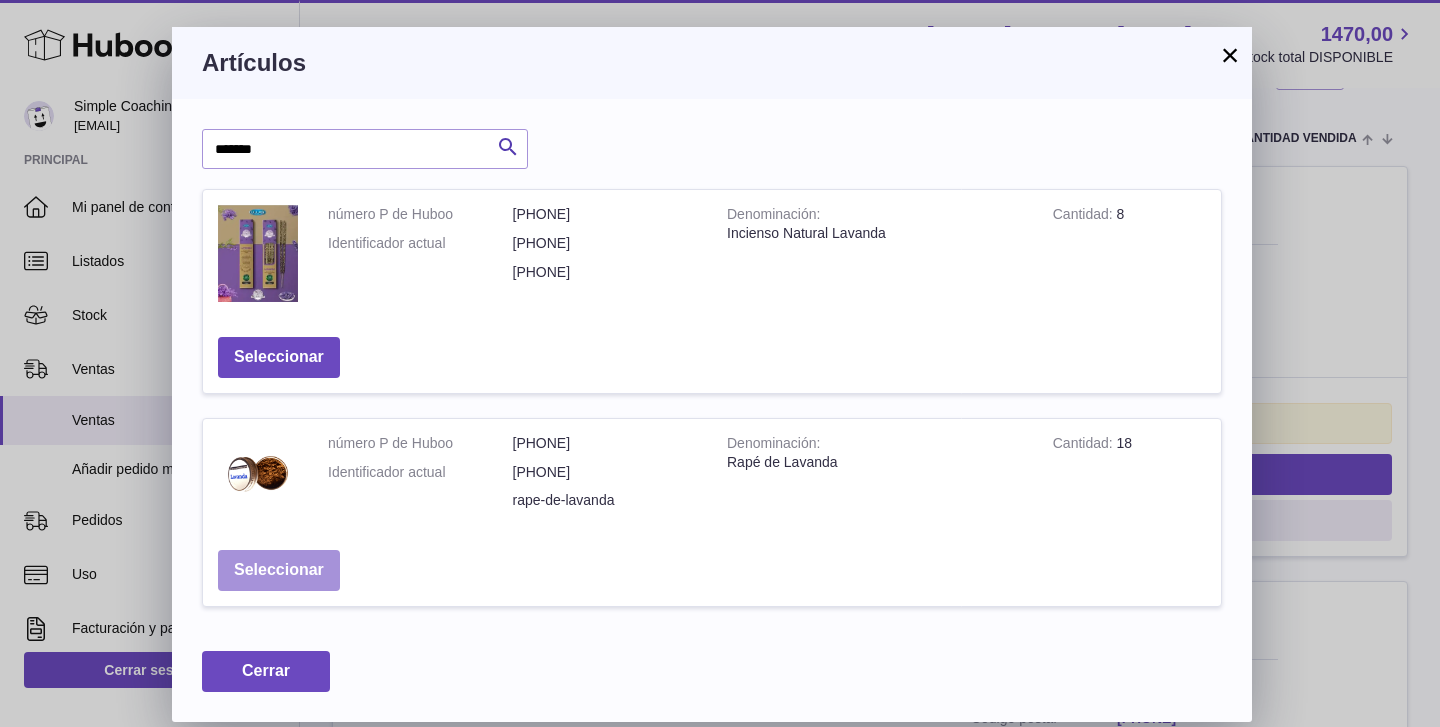 click on "Seleccionar" at bounding box center (279, 570) 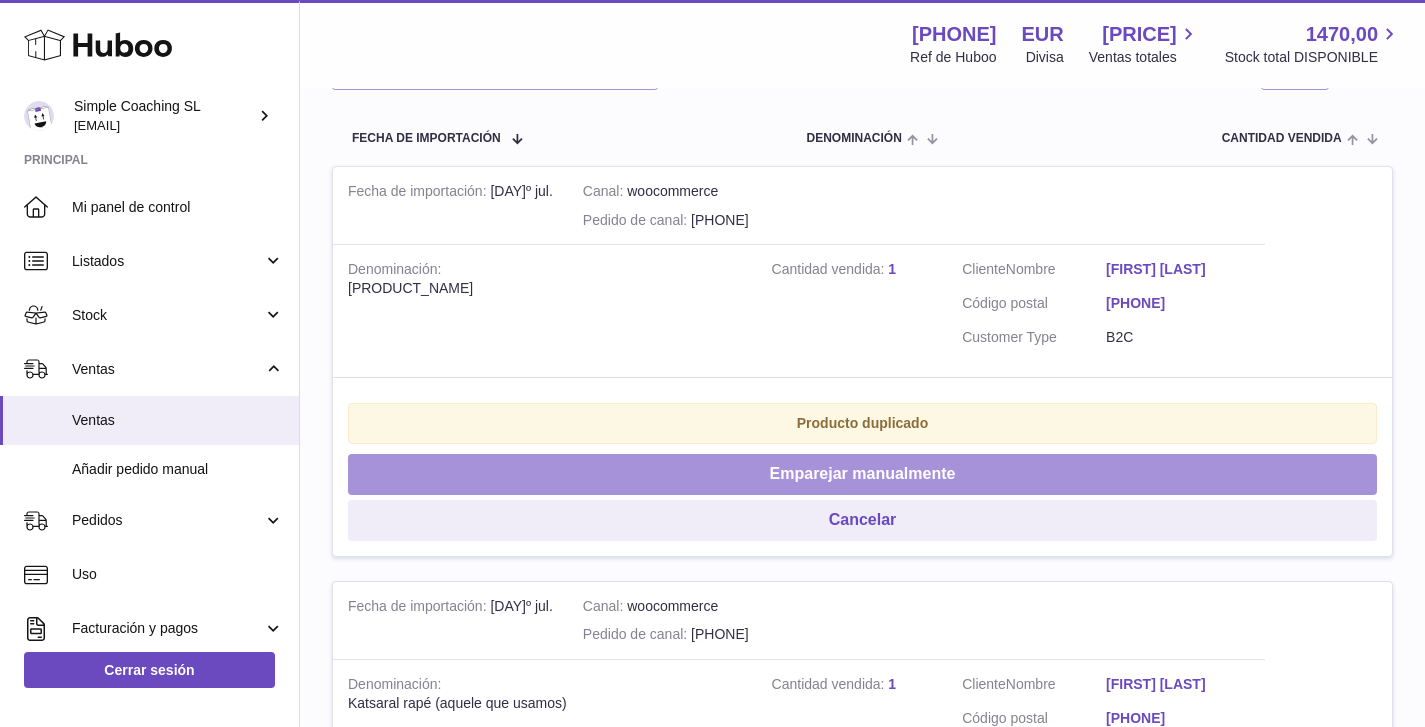 click on "Emparejar manualmente" at bounding box center [862, 474] 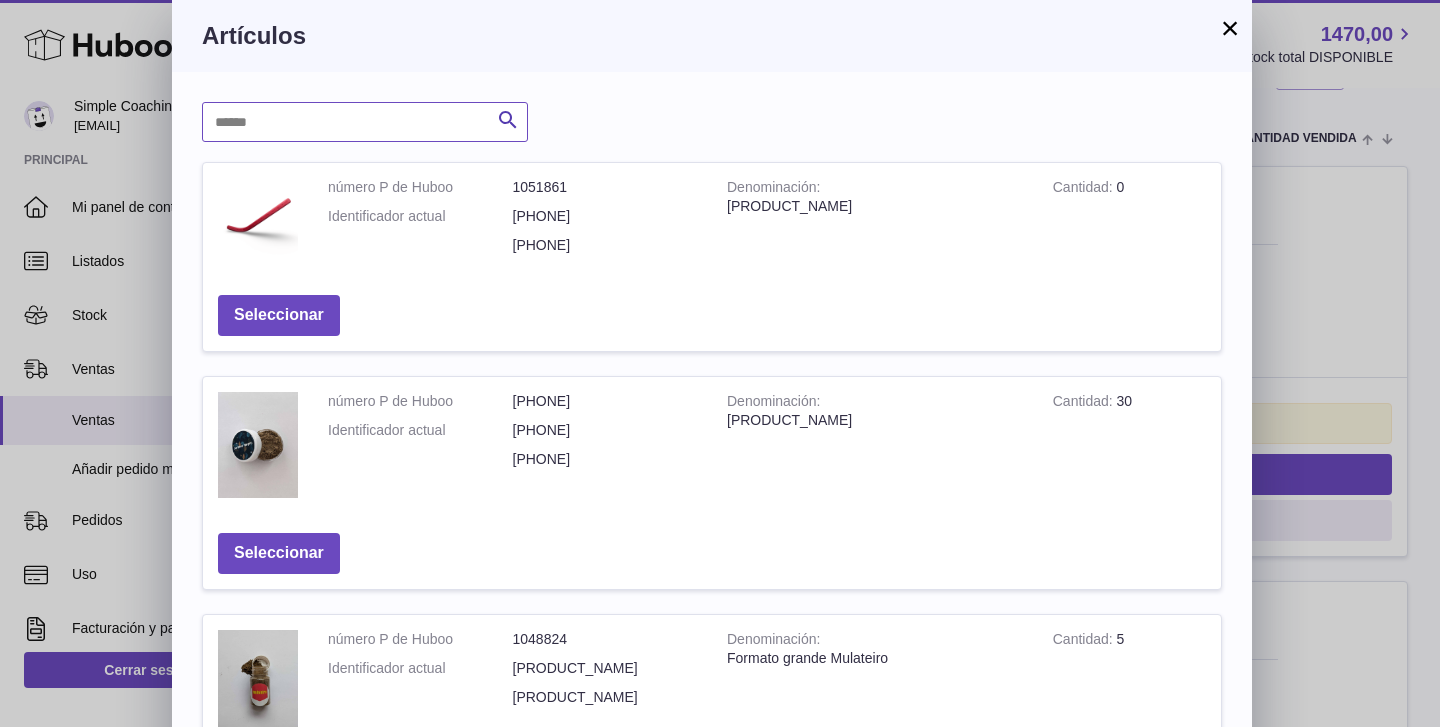 click at bounding box center (365, 122) 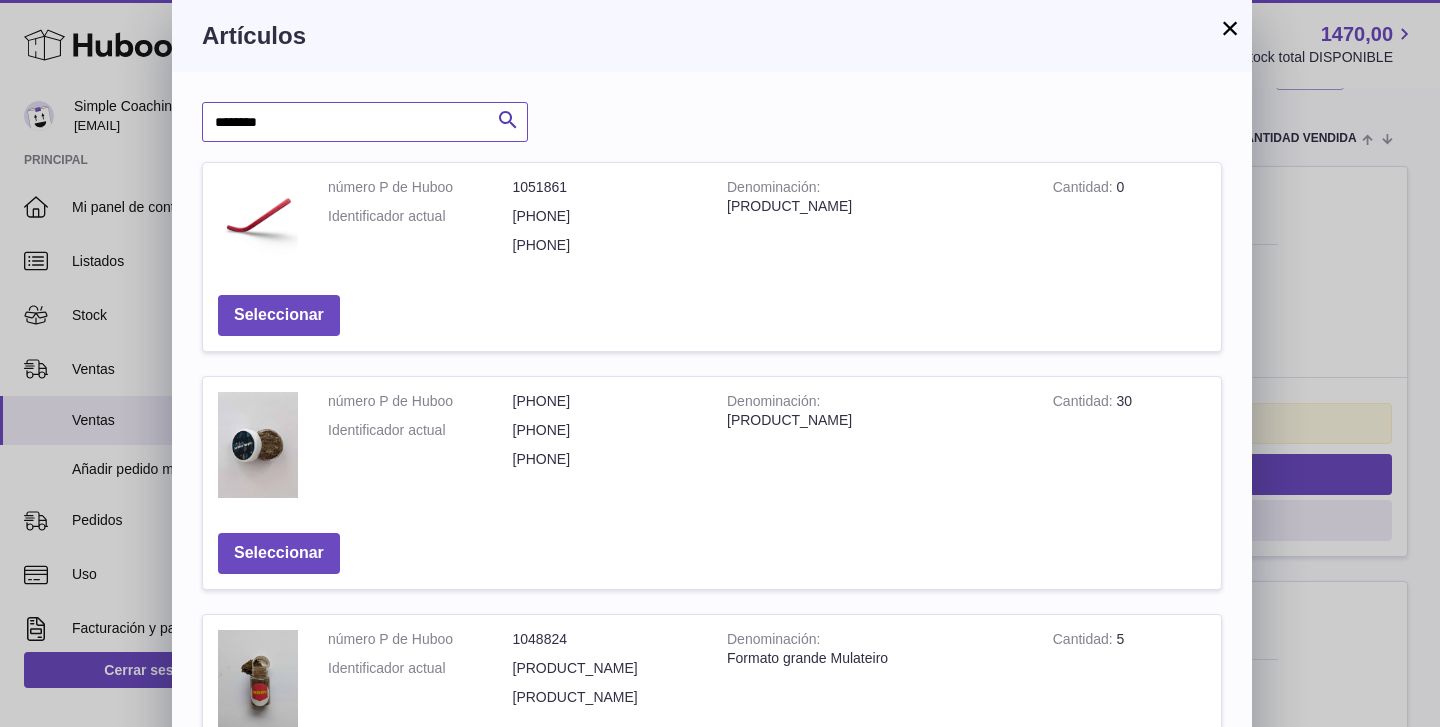 type on "********" 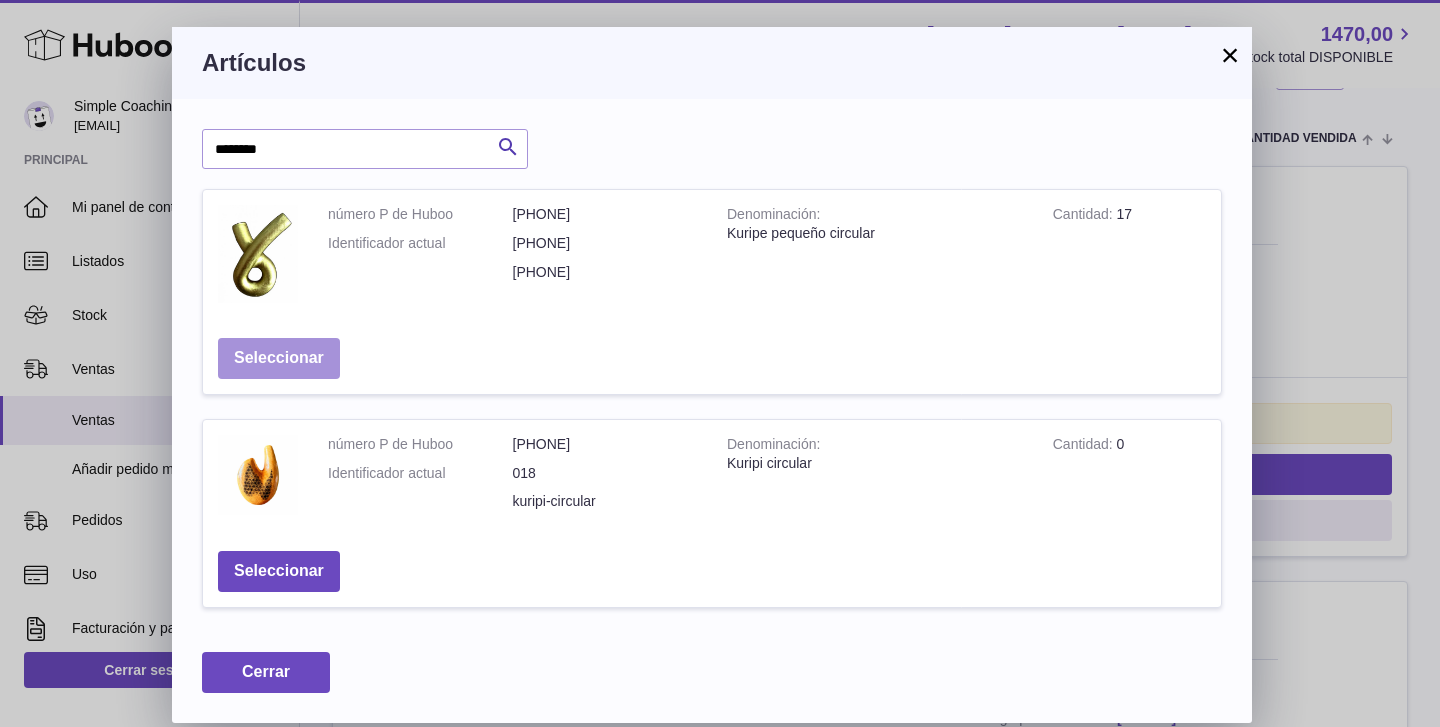 click on "Seleccionar" at bounding box center [279, 358] 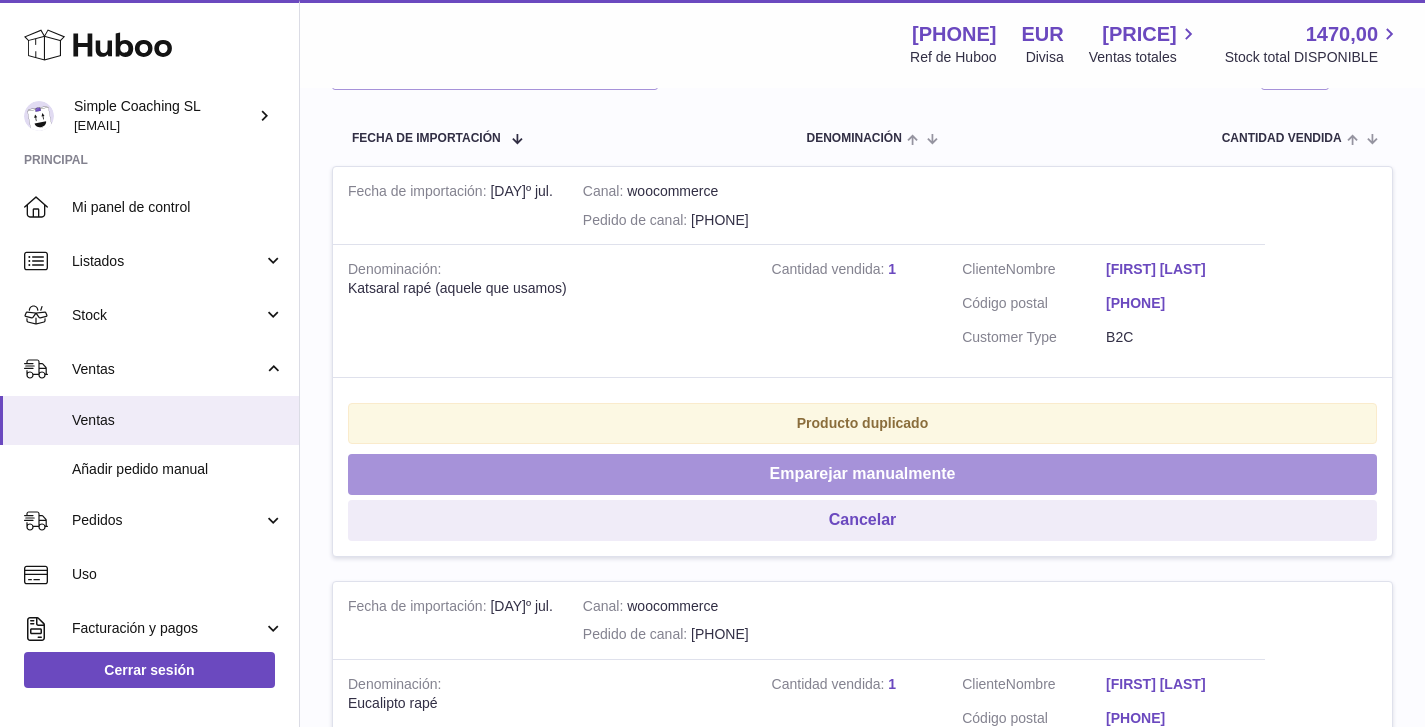click on "Emparejar manualmente" at bounding box center (862, 474) 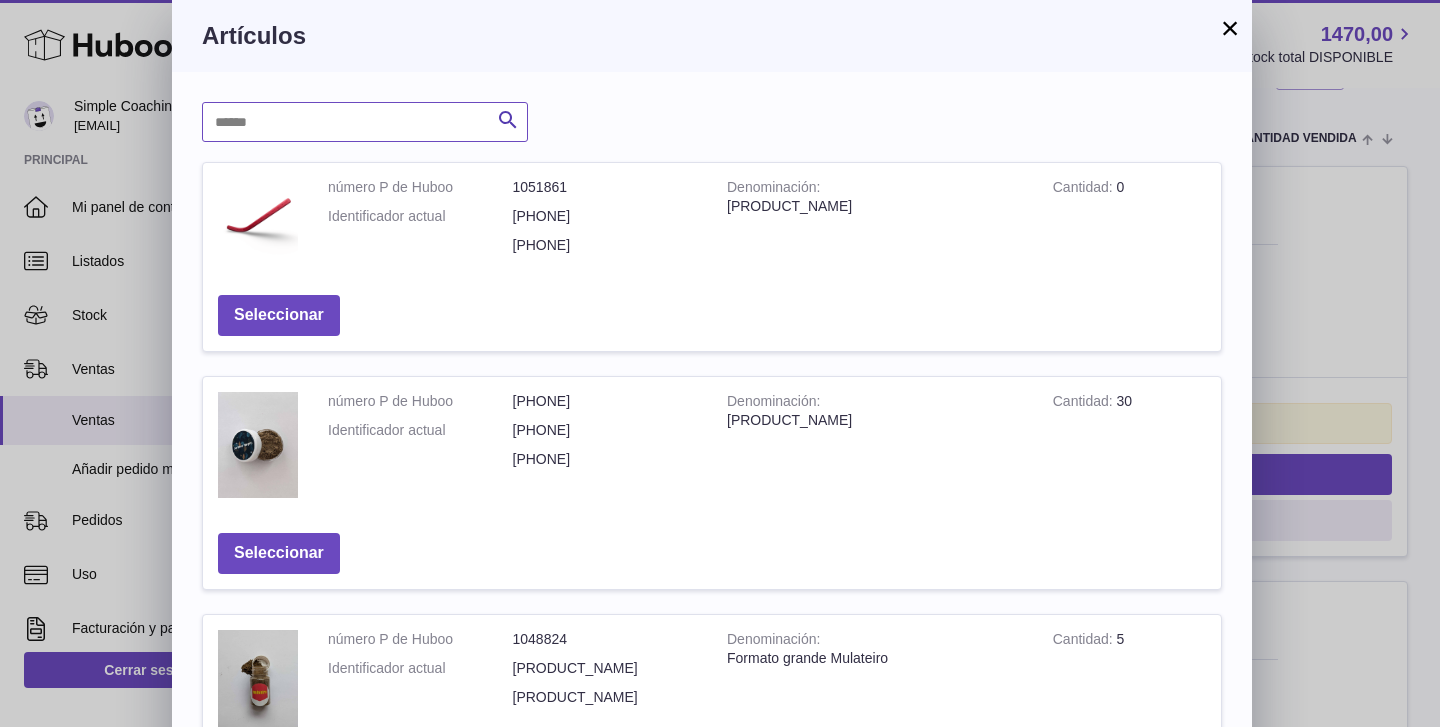 click at bounding box center (365, 122) 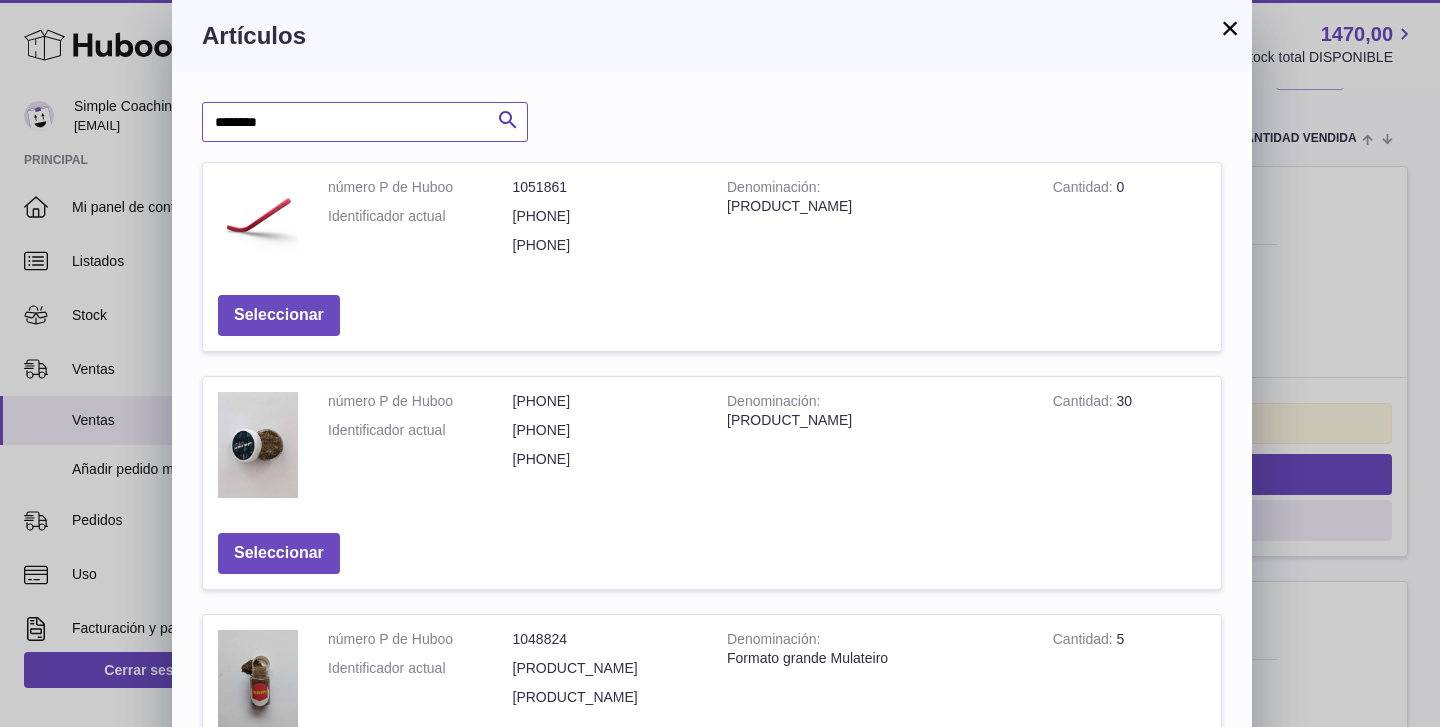 type on "********" 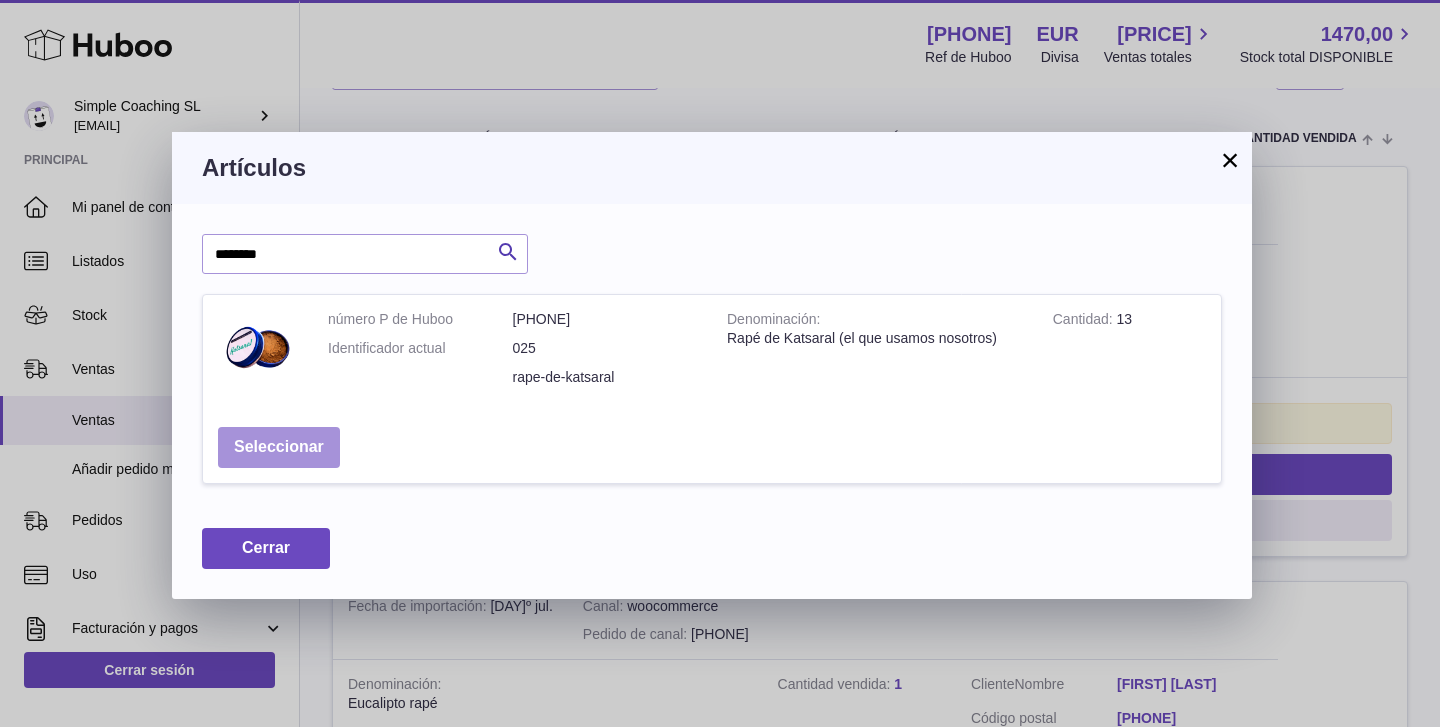 click on "Seleccionar" at bounding box center (279, 447) 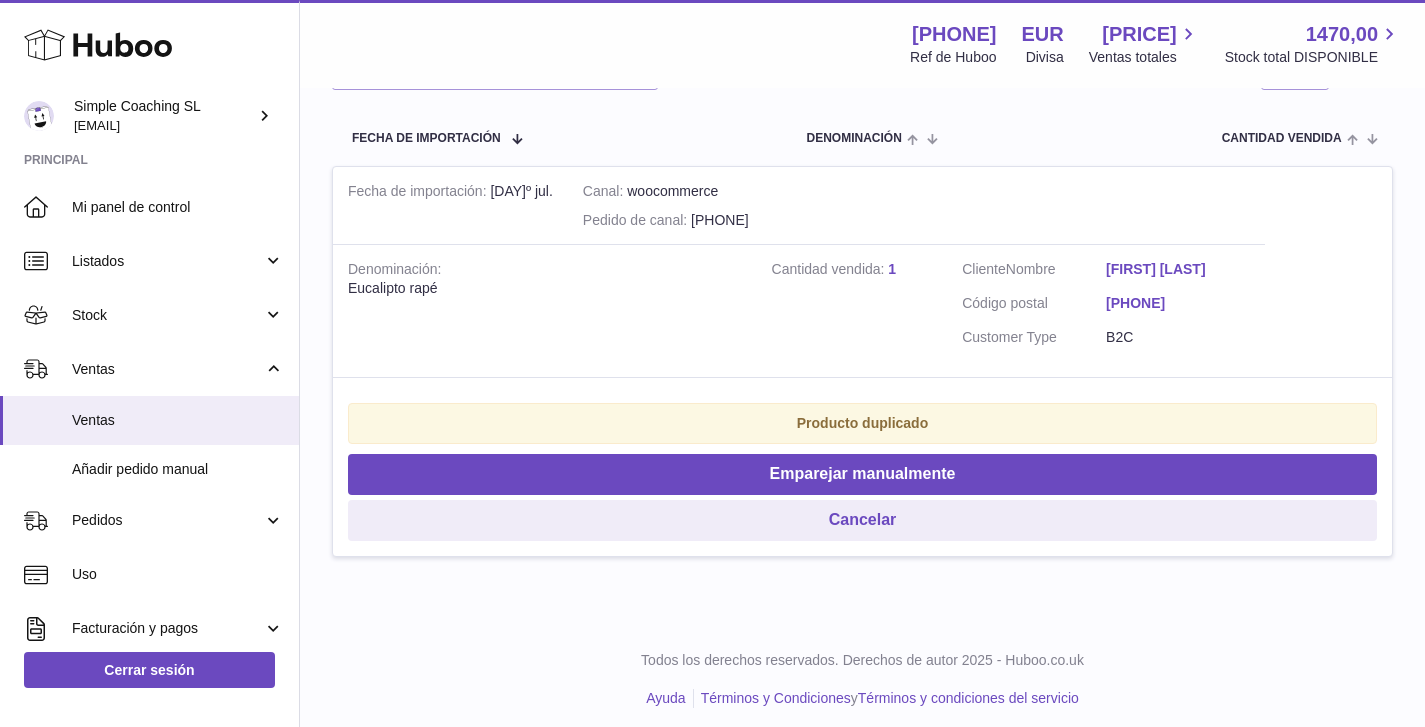 scroll, scrollTop: 384, scrollLeft: 0, axis: vertical 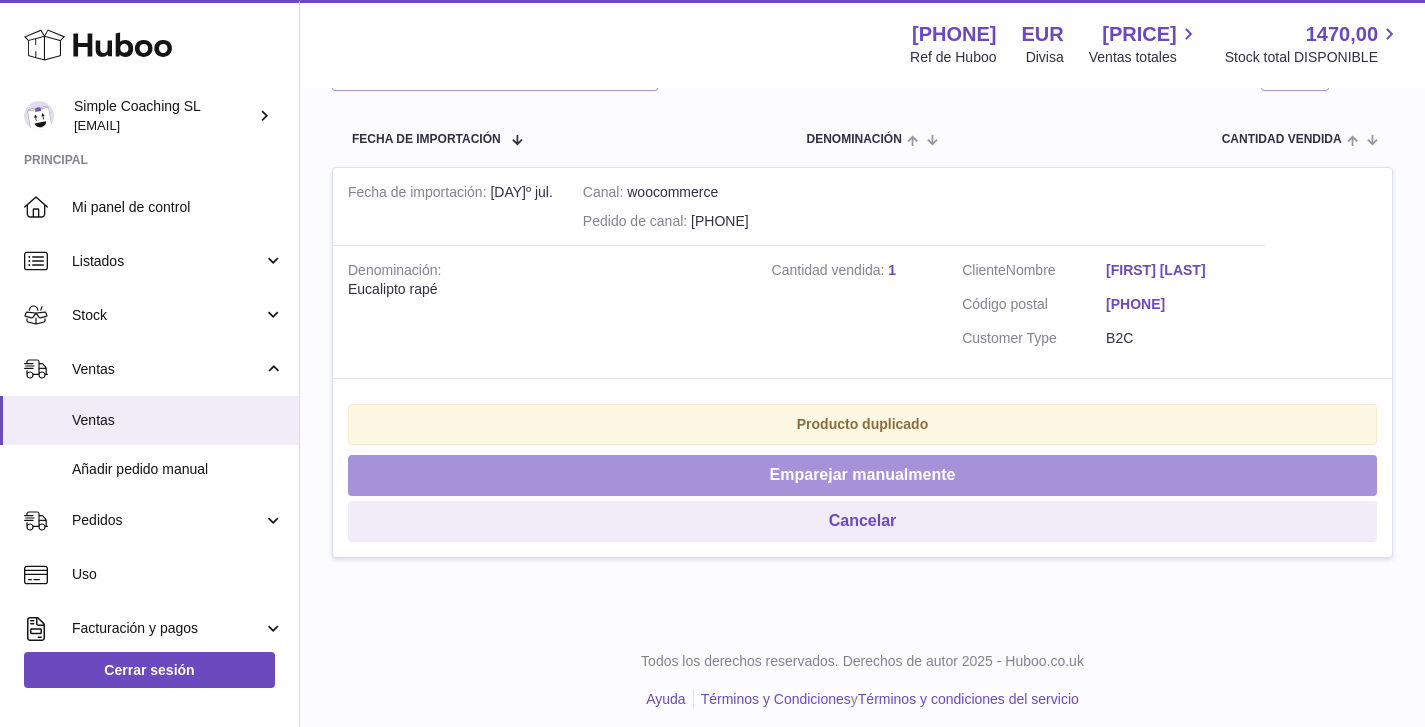 click on "Emparejar manualmente" at bounding box center (862, 475) 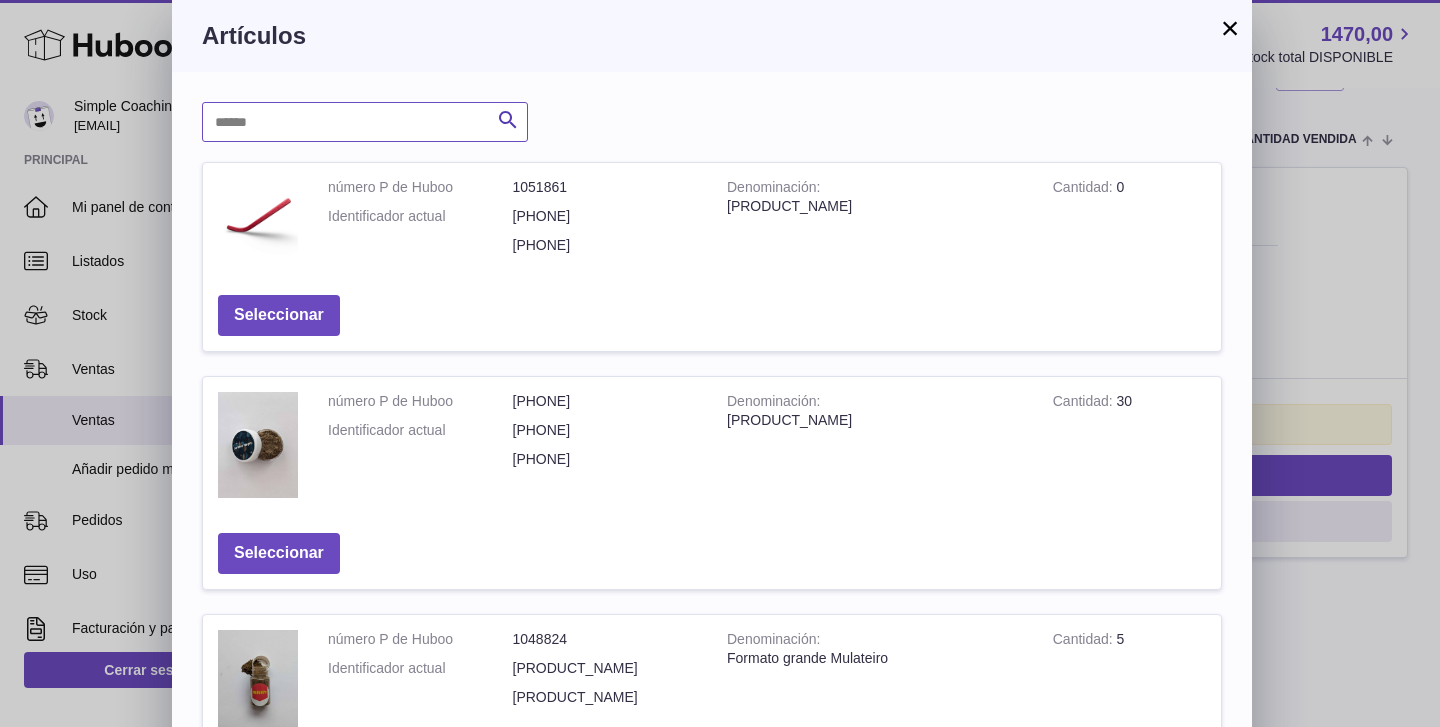 click at bounding box center (365, 122) 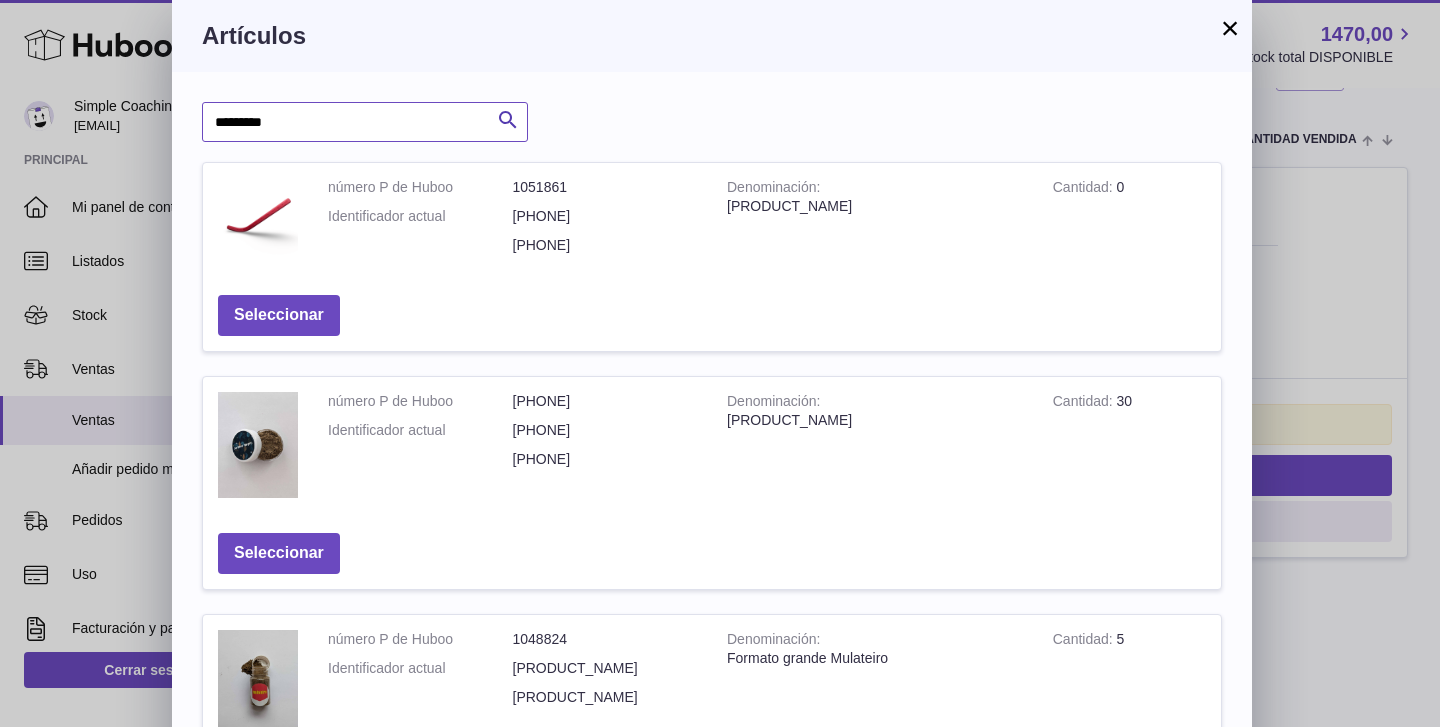 type on "*********" 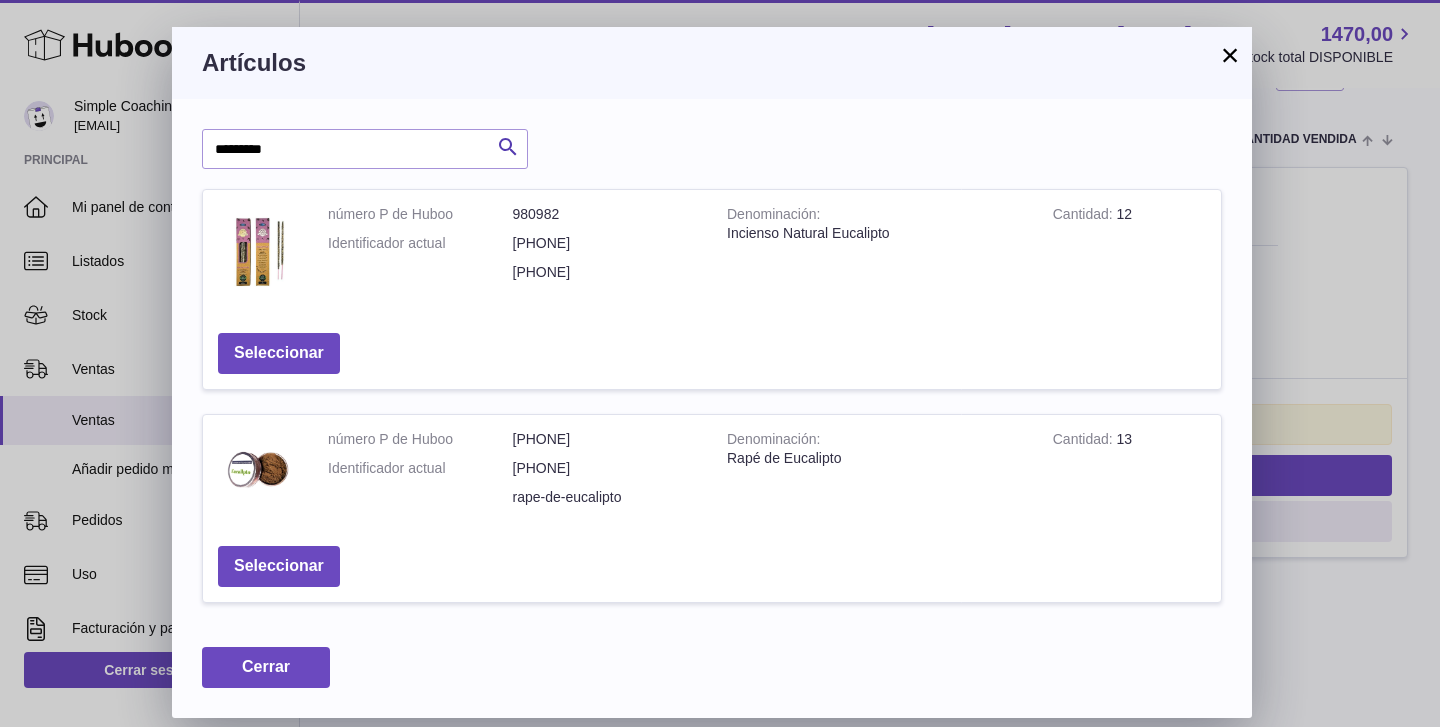 click on "Seleccionar" at bounding box center [279, 566] 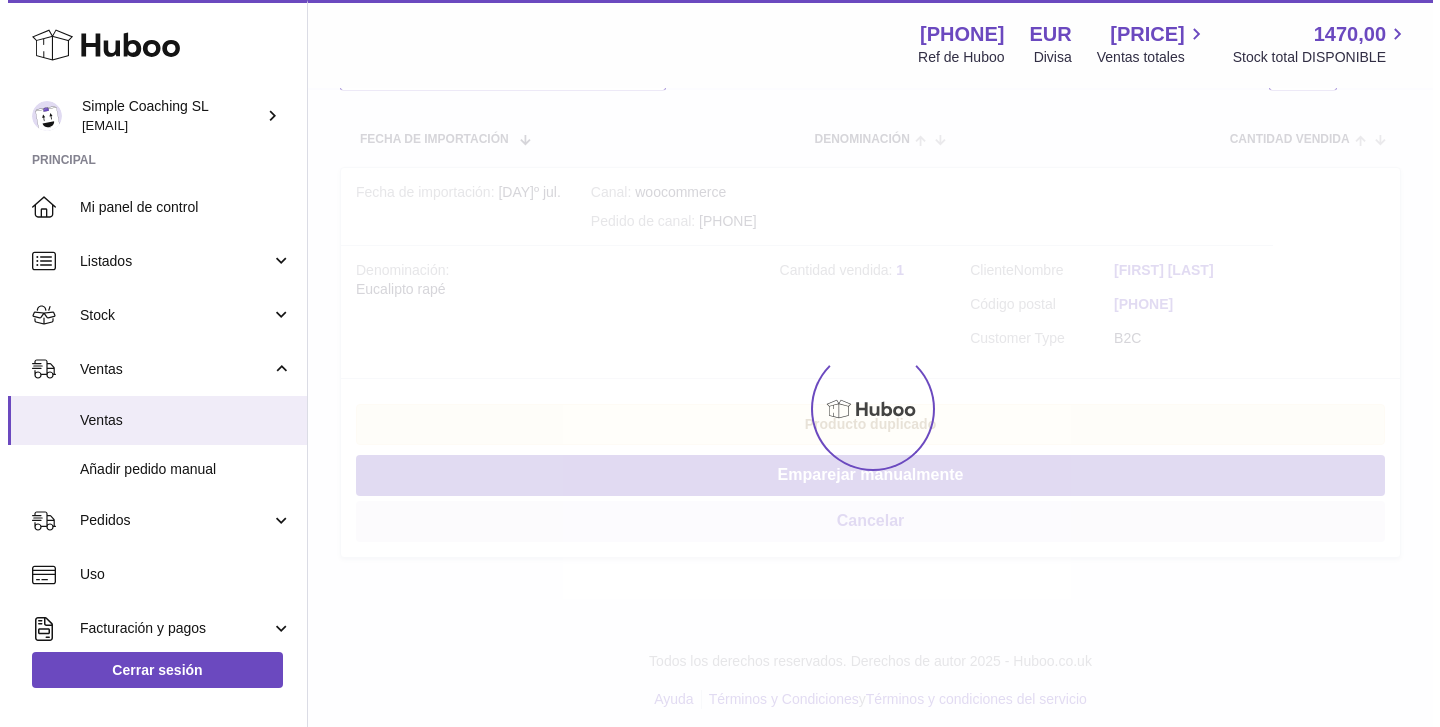 scroll, scrollTop: 0, scrollLeft: 0, axis: both 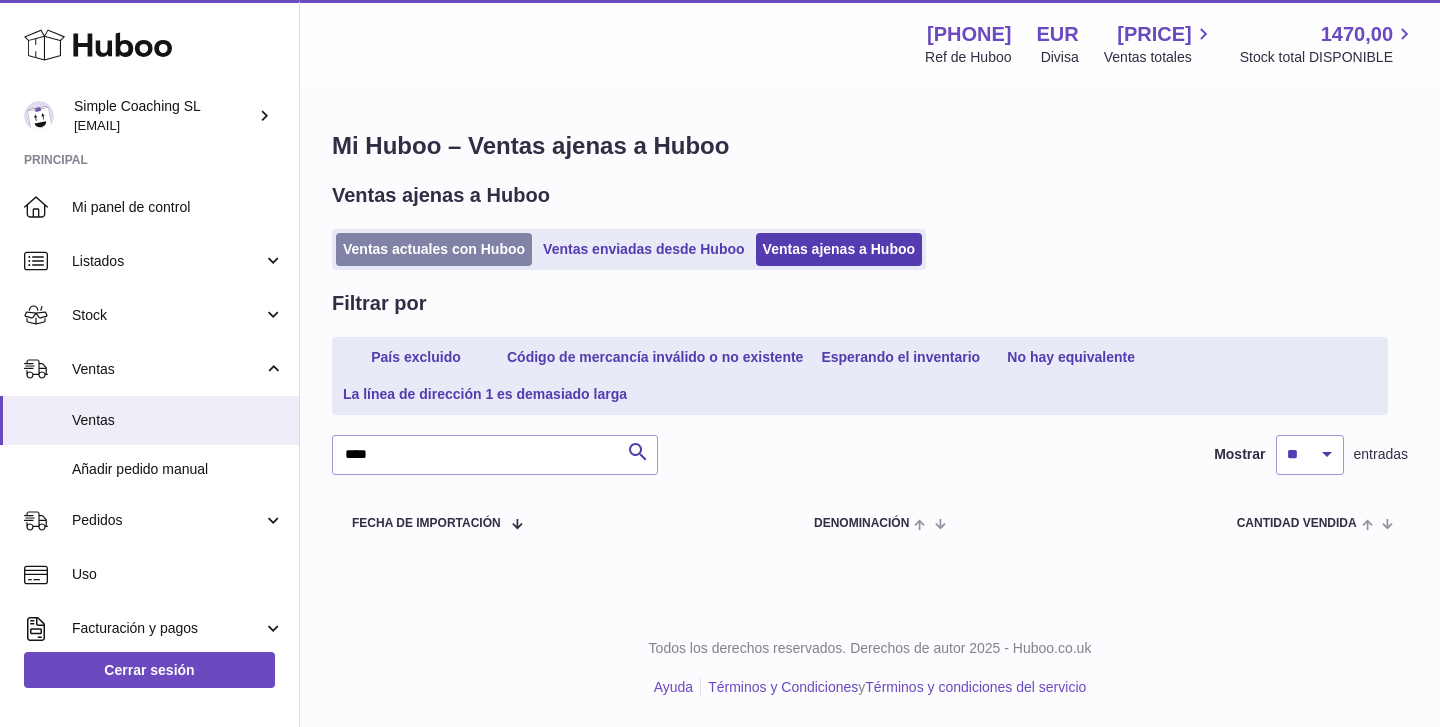 click on "Ventas actuales con Huboo" at bounding box center (434, 249) 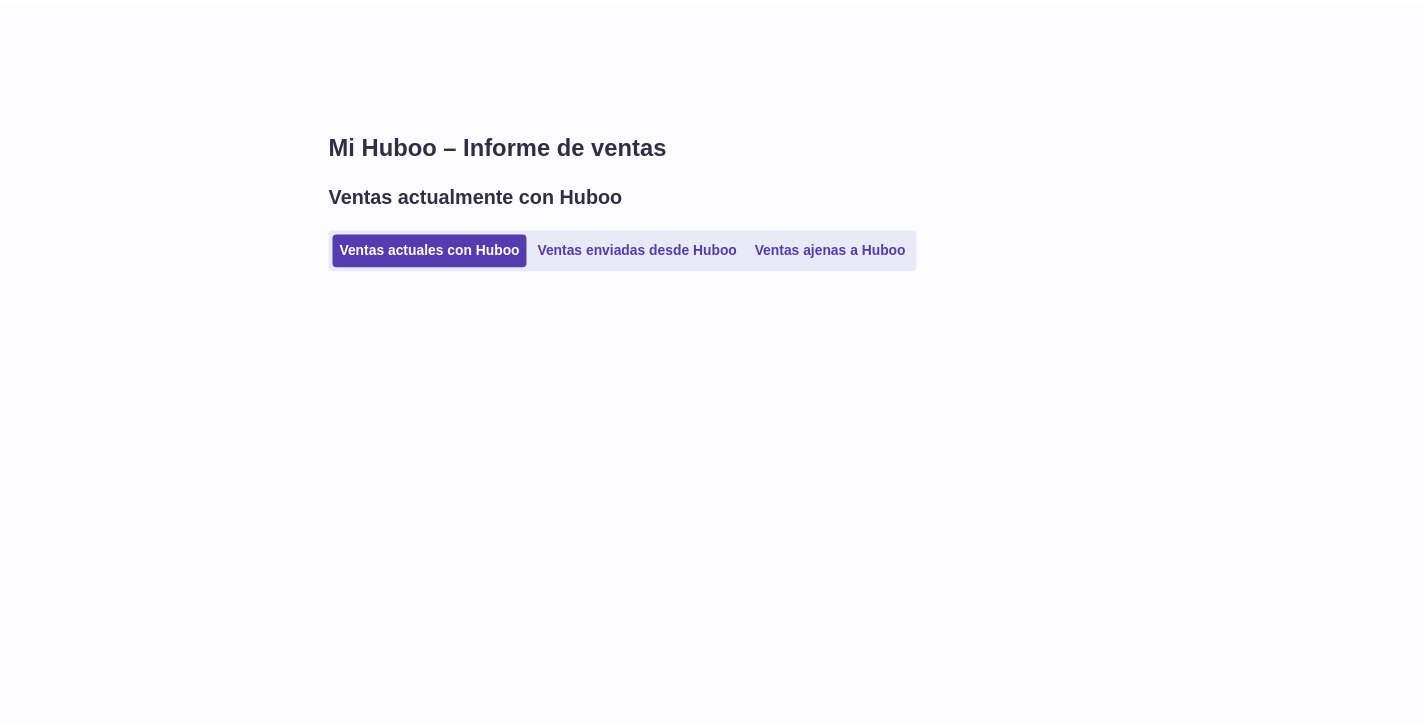 scroll, scrollTop: 0, scrollLeft: 0, axis: both 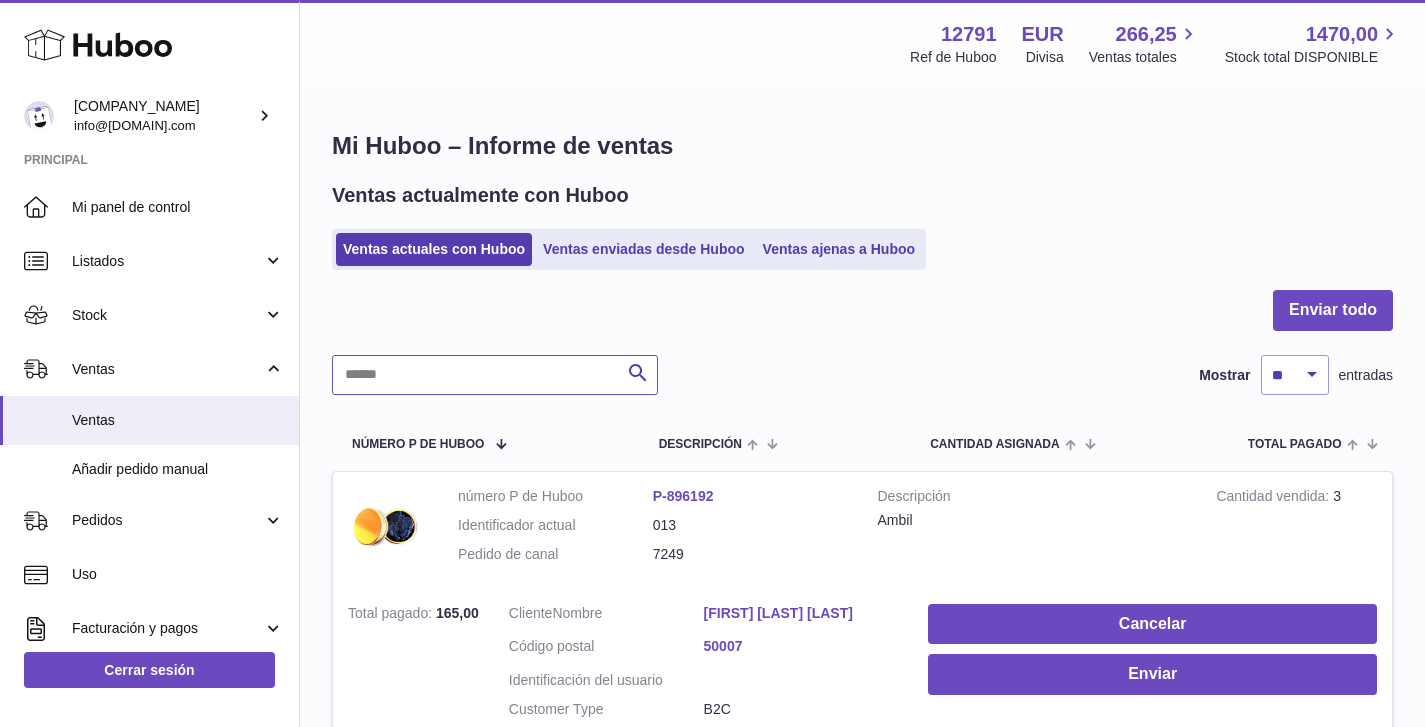 click at bounding box center (495, 375) 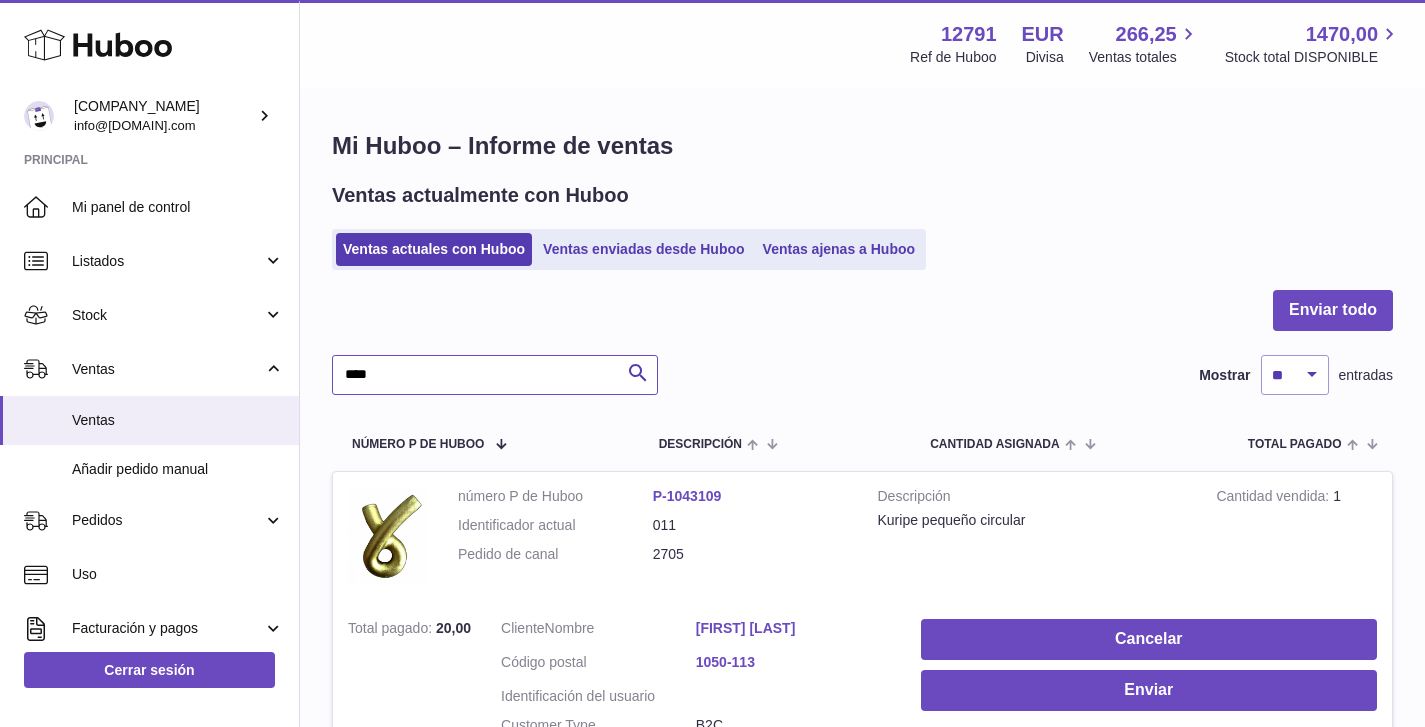 scroll, scrollTop: 298, scrollLeft: 0, axis: vertical 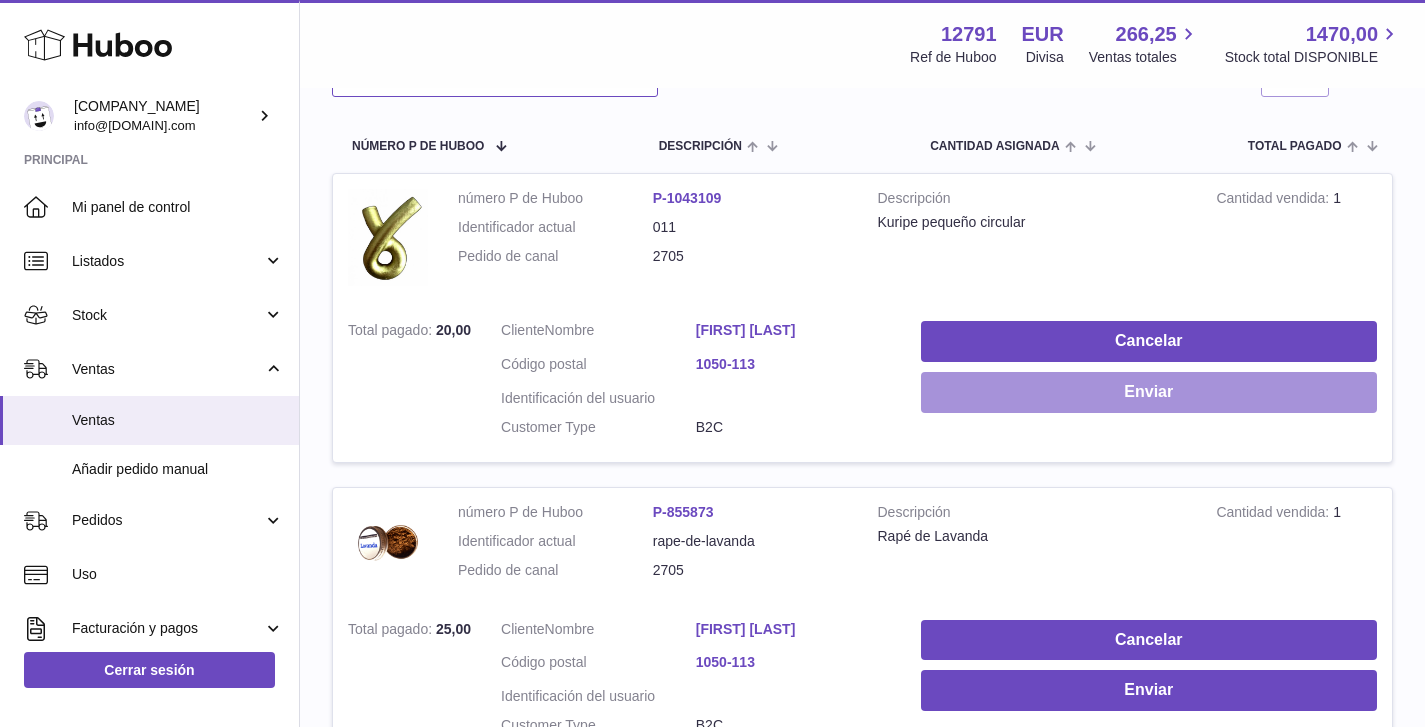 type on "****" 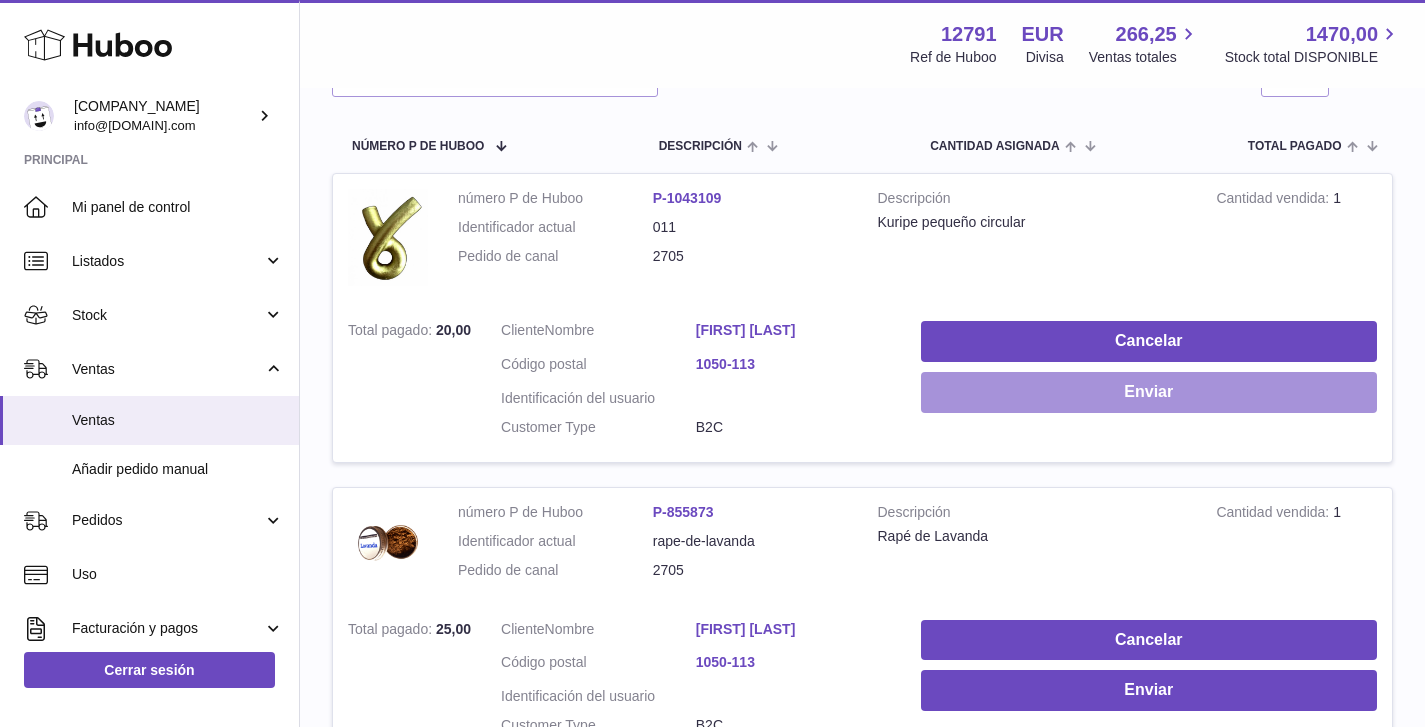 click on "Enviar" at bounding box center (1149, 392) 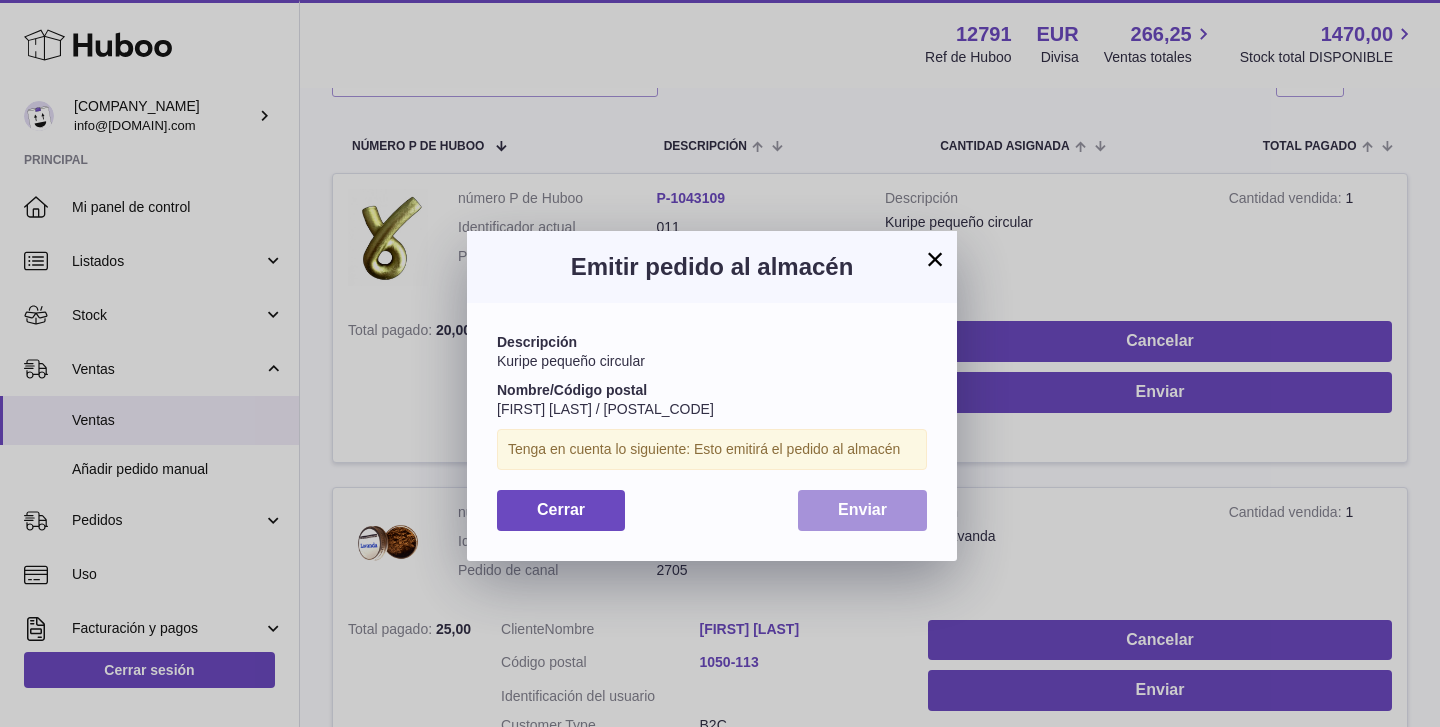 click on "Enviar" at bounding box center [862, 510] 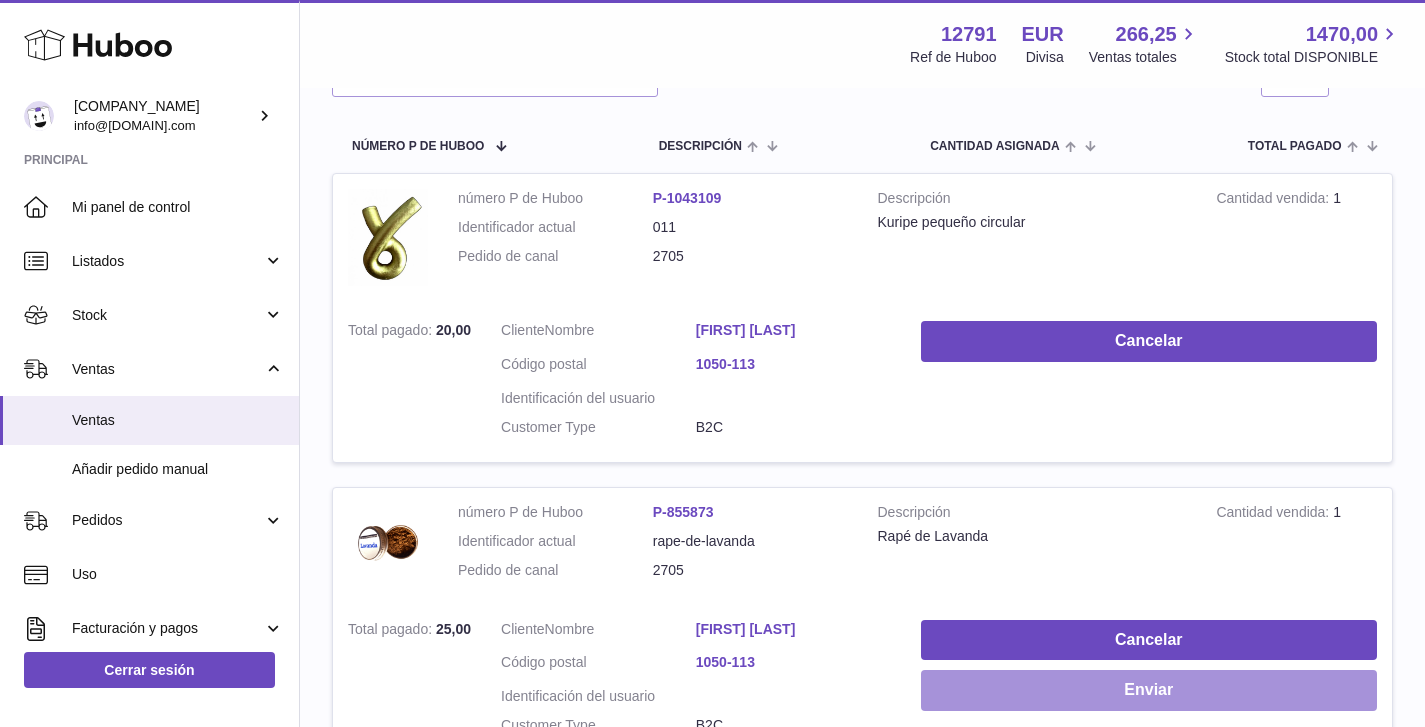 click on "Enviar" at bounding box center [1149, 690] 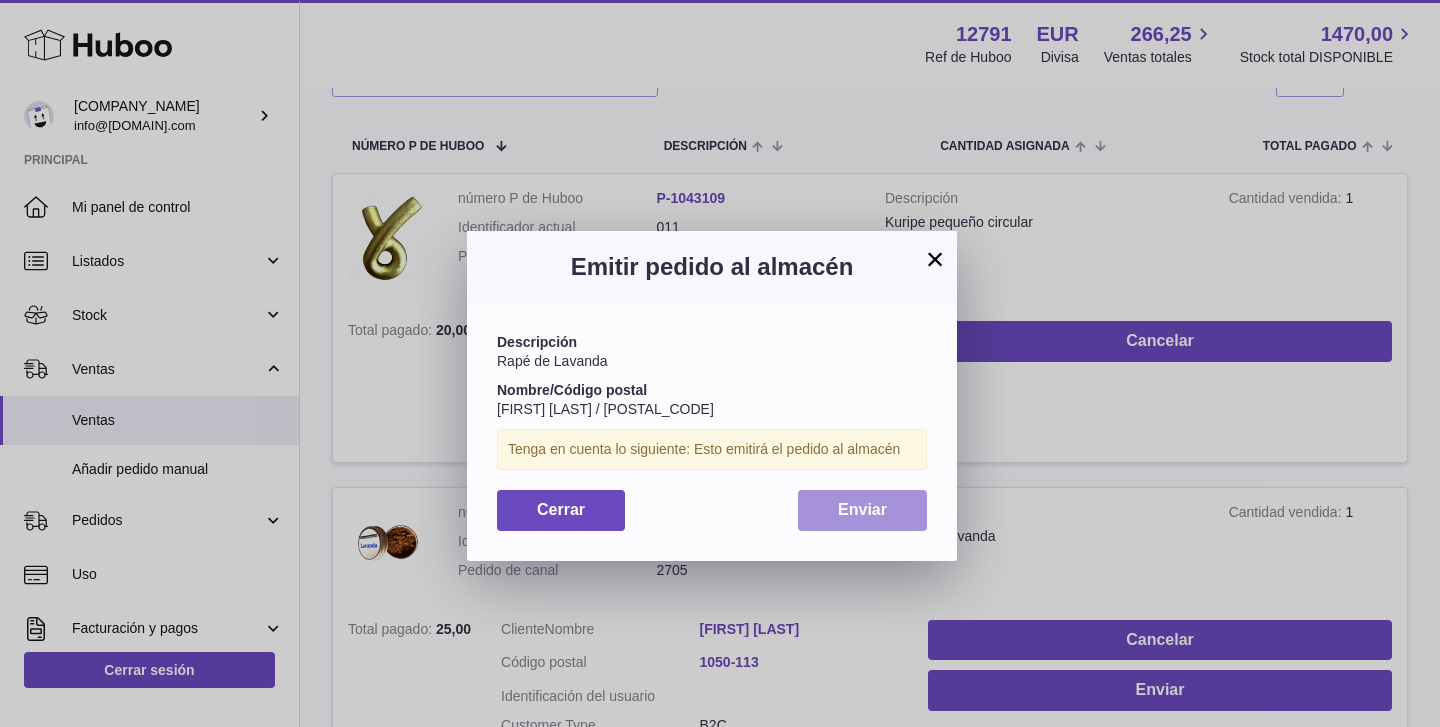 click on "Enviar" at bounding box center [862, 510] 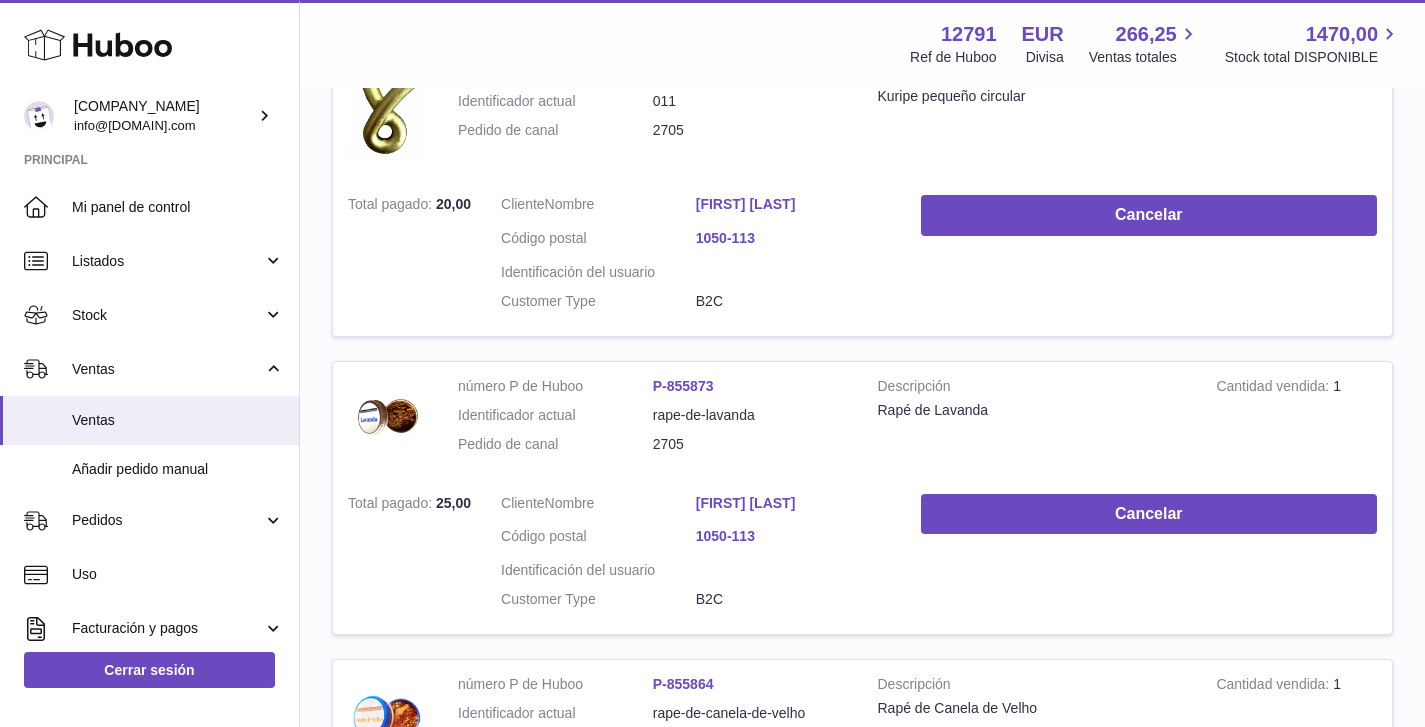 scroll, scrollTop: 603, scrollLeft: 0, axis: vertical 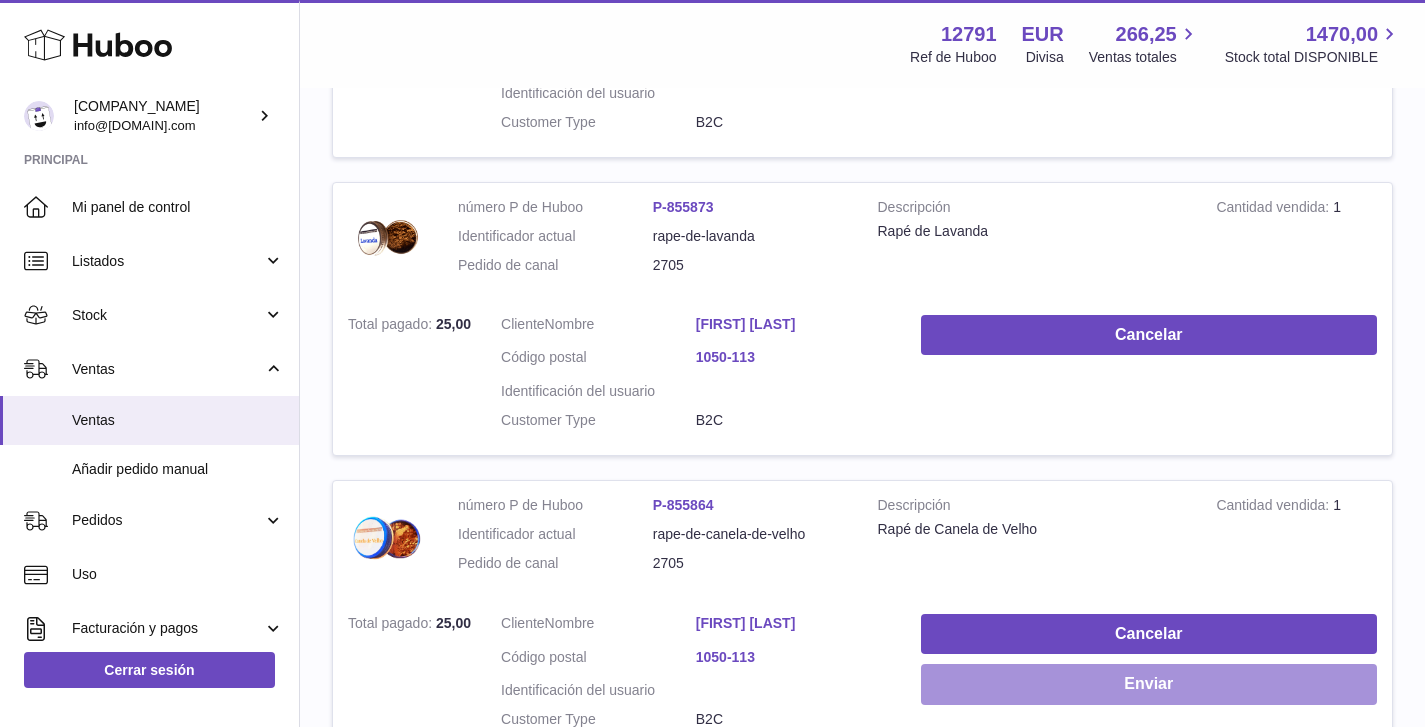 click on "Enviar" at bounding box center [1149, 684] 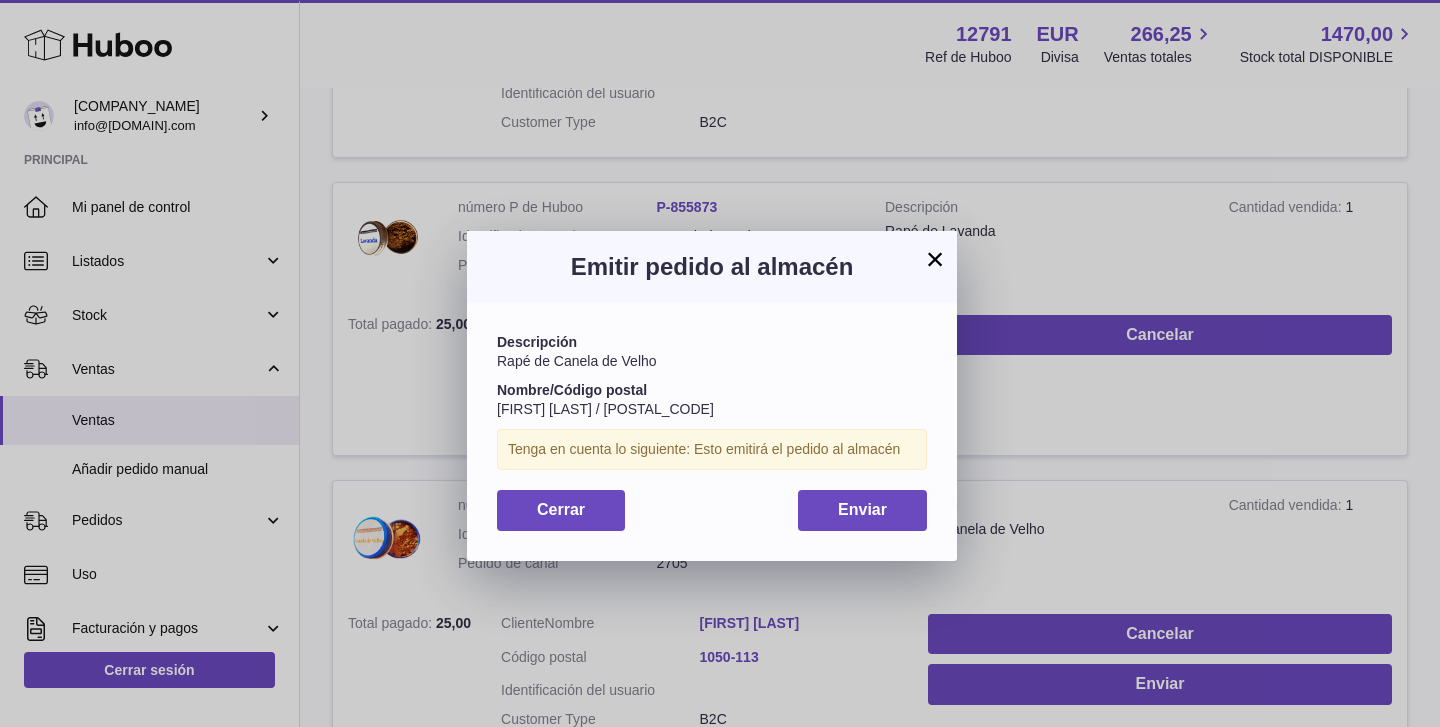 click on "Descripción   Rapé de Canela de Velho   Nombre/Código postal   Joana Lopes  / 1050-113
Tenga en cuenta lo siguiente: Esto emitirá el pedido al almacén
Cerrar   Enviar" at bounding box center (712, 431) 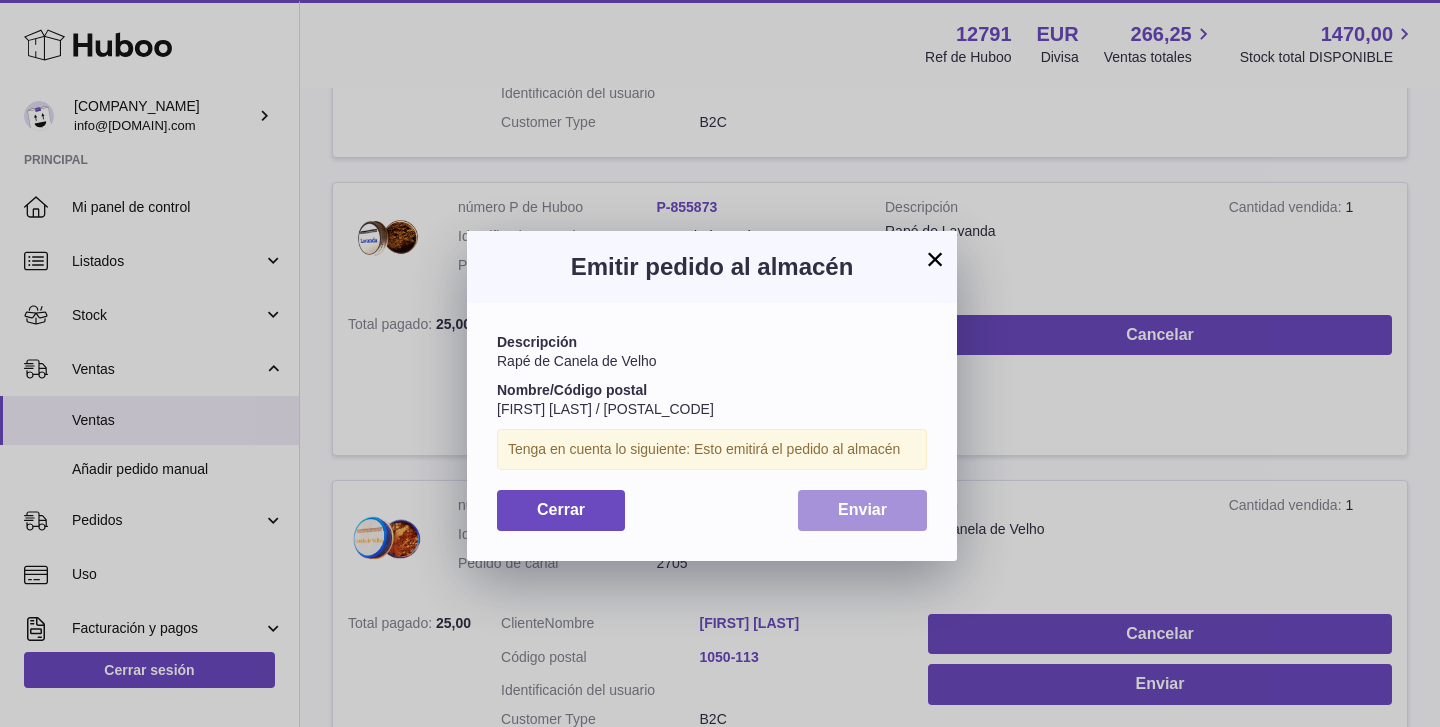 click on "Enviar" at bounding box center [862, 510] 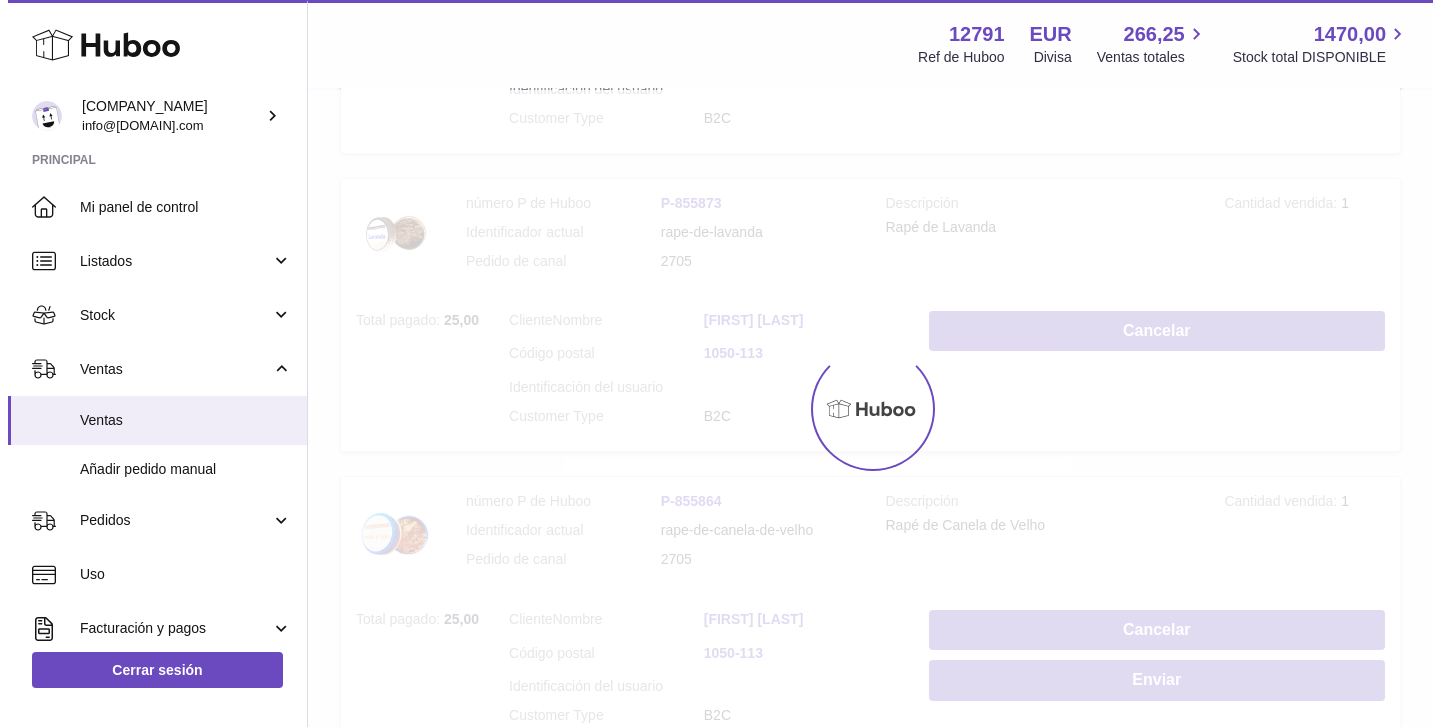 scroll, scrollTop: 1061, scrollLeft: 0, axis: vertical 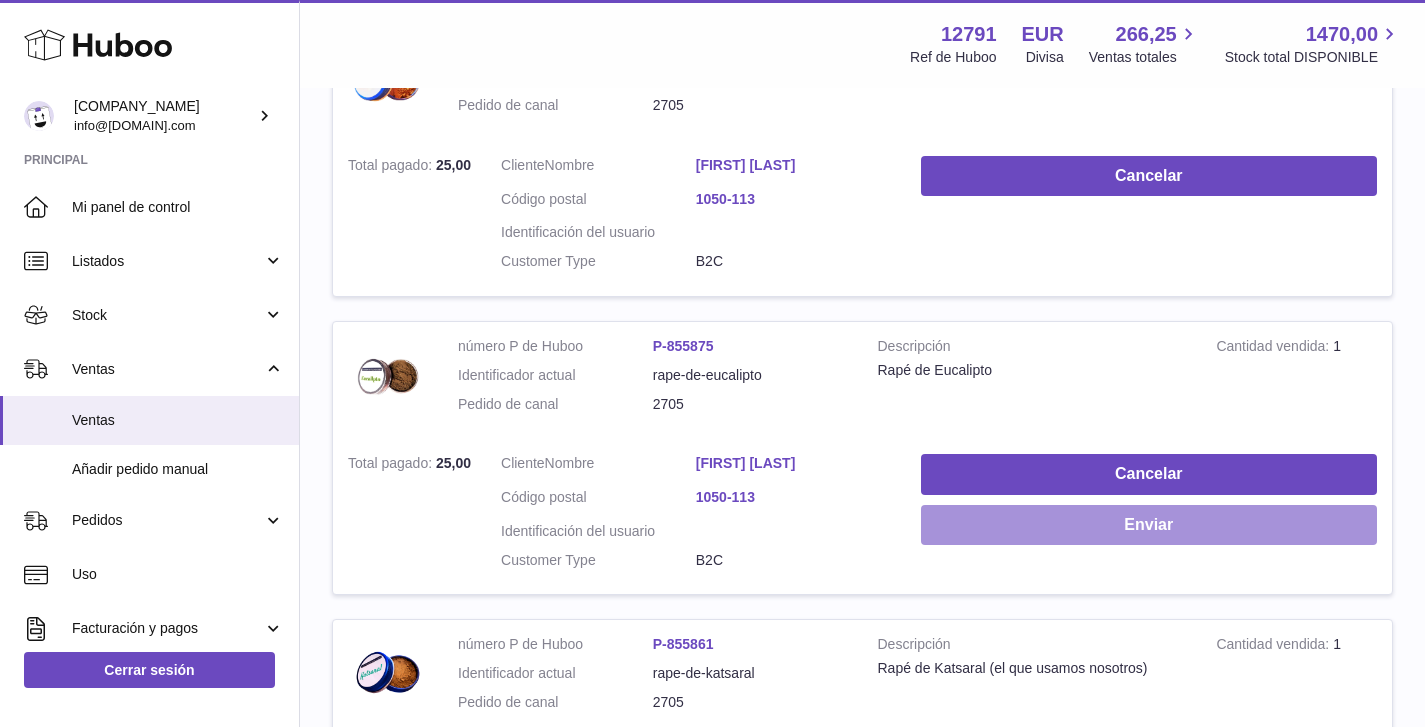 click on "Enviar" at bounding box center (1149, 525) 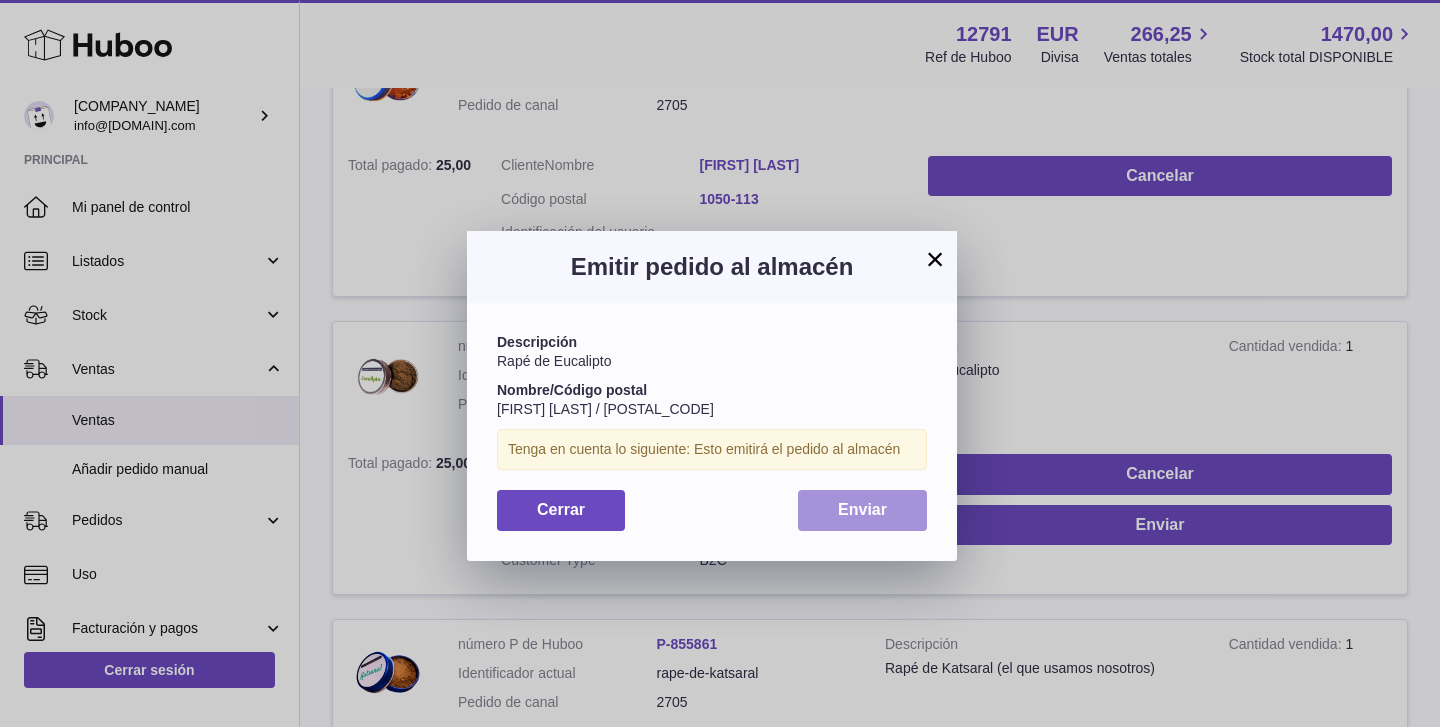 click on "Enviar" at bounding box center (862, 510) 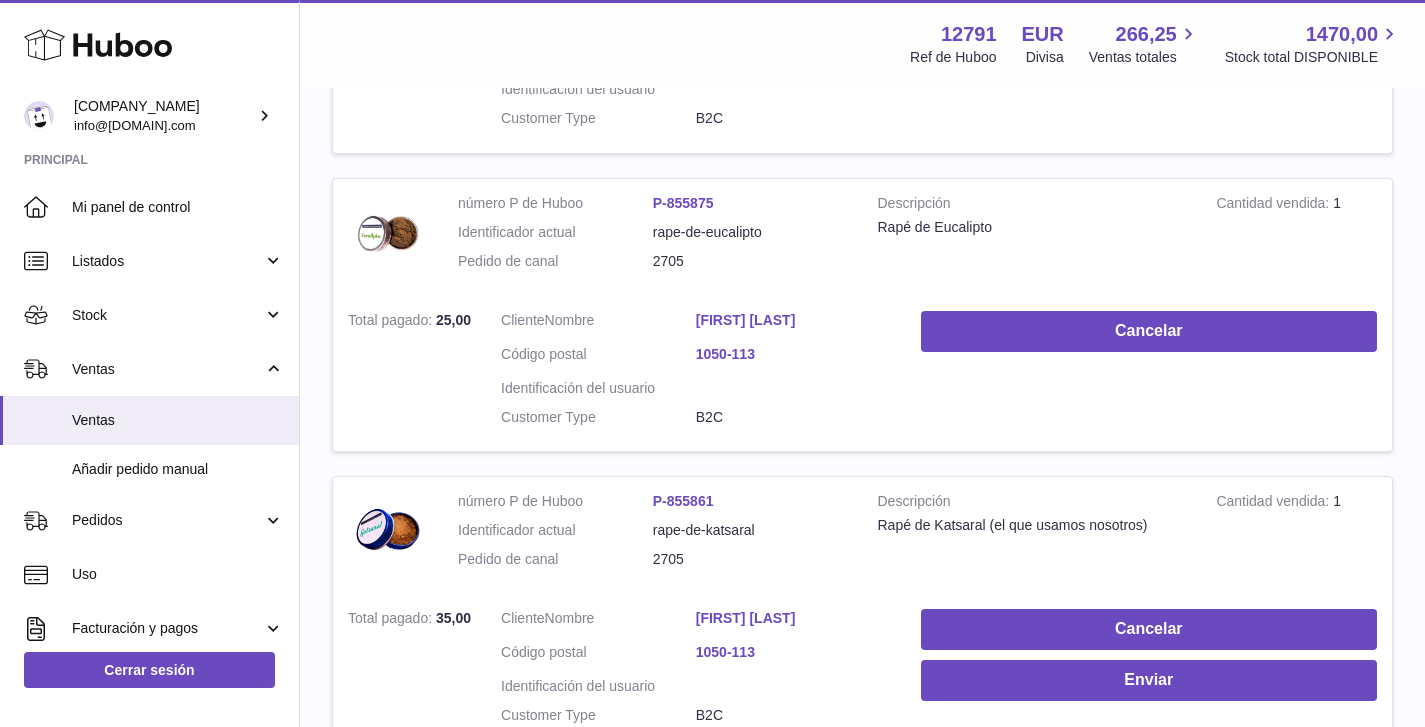 scroll, scrollTop: 1294, scrollLeft: 0, axis: vertical 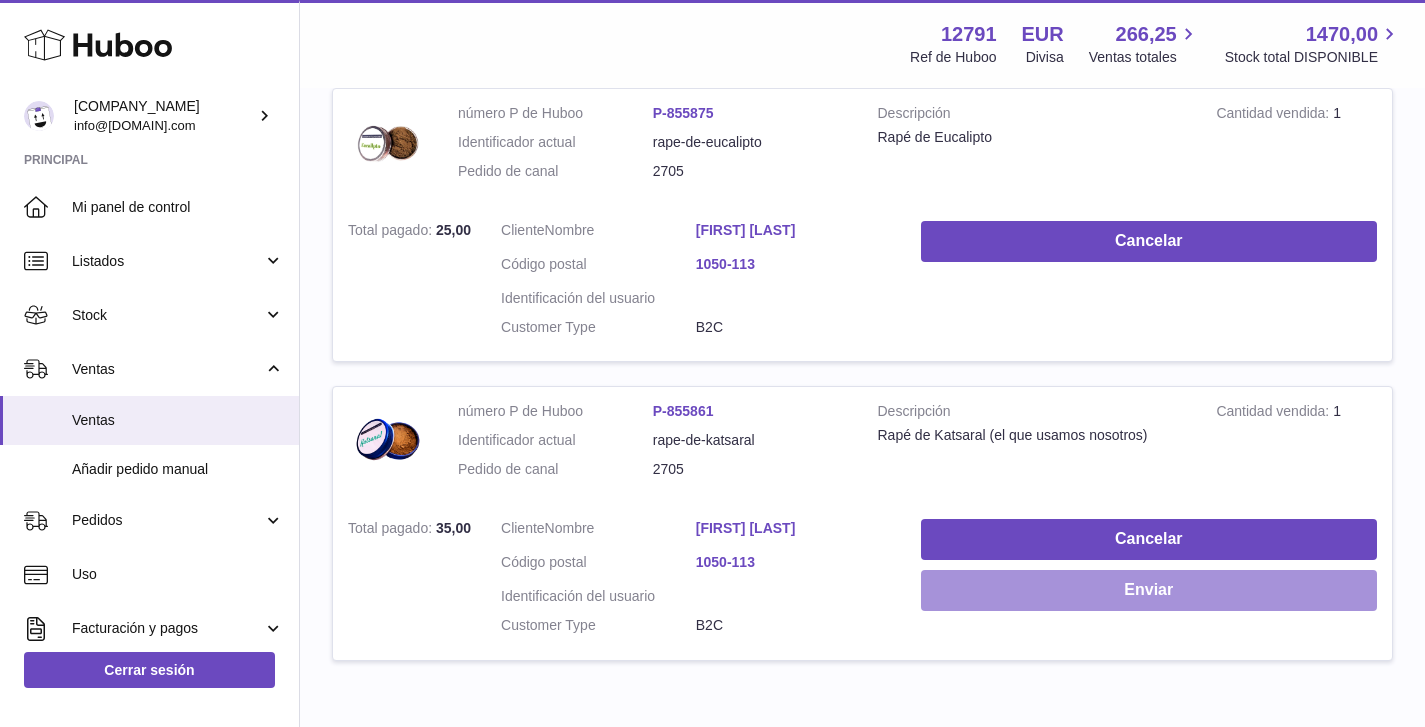 click on "Enviar" at bounding box center (1149, 590) 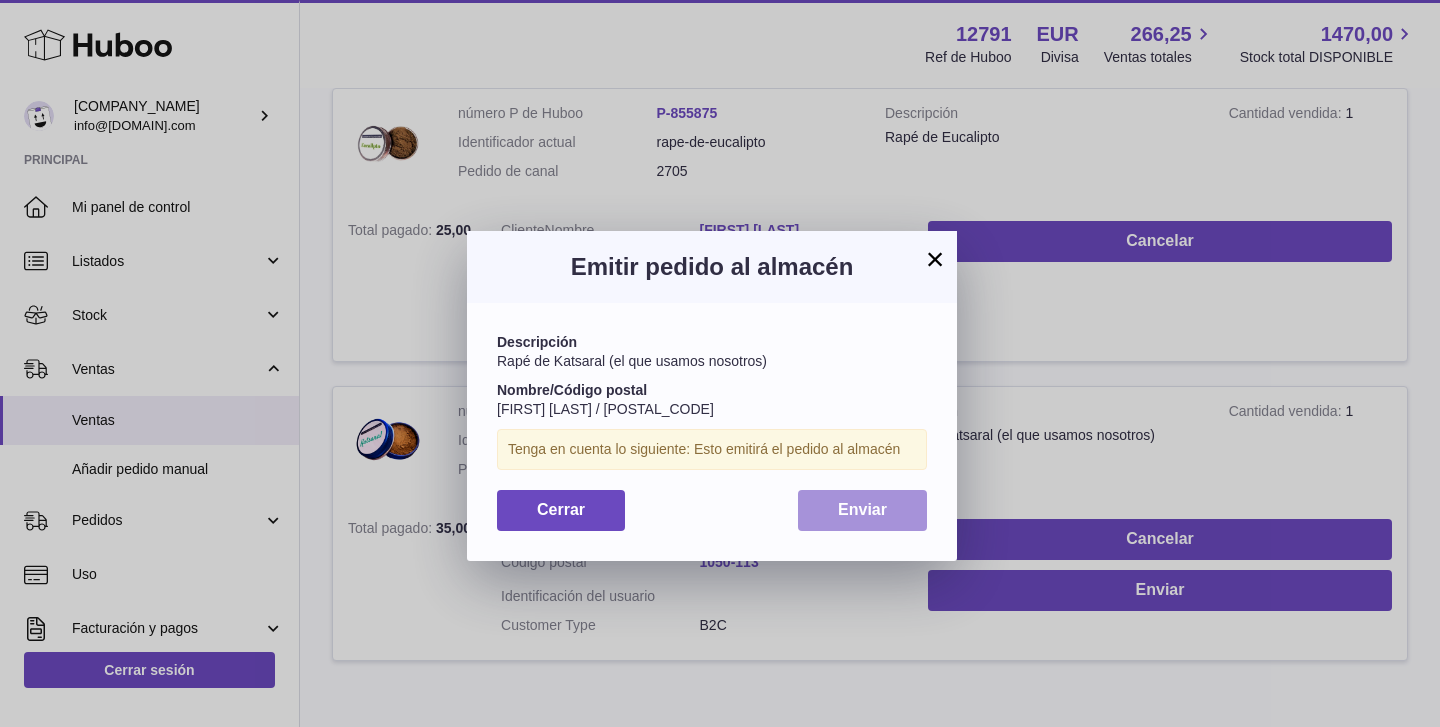 click on "Enviar" at bounding box center [862, 509] 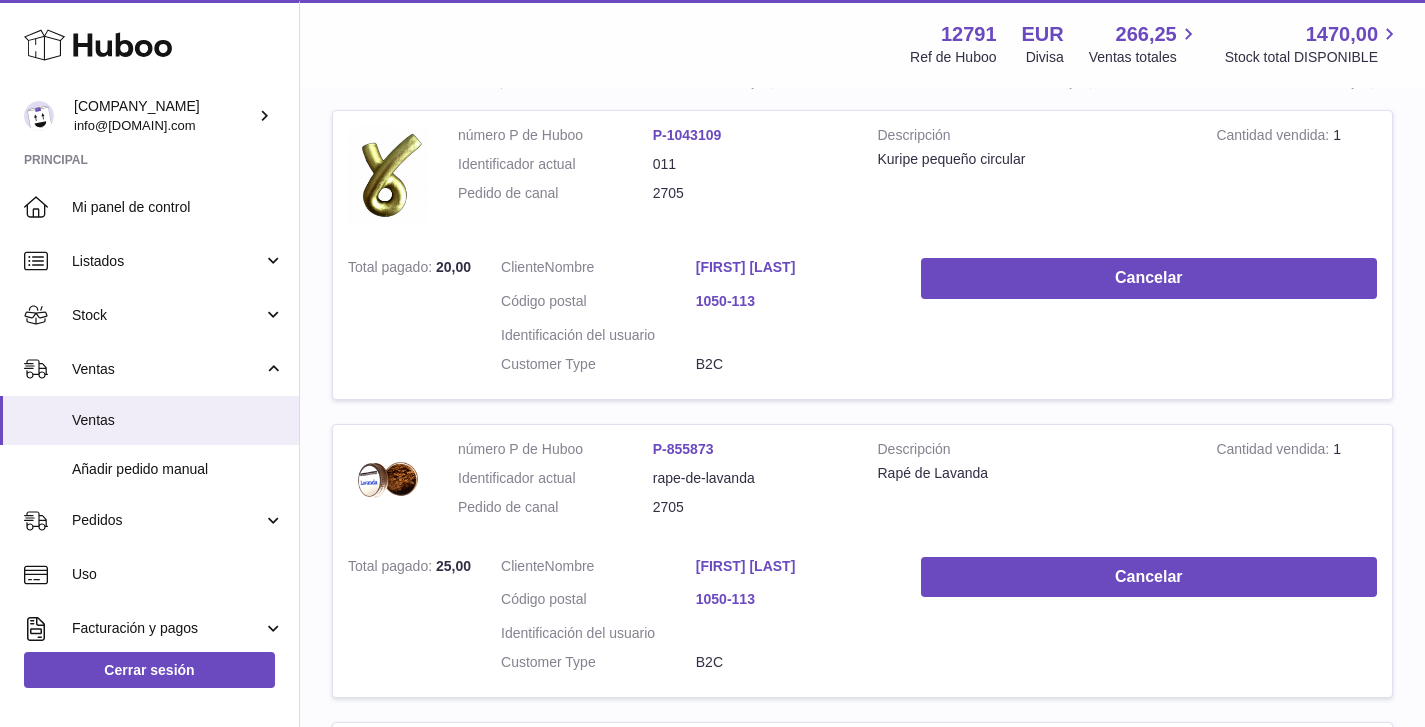 scroll, scrollTop: 0, scrollLeft: 0, axis: both 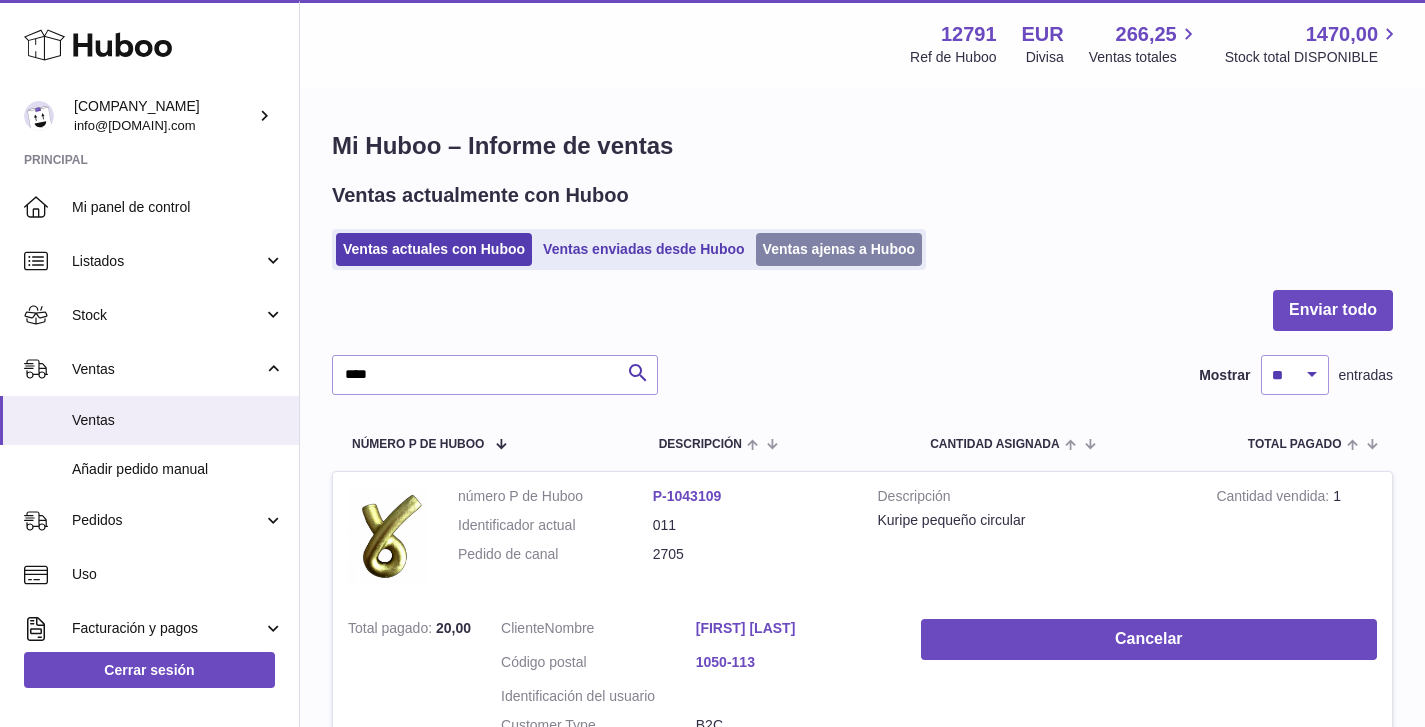 click on "Ventas ajenas a Huboo" at bounding box center (839, 249) 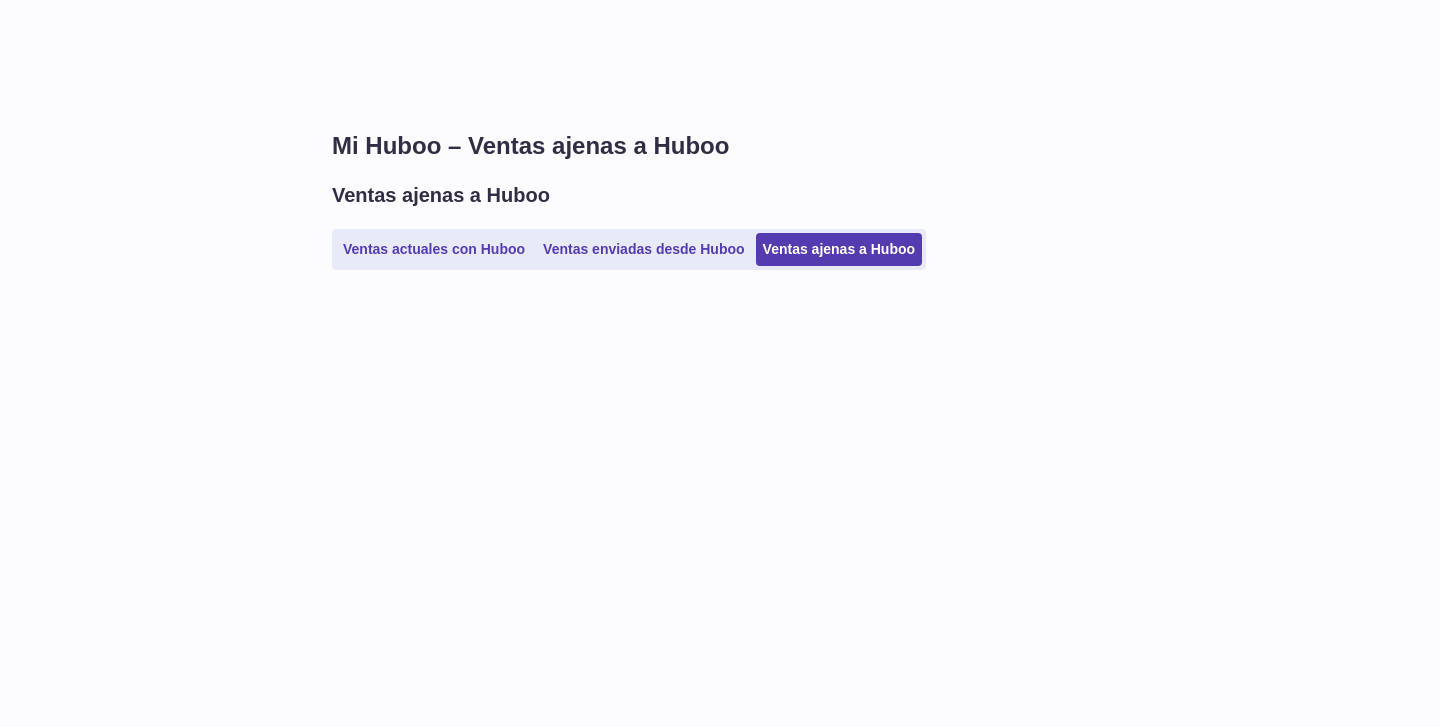 scroll, scrollTop: 0, scrollLeft: 0, axis: both 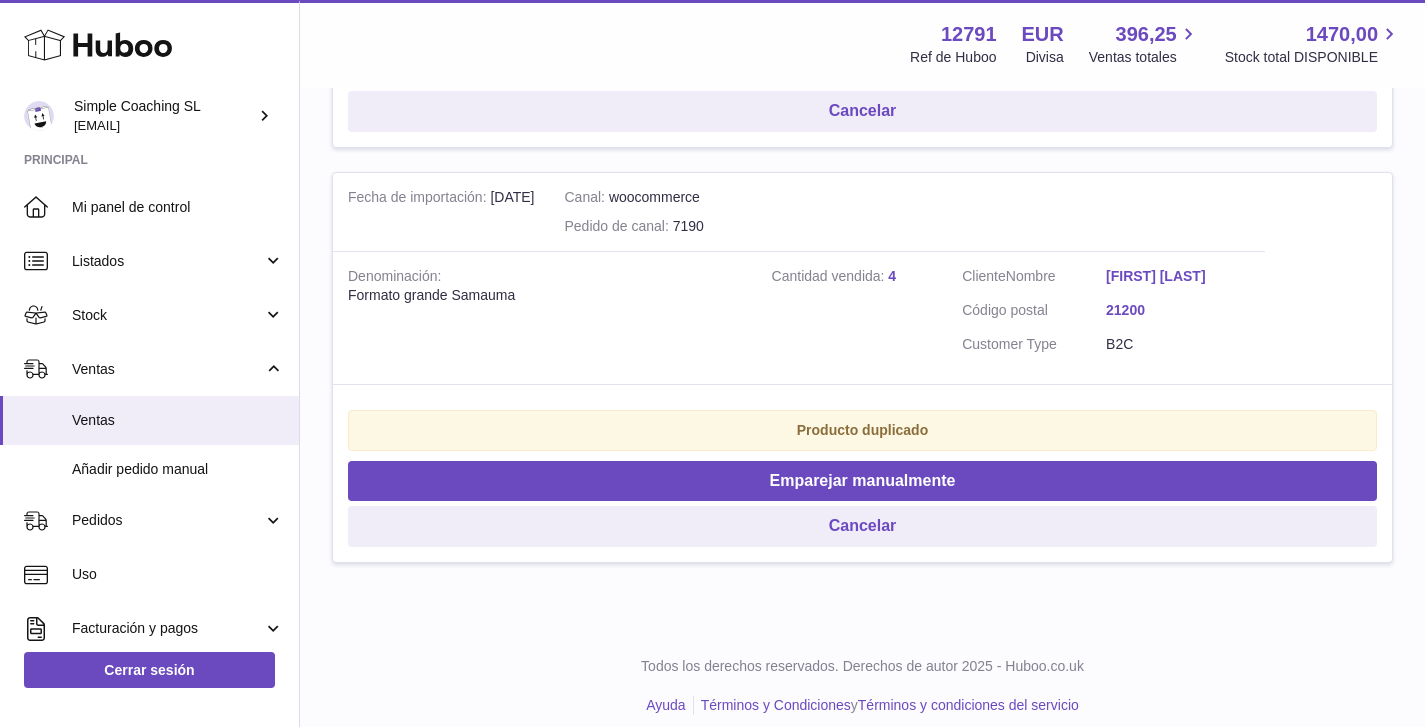 click on "Francisco jose Ruiz Moreno" at bounding box center [1178, 276] 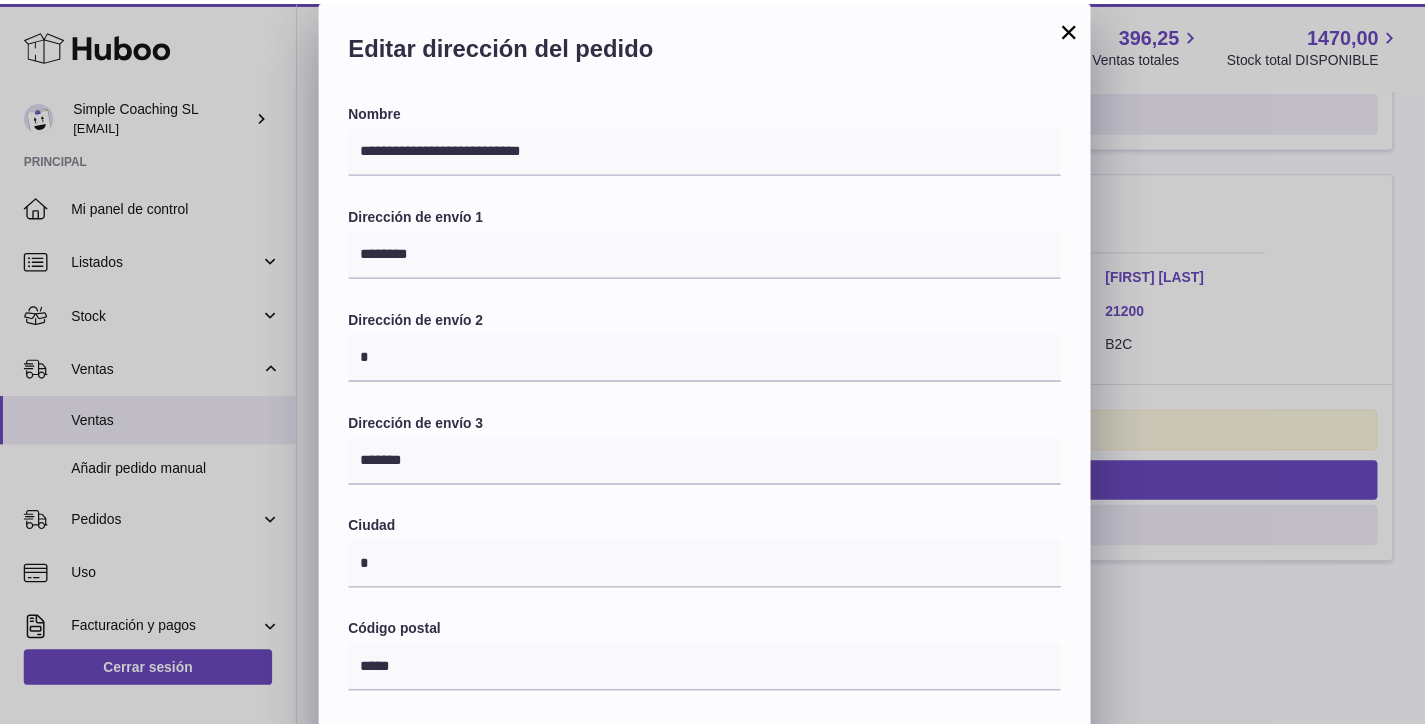 scroll, scrollTop: 465, scrollLeft: 0, axis: vertical 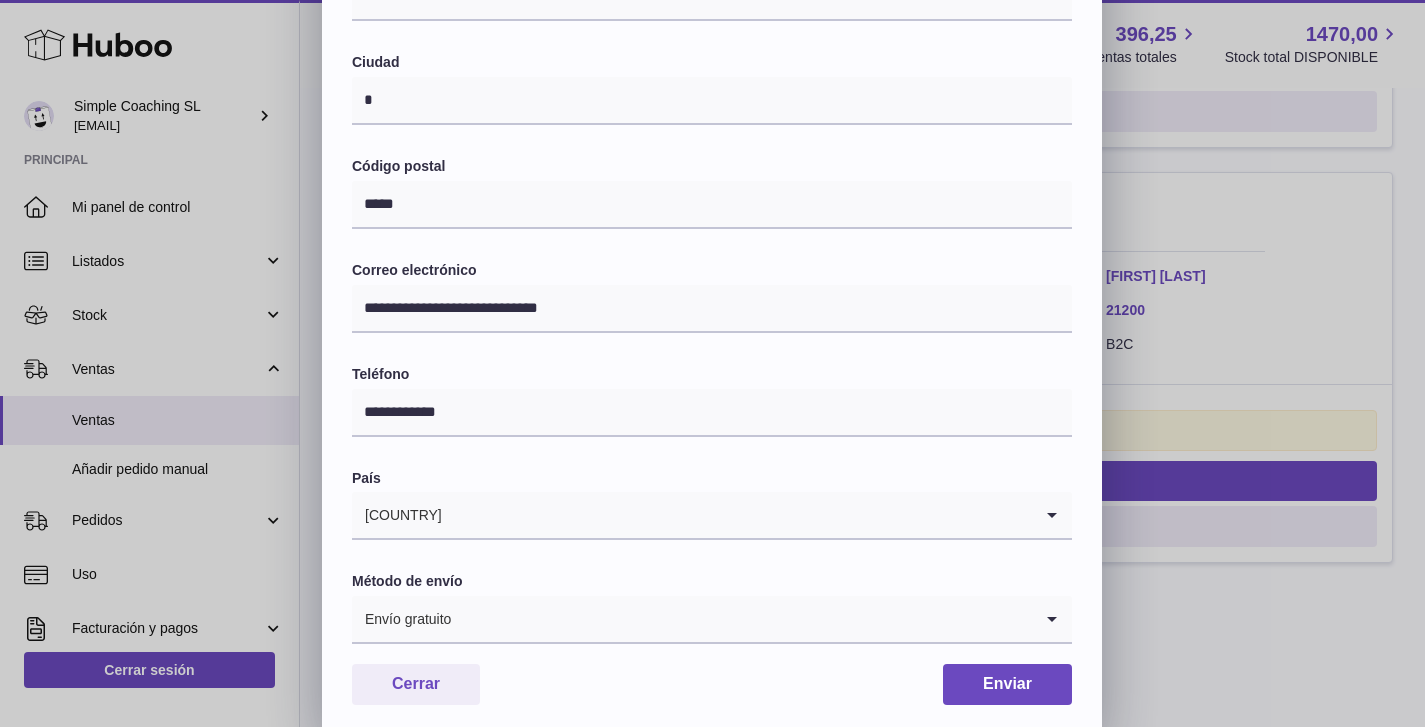 click on "**********" at bounding box center (712, 135) 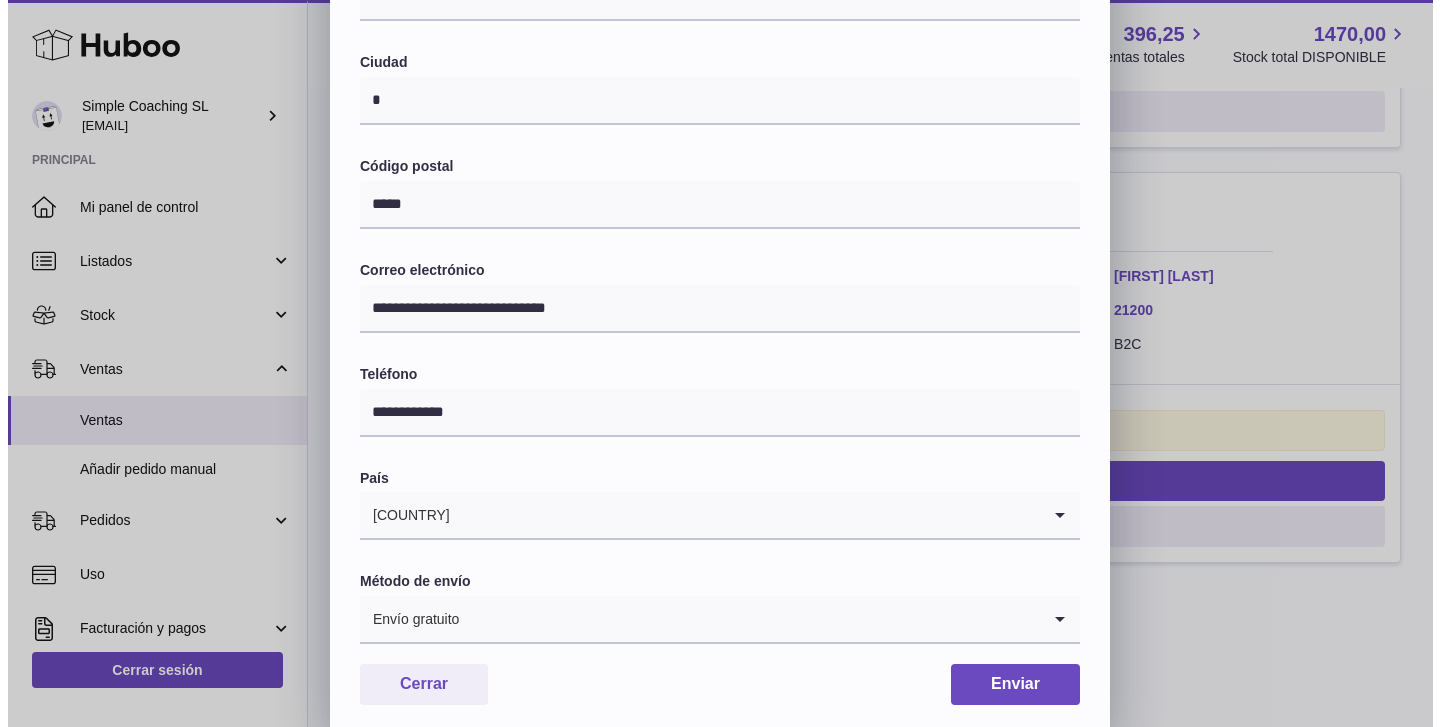 scroll, scrollTop: 0, scrollLeft: 0, axis: both 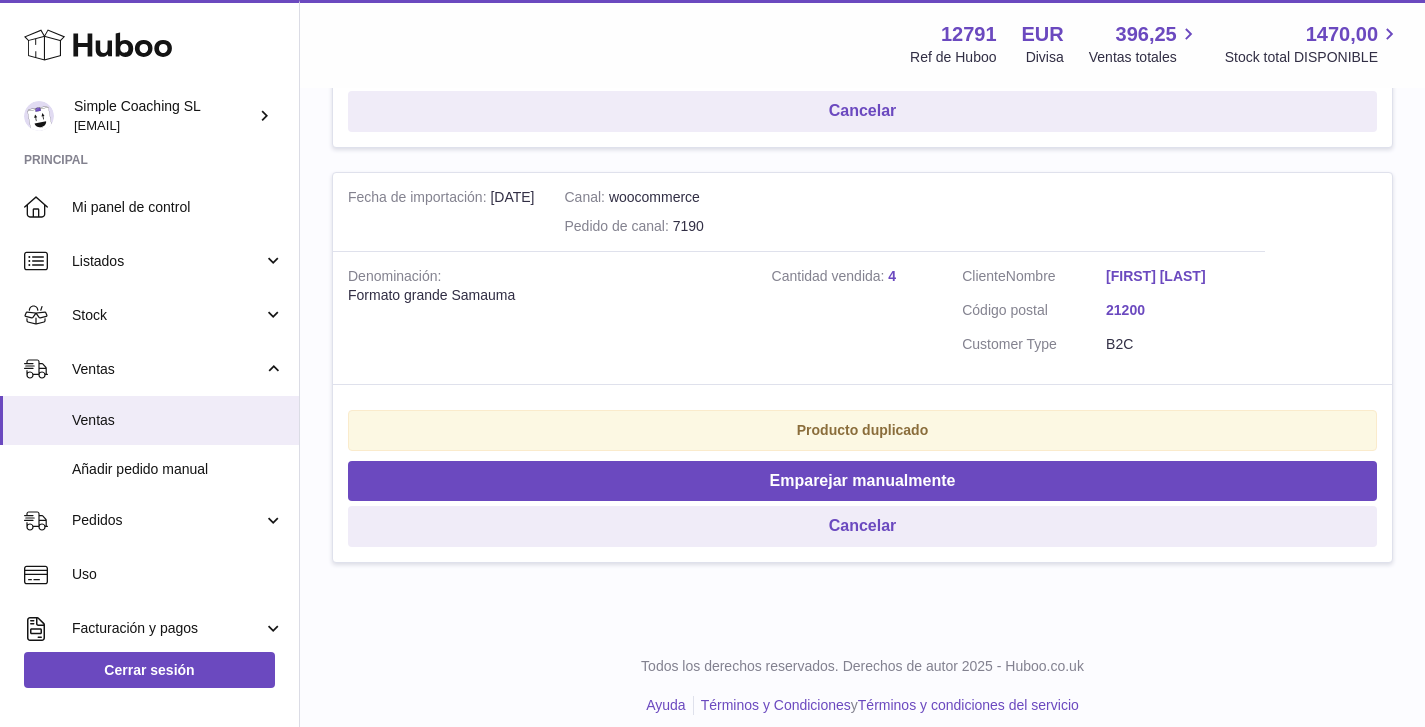click on "Francisco jose Ruiz Moreno" at bounding box center (1178, 276) 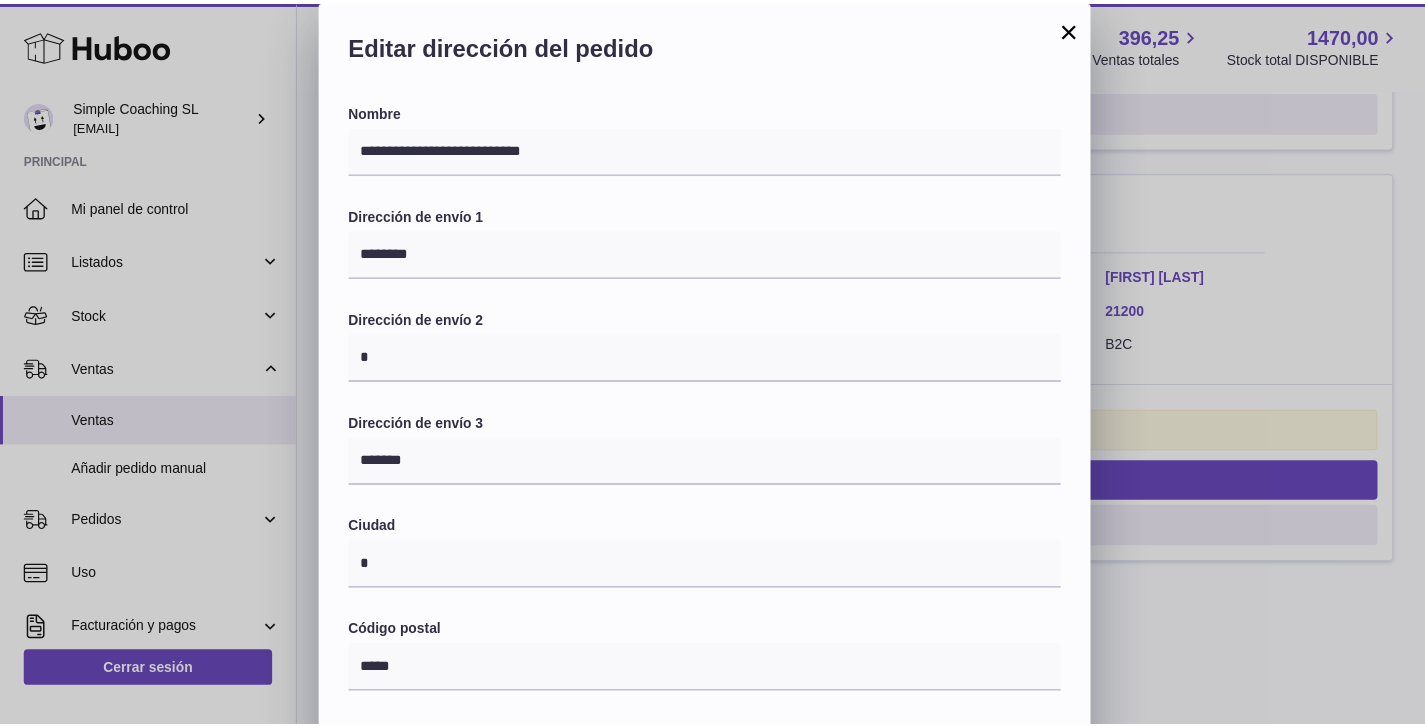 scroll, scrollTop: 465, scrollLeft: 0, axis: vertical 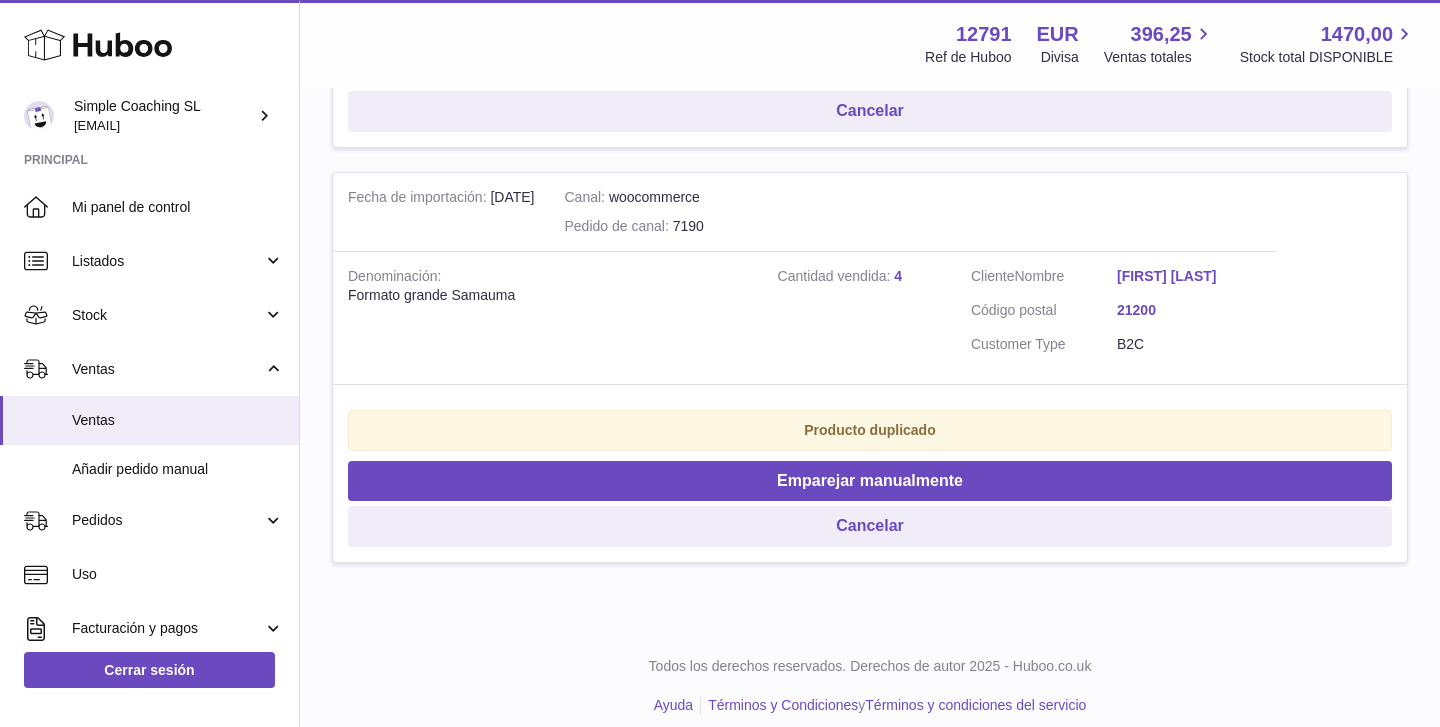 click at bounding box center [720, 363] 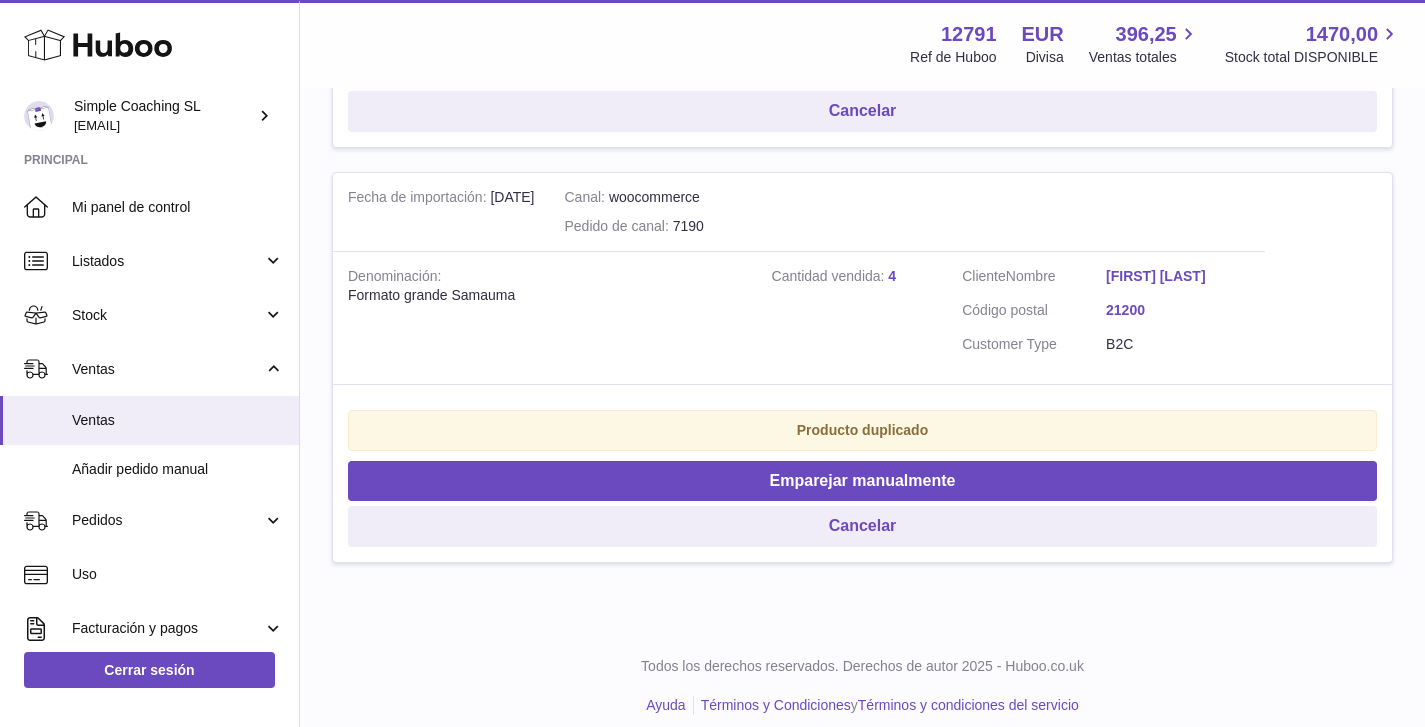 scroll, scrollTop: 0, scrollLeft: 0, axis: both 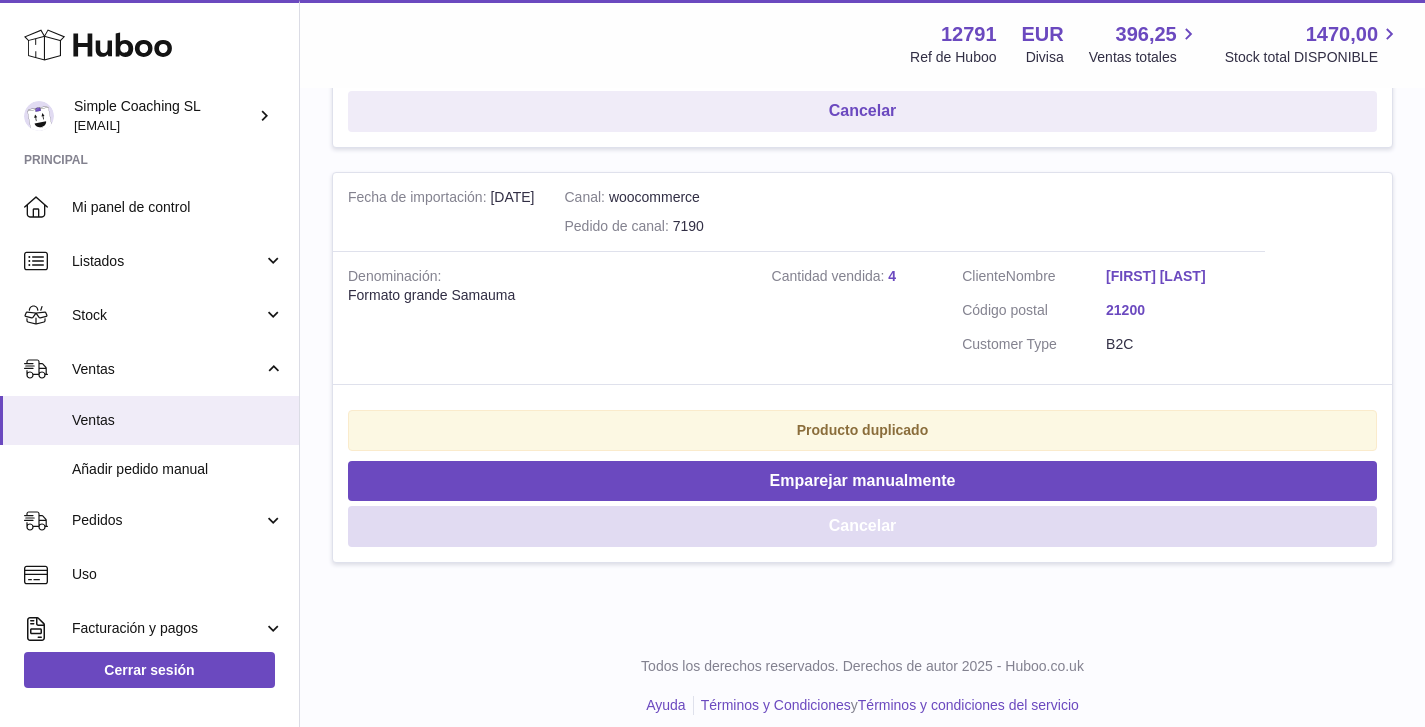 click on "Cancelar" at bounding box center [862, 526] 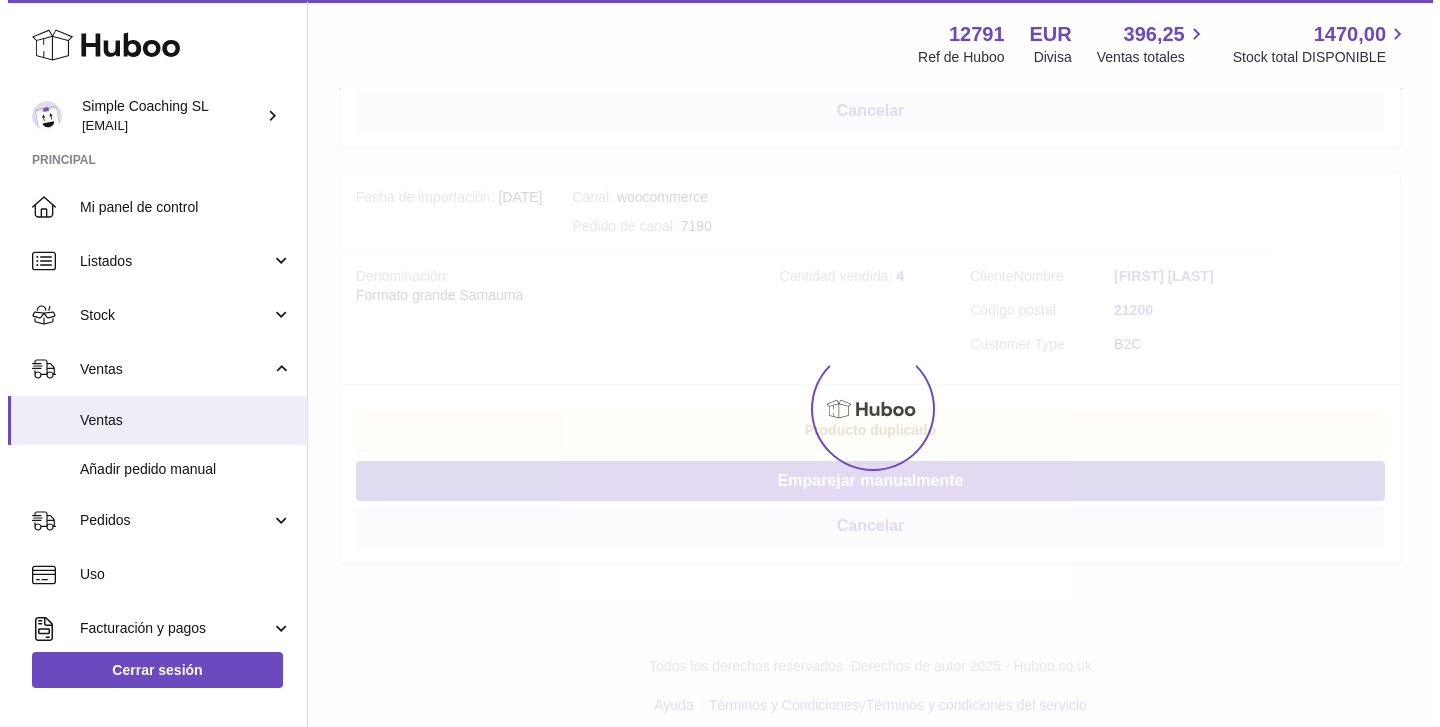 scroll, scrollTop: 2452, scrollLeft: 0, axis: vertical 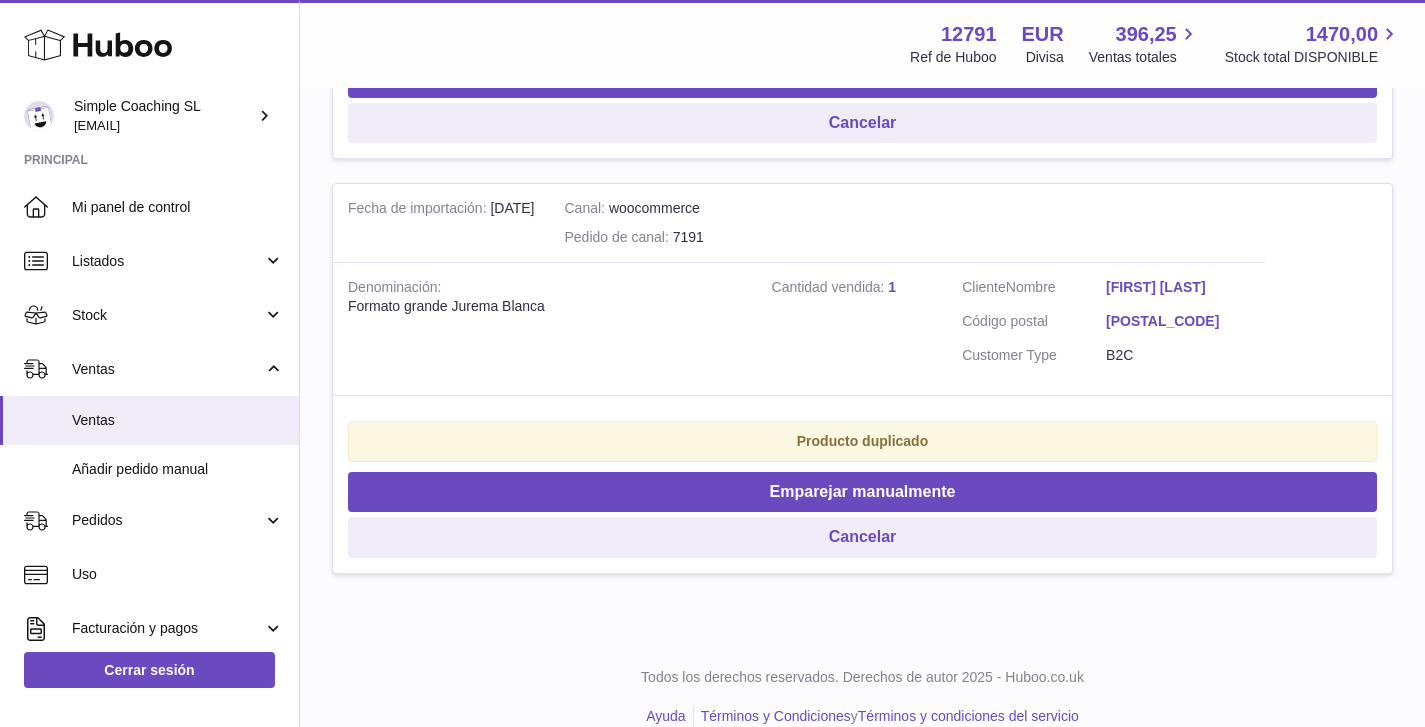 click on "[NAME] [NAME]" at bounding box center [1178, 287] 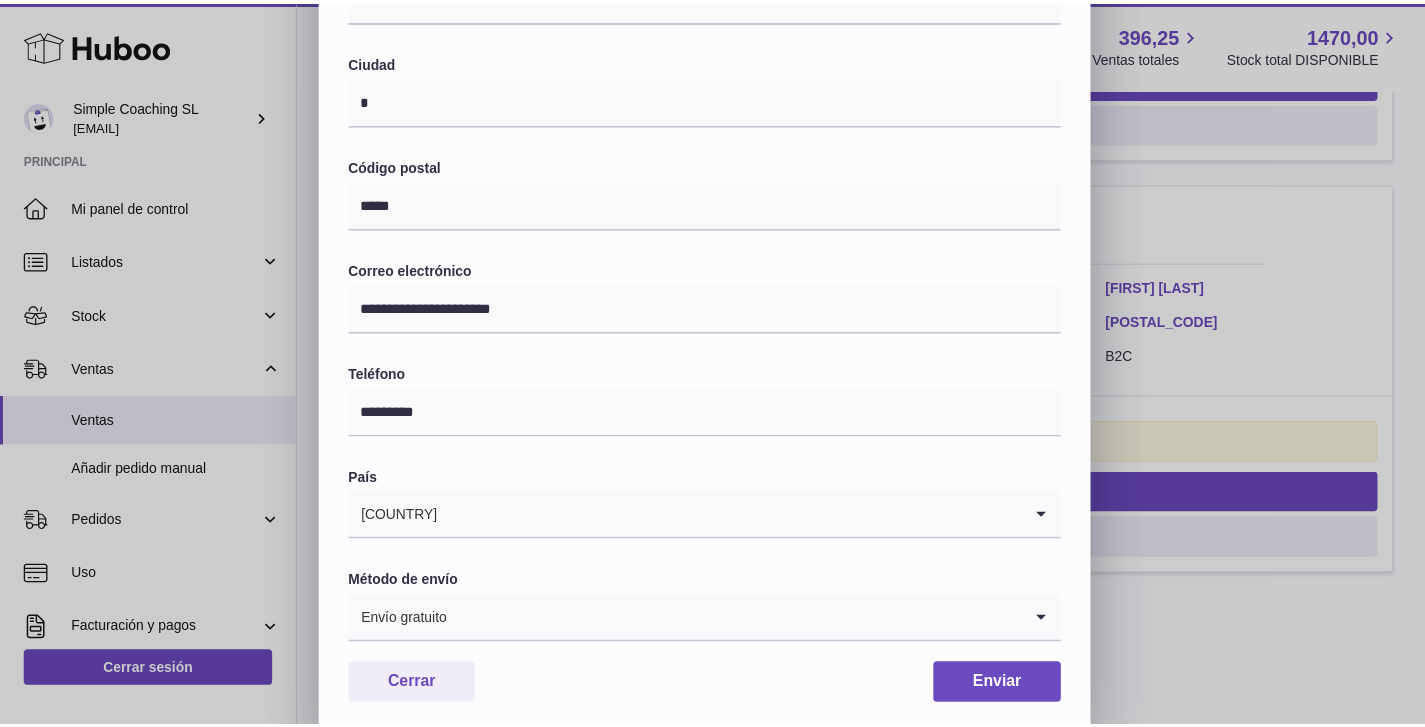 scroll, scrollTop: 0, scrollLeft: 0, axis: both 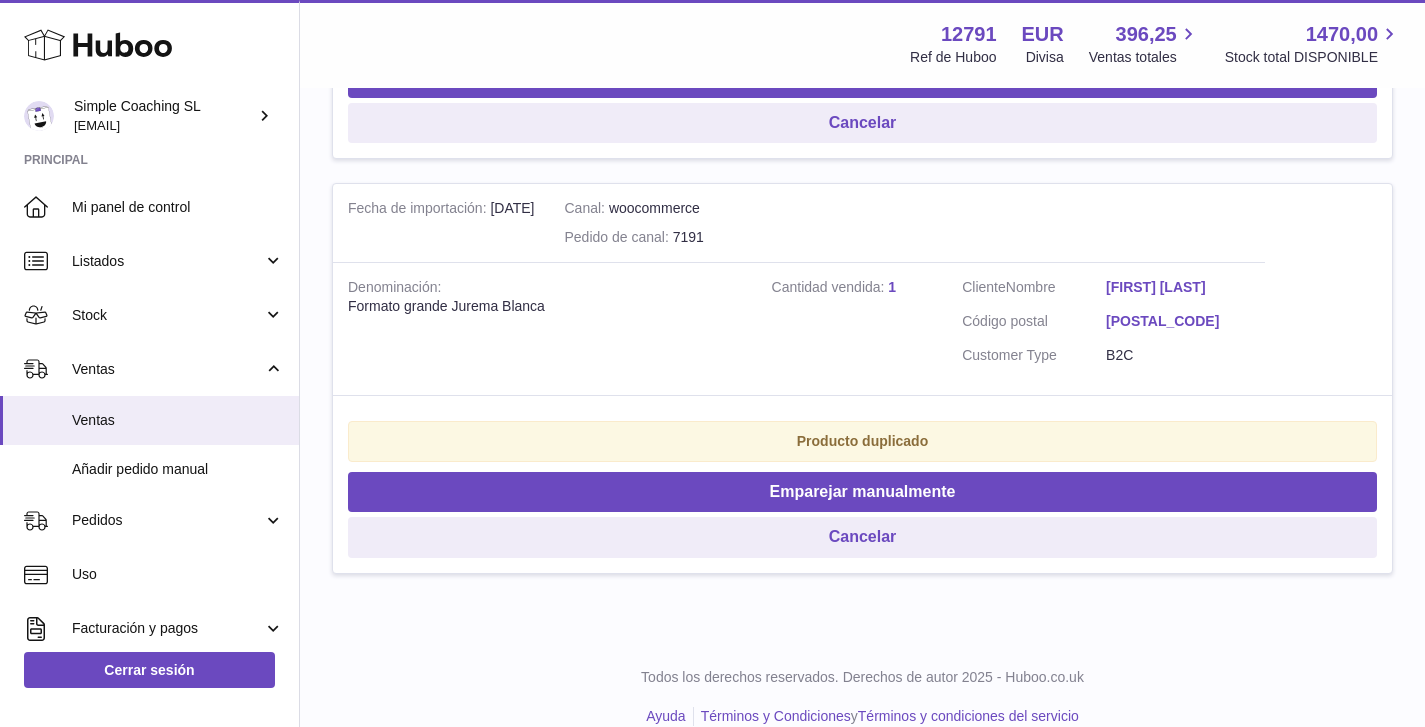 click on "**********" at bounding box center (712, 600) 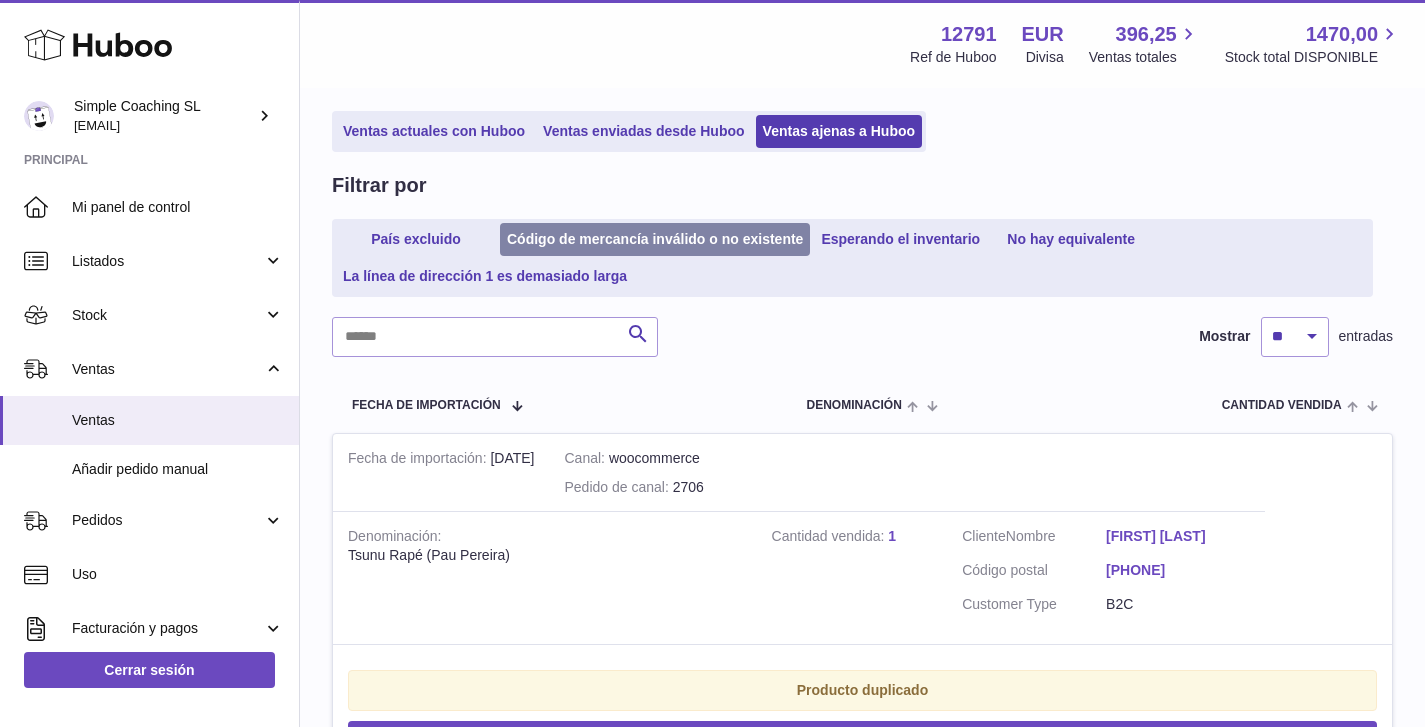 scroll, scrollTop: 0, scrollLeft: 0, axis: both 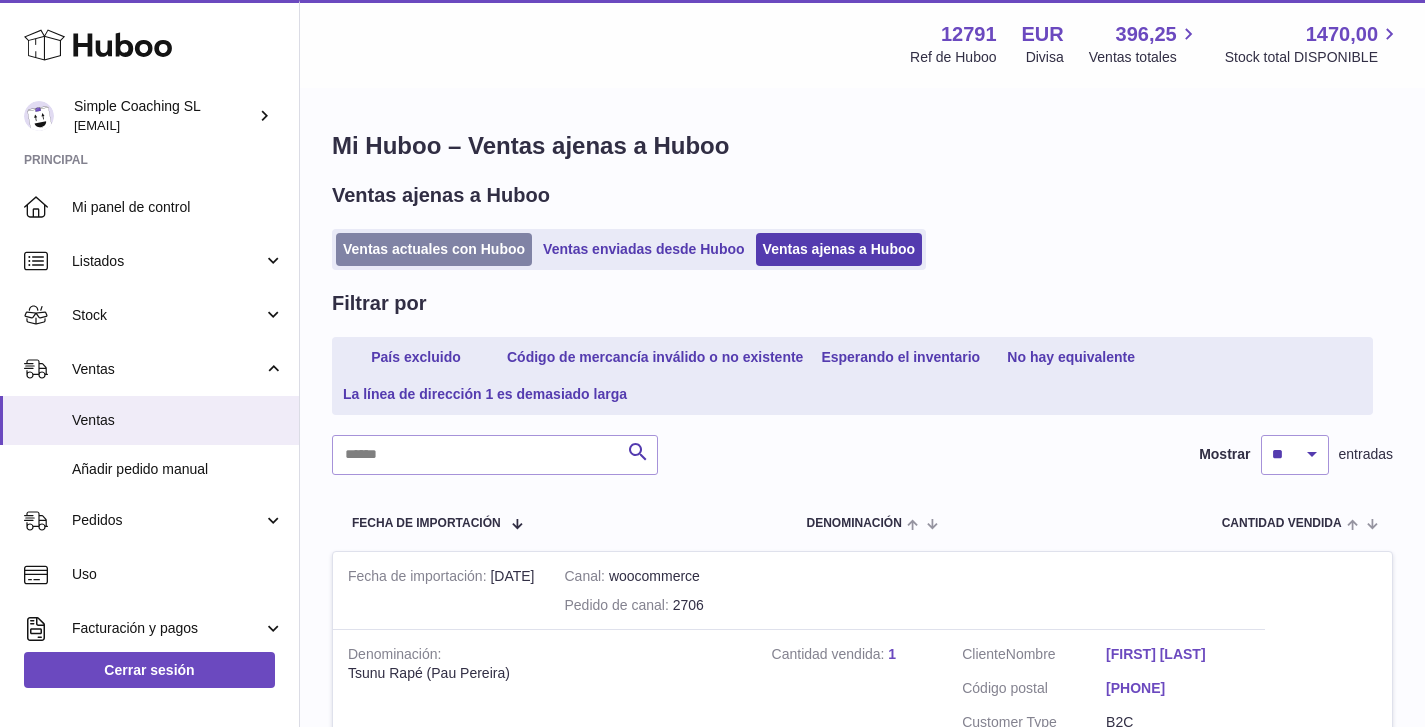 click on "Ventas actuales con Huboo" at bounding box center (434, 249) 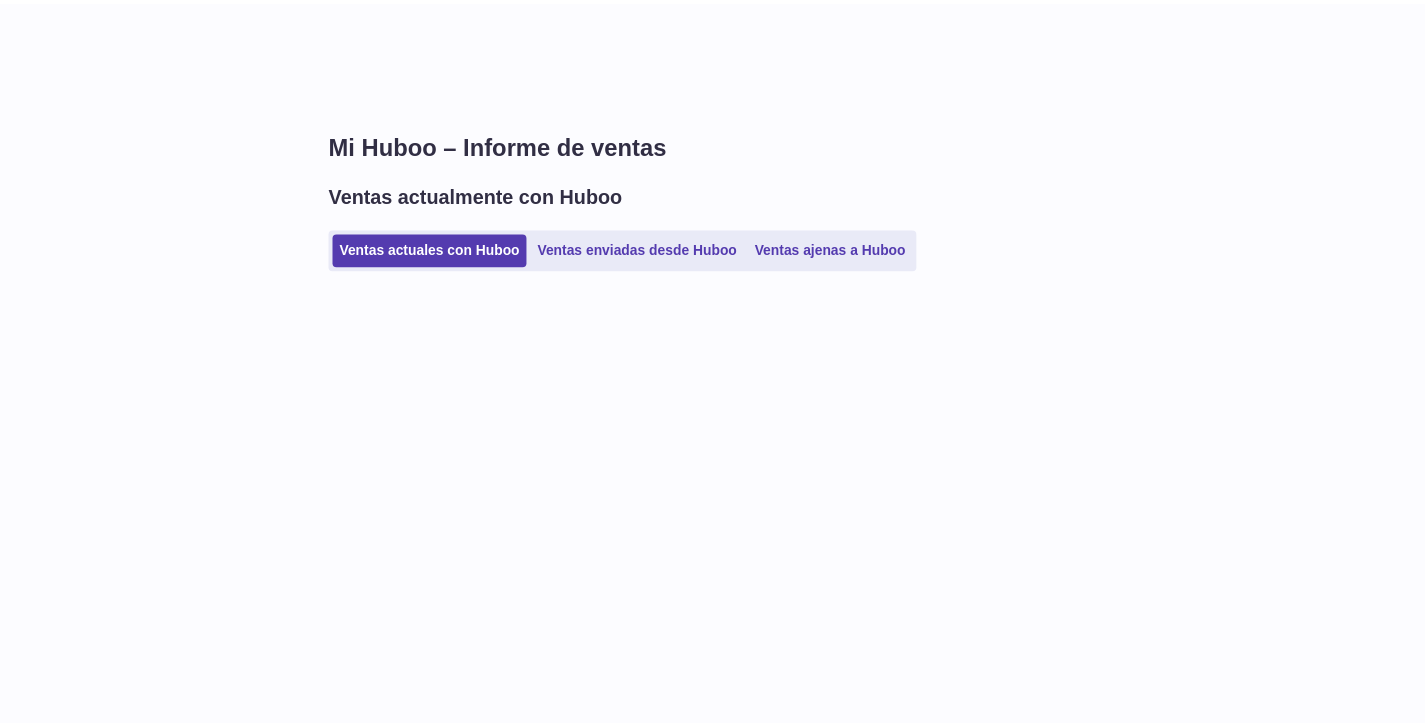scroll, scrollTop: 0, scrollLeft: 0, axis: both 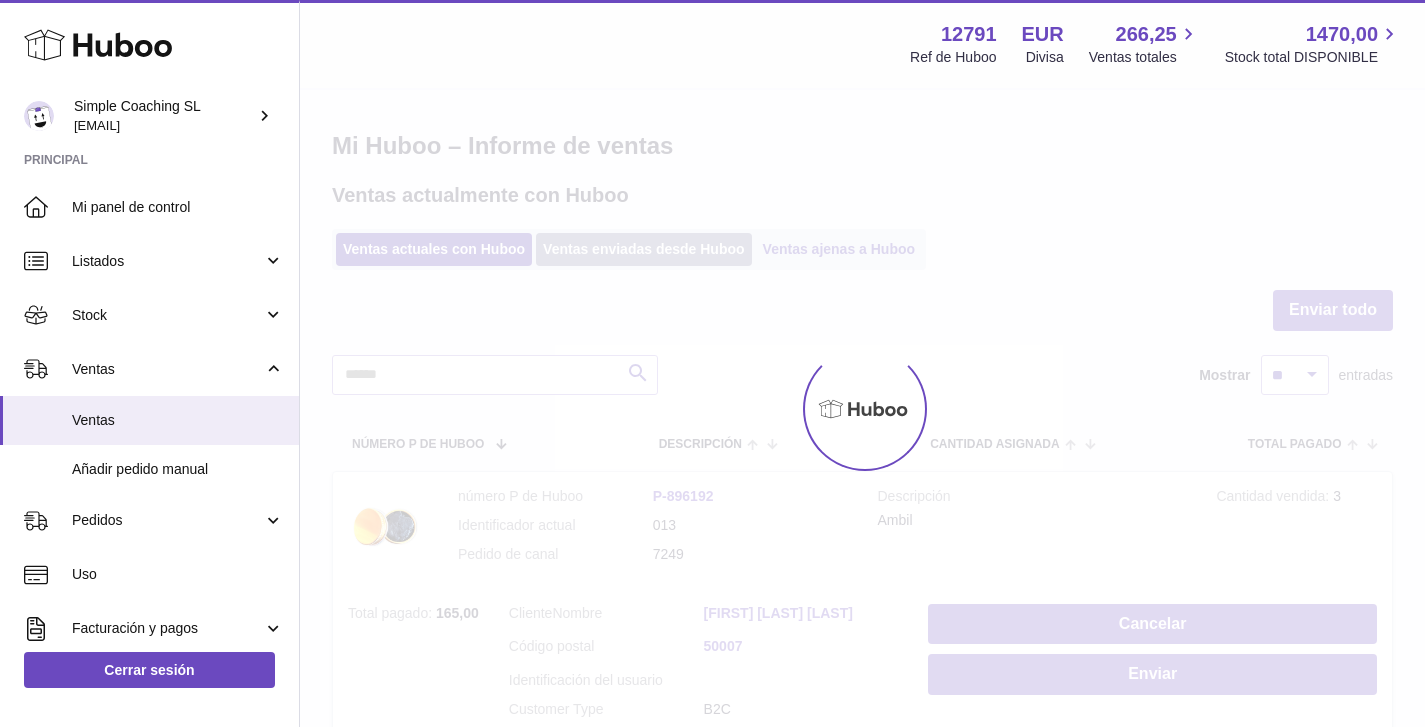 click on "Ventas enviadas desde Huboo" at bounding box center (644, 249) 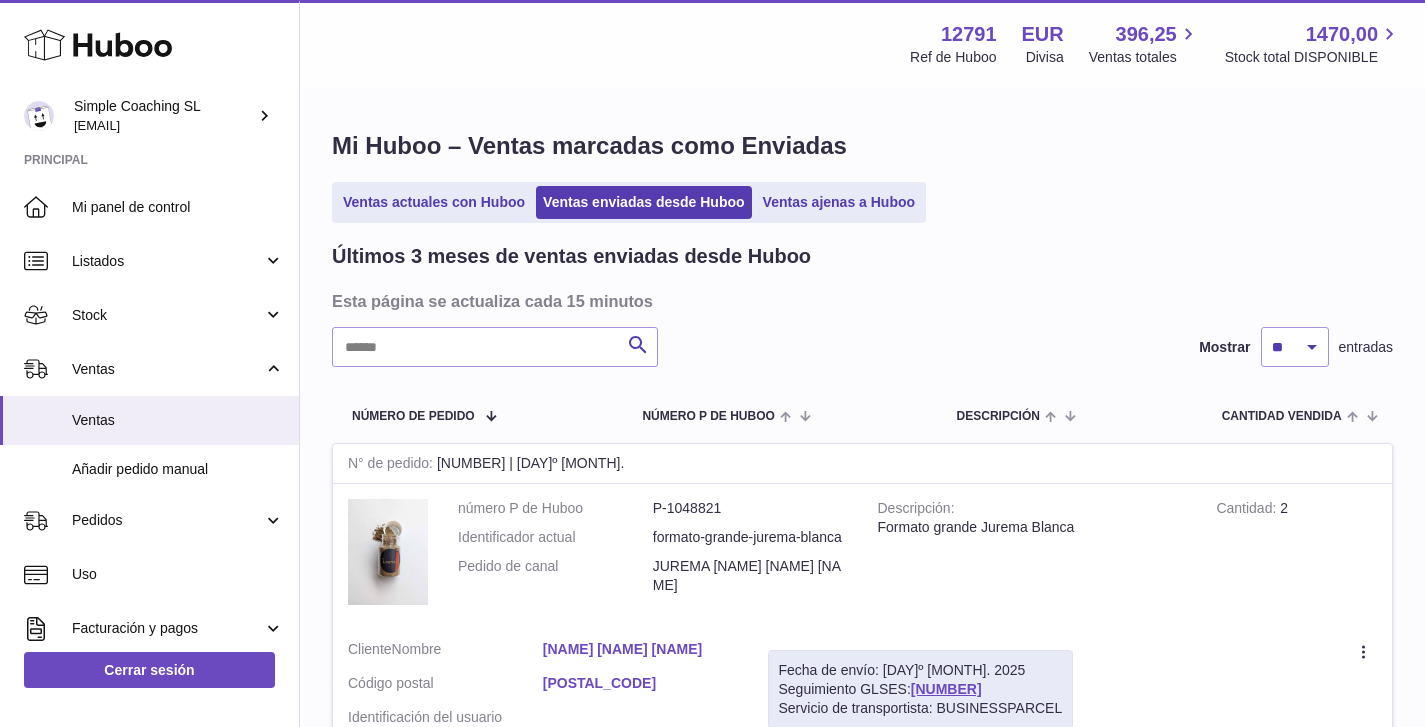 scroll, scrollTop: 0, scrollLeft: 0, axis: both 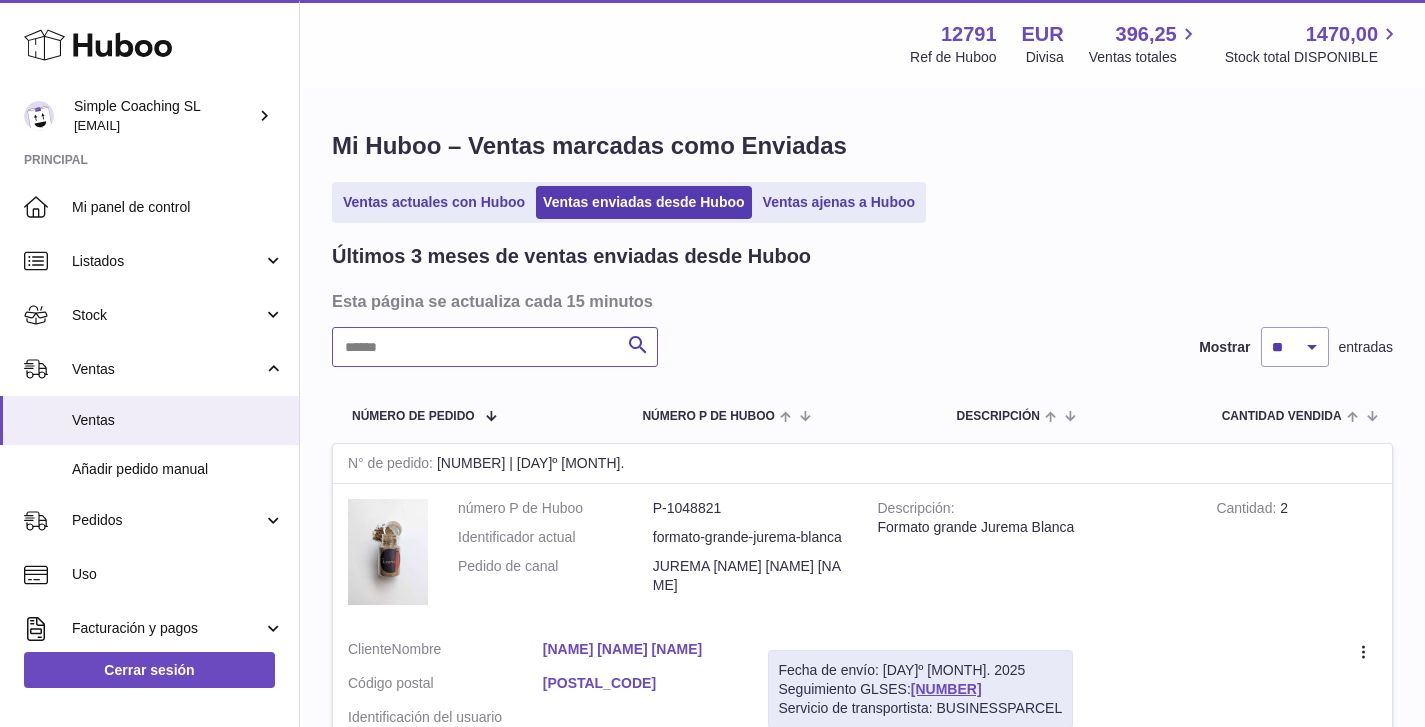 click at bounding box center (495, 347) 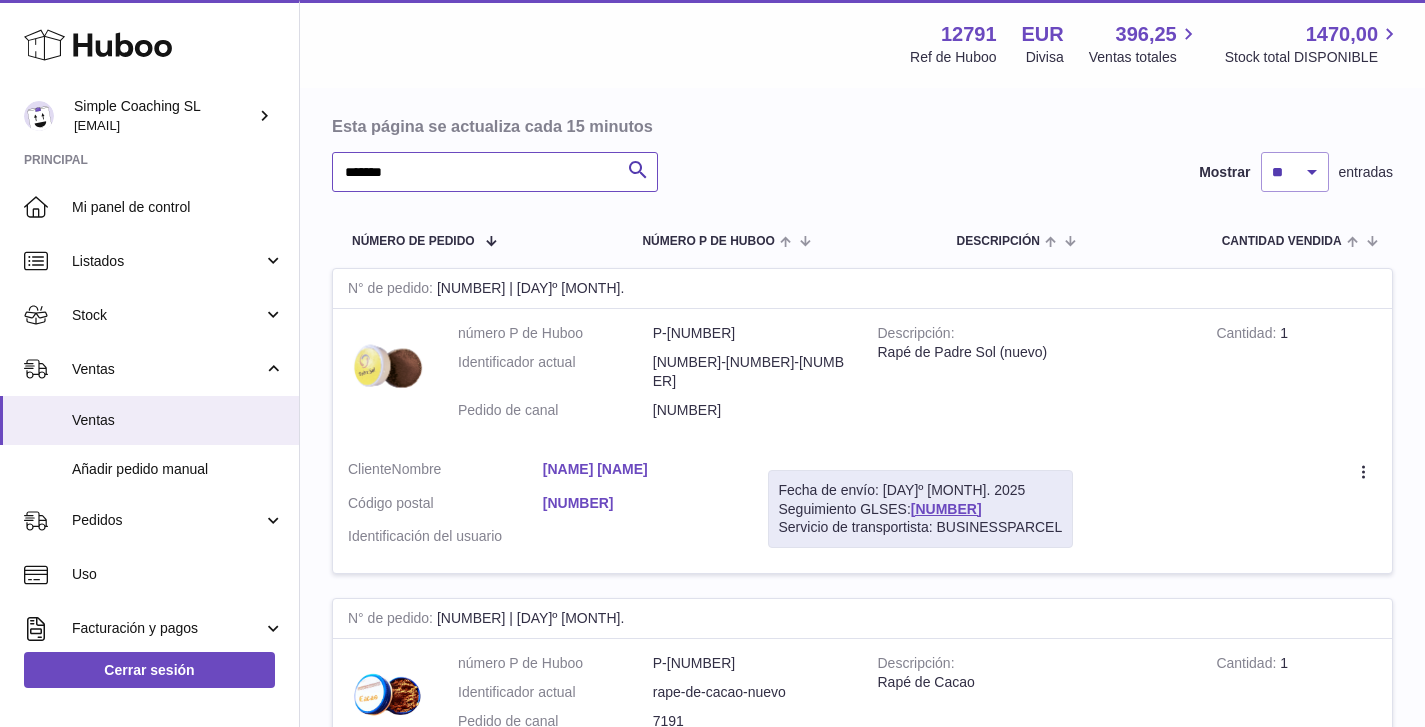 scroll, scrollTop: 521, scrollLeft: 0, axis: vertical 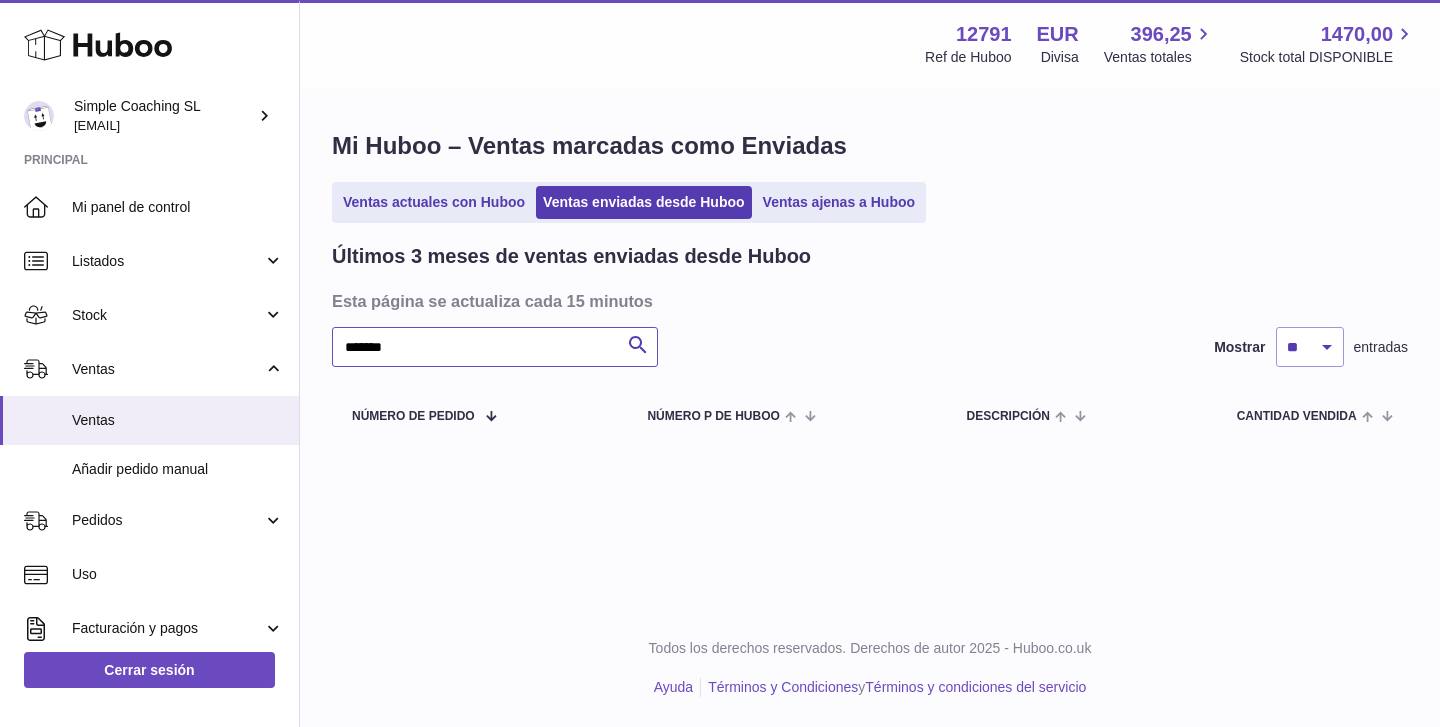 drag, startPoint x: 523, startPoint y: 328, endPoint x: 520, endPoint y: 364, distance: 36.124783 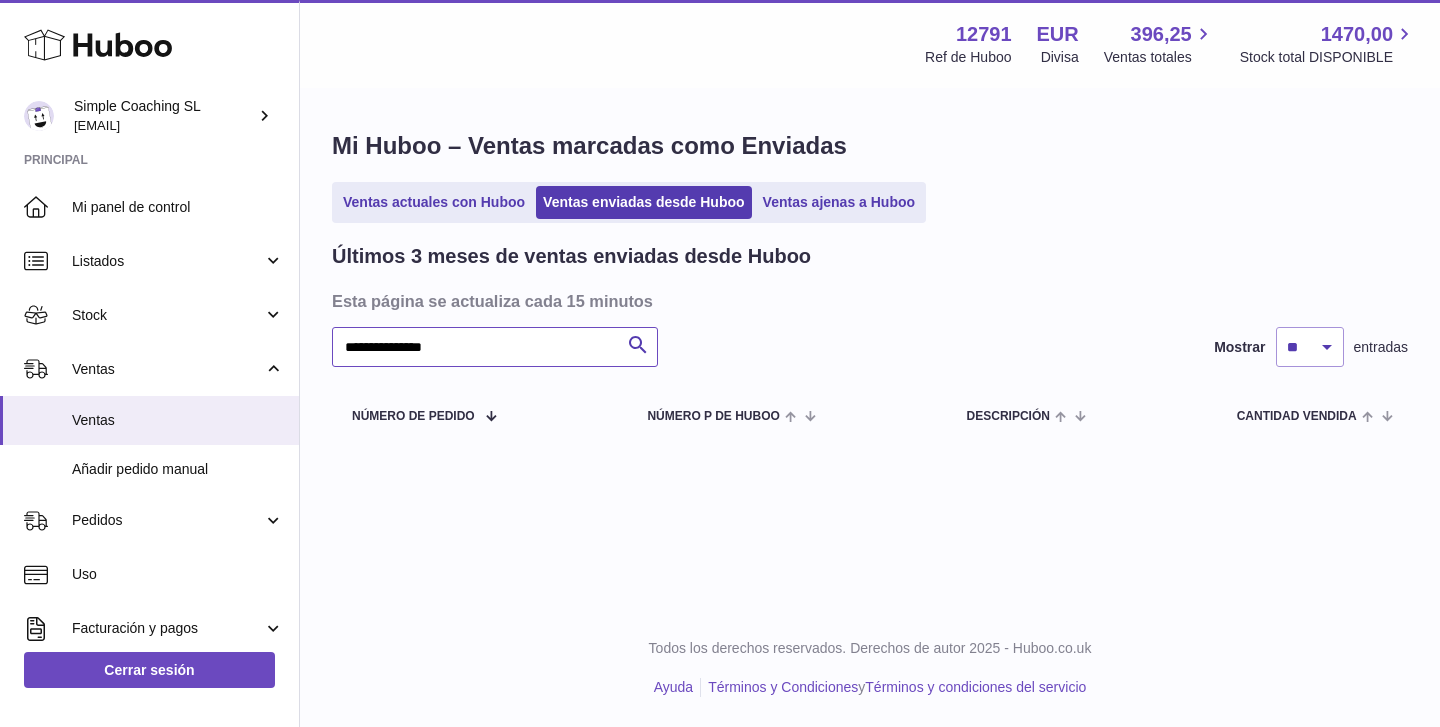 type on "**********" 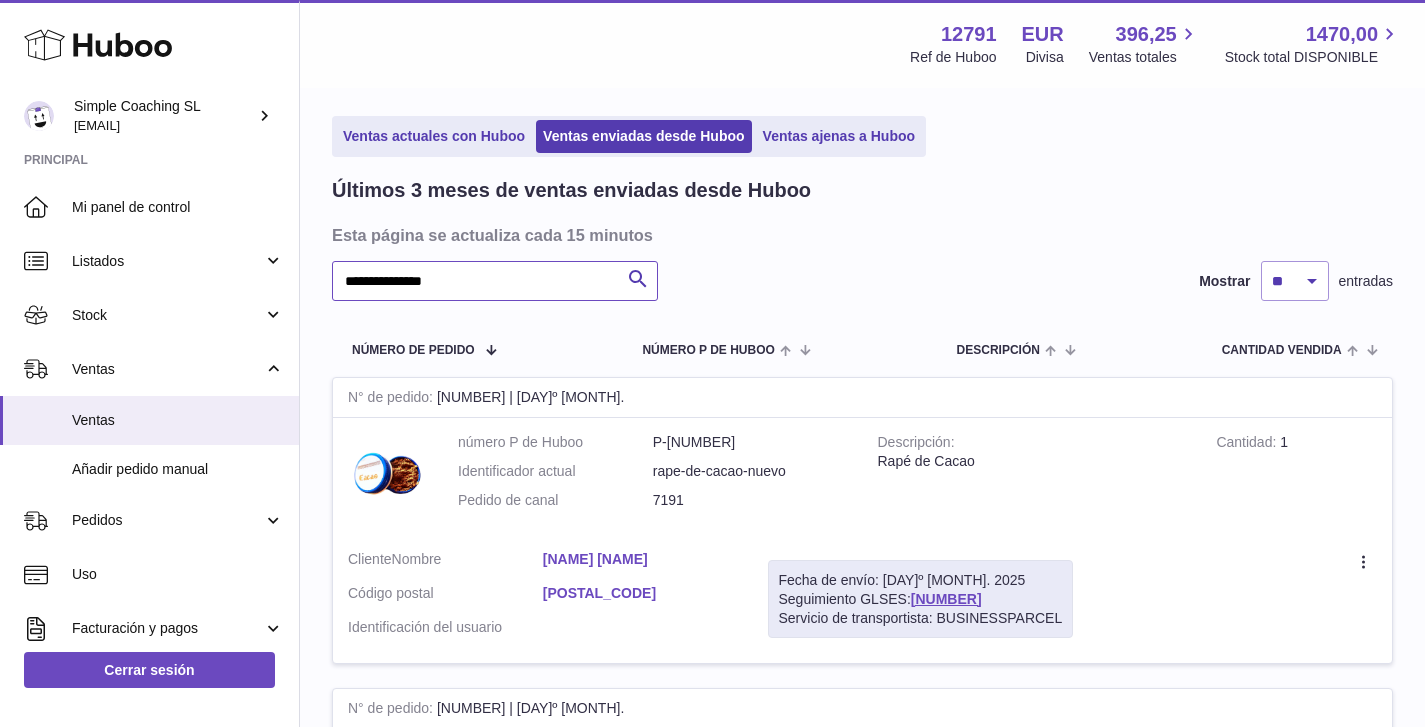 scroll, scrollTop: 0, scrollLeft: 0, axis: both 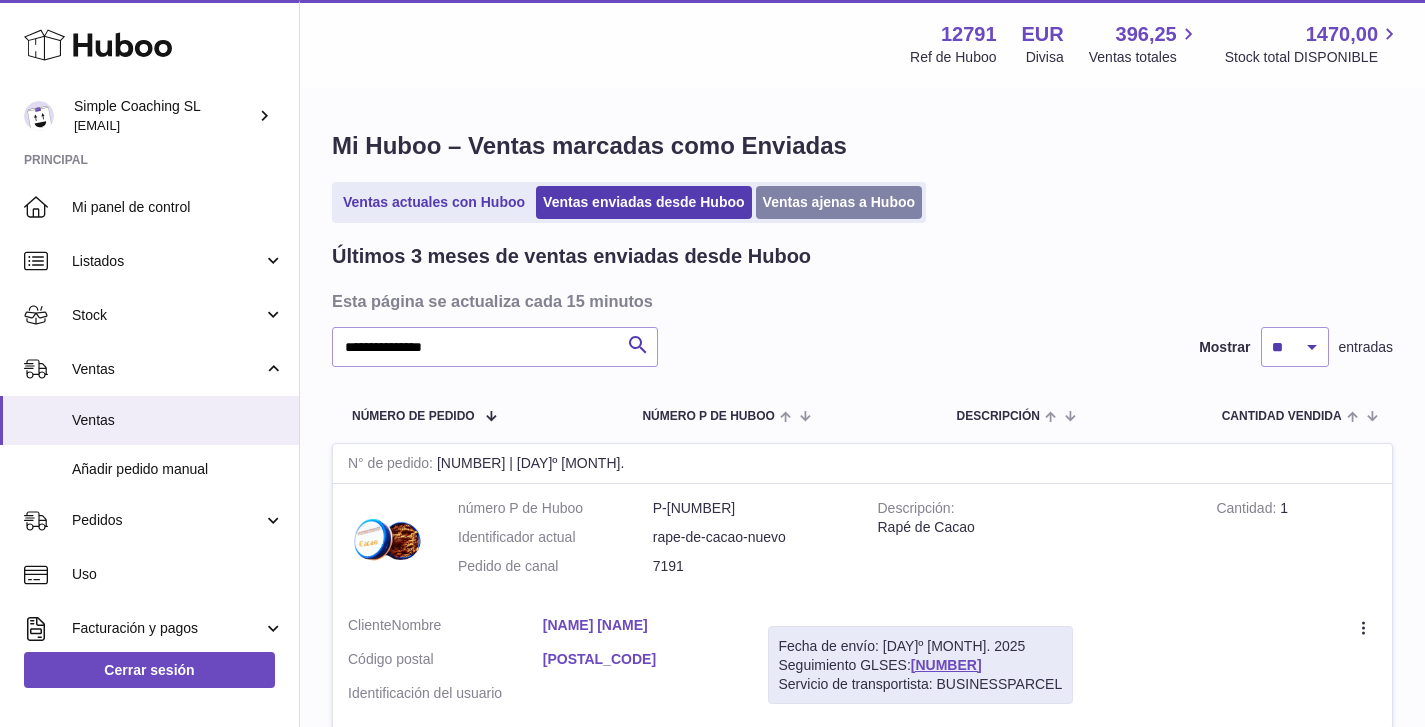 click on "Ventas ajenas a Huboo" at bounding box center (839, 202) 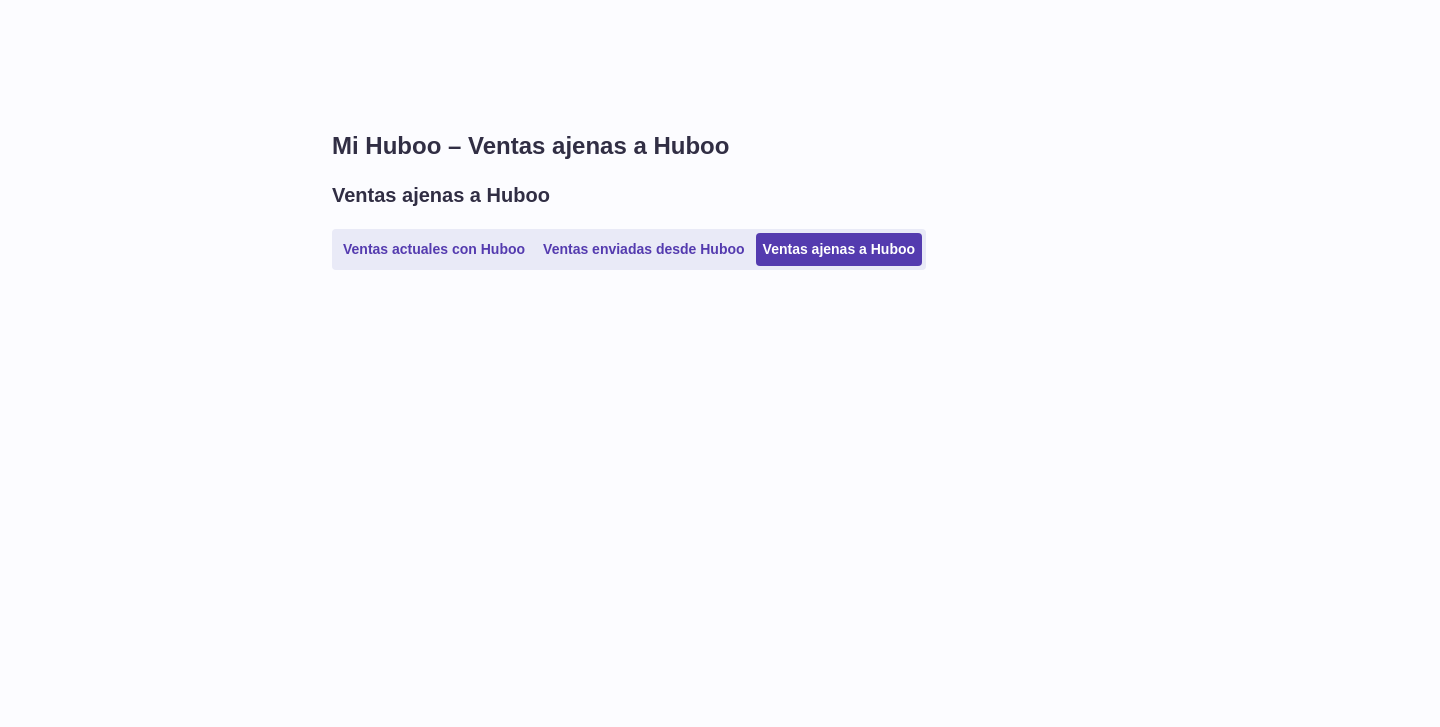 scroll, scrollTop: 0, scrollLeft: 0, axis: both 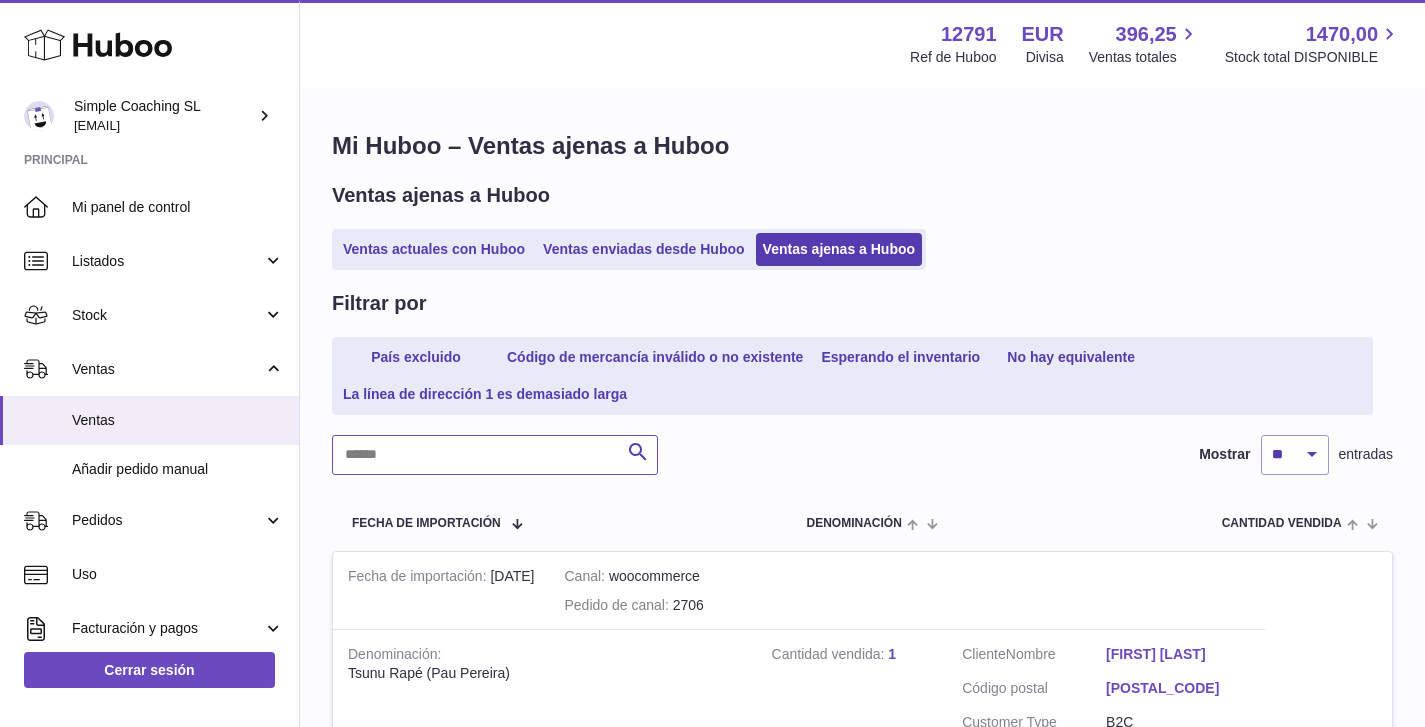 click at bounding box center [495, 455] 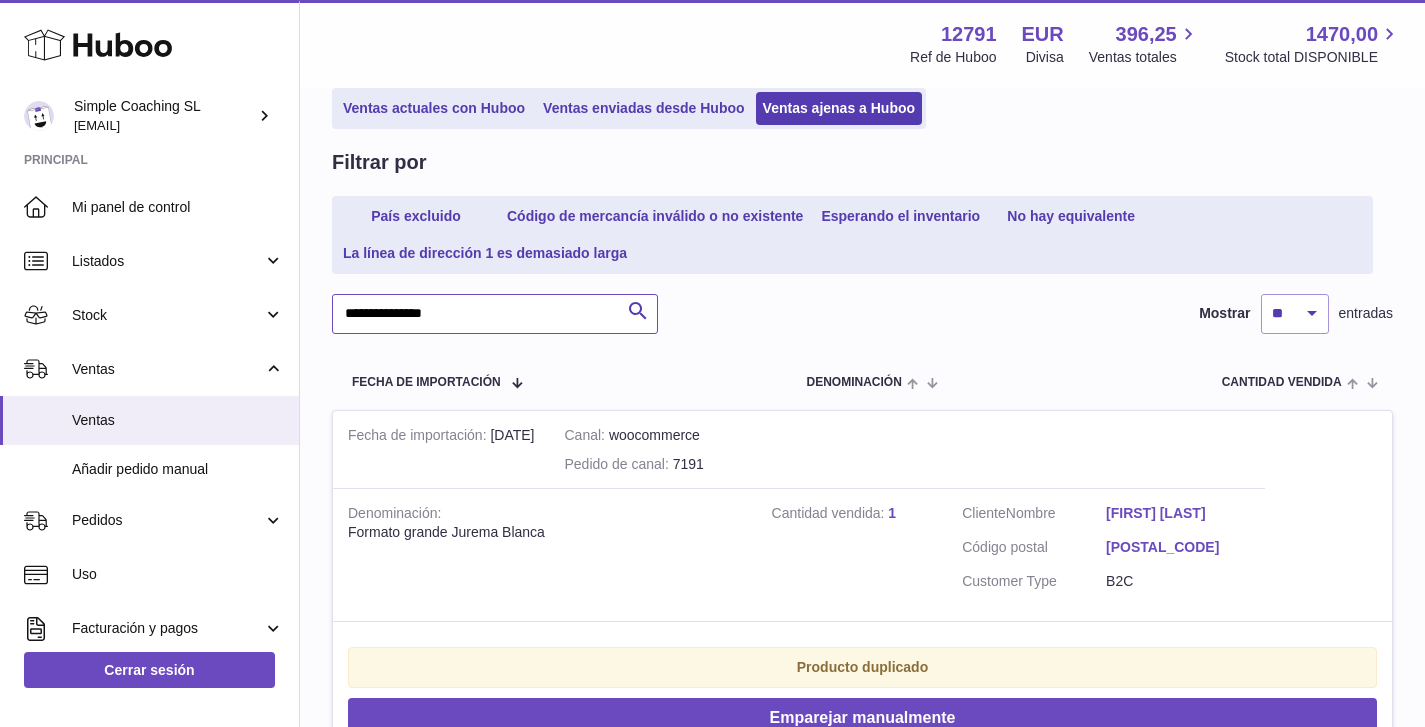 scroll, scrollTop: 384, scrollLeft: 0, axis: vertical 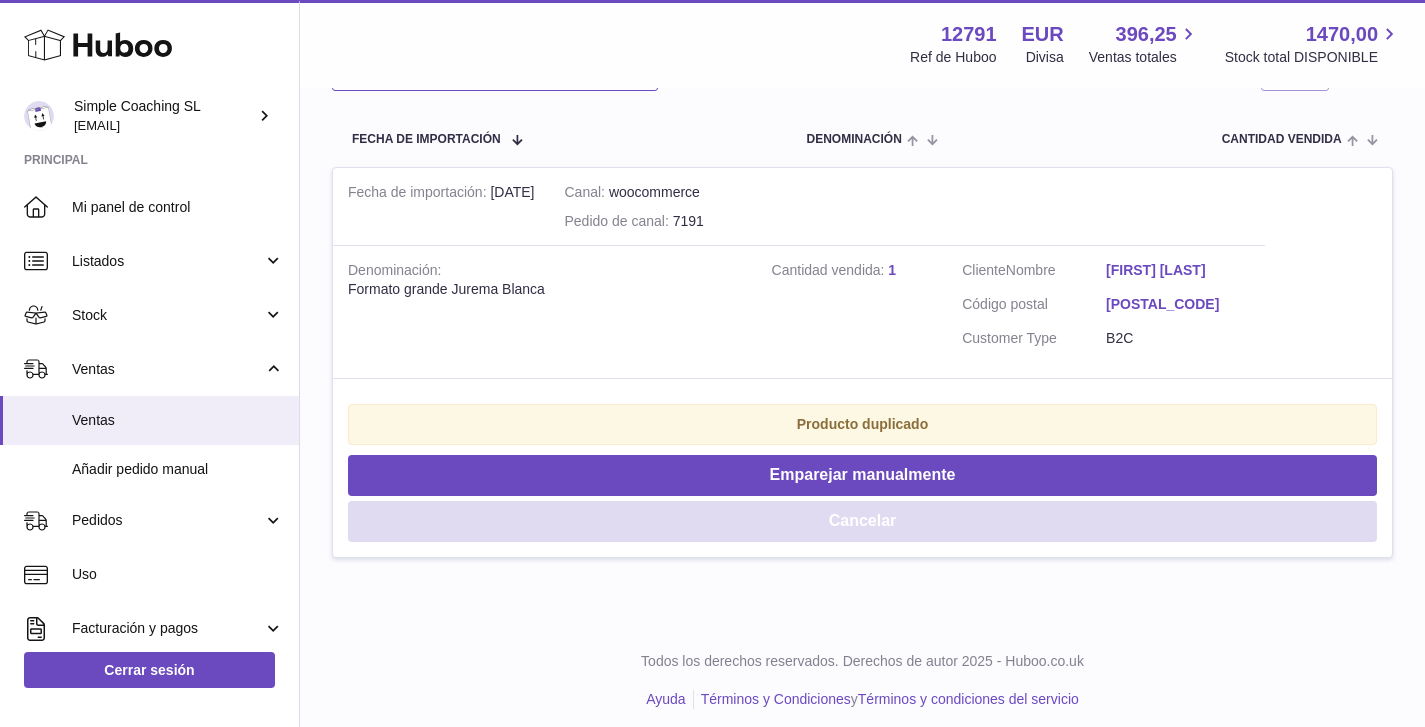 type on "**********" 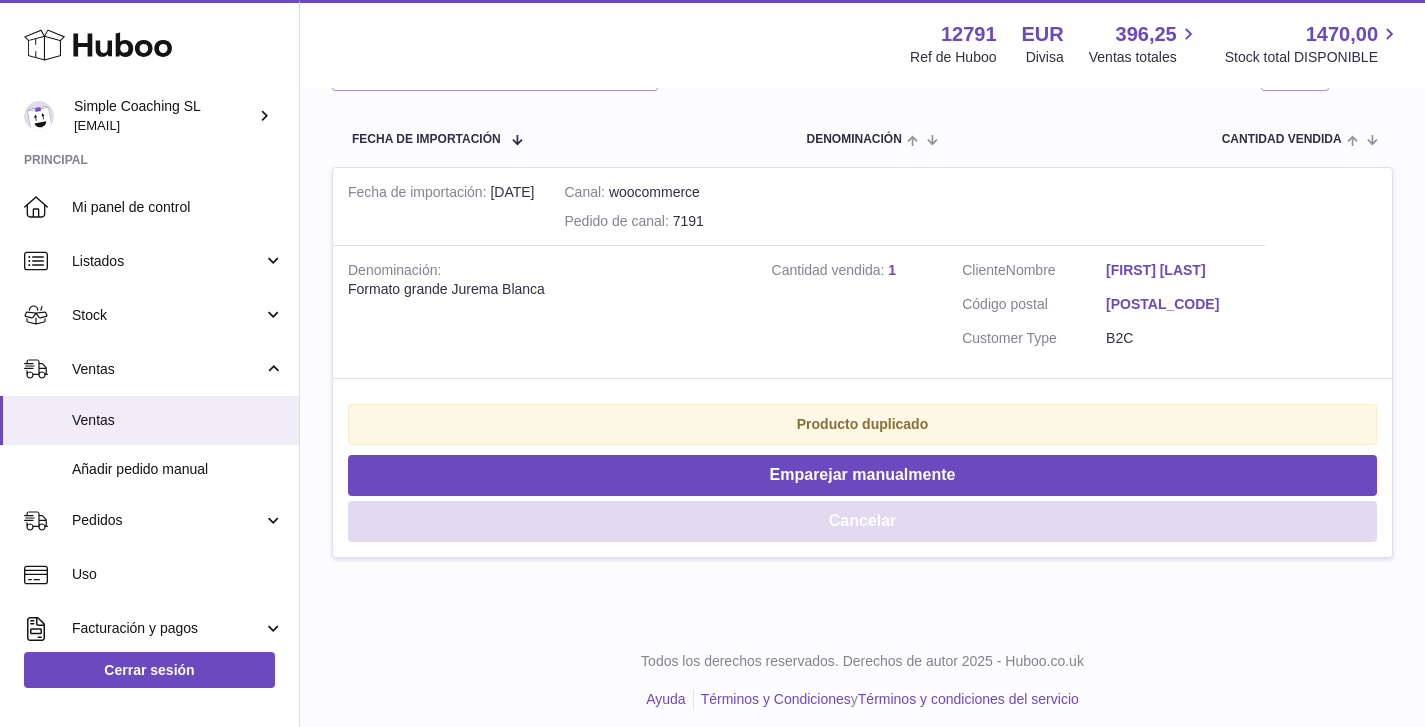 click on "Cancelar" at bounding box center [862, 521] 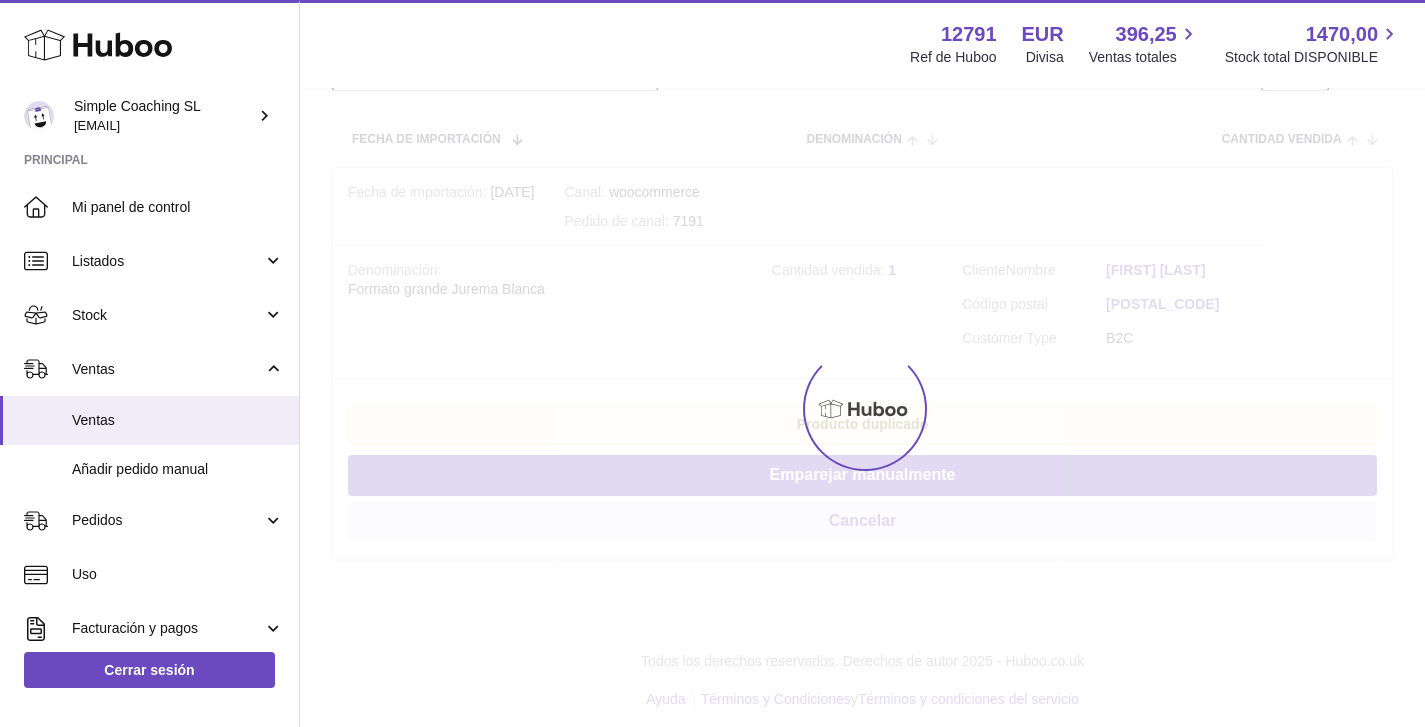 scroll, scrollTop: 0, scrollLeft: 0, axis: both 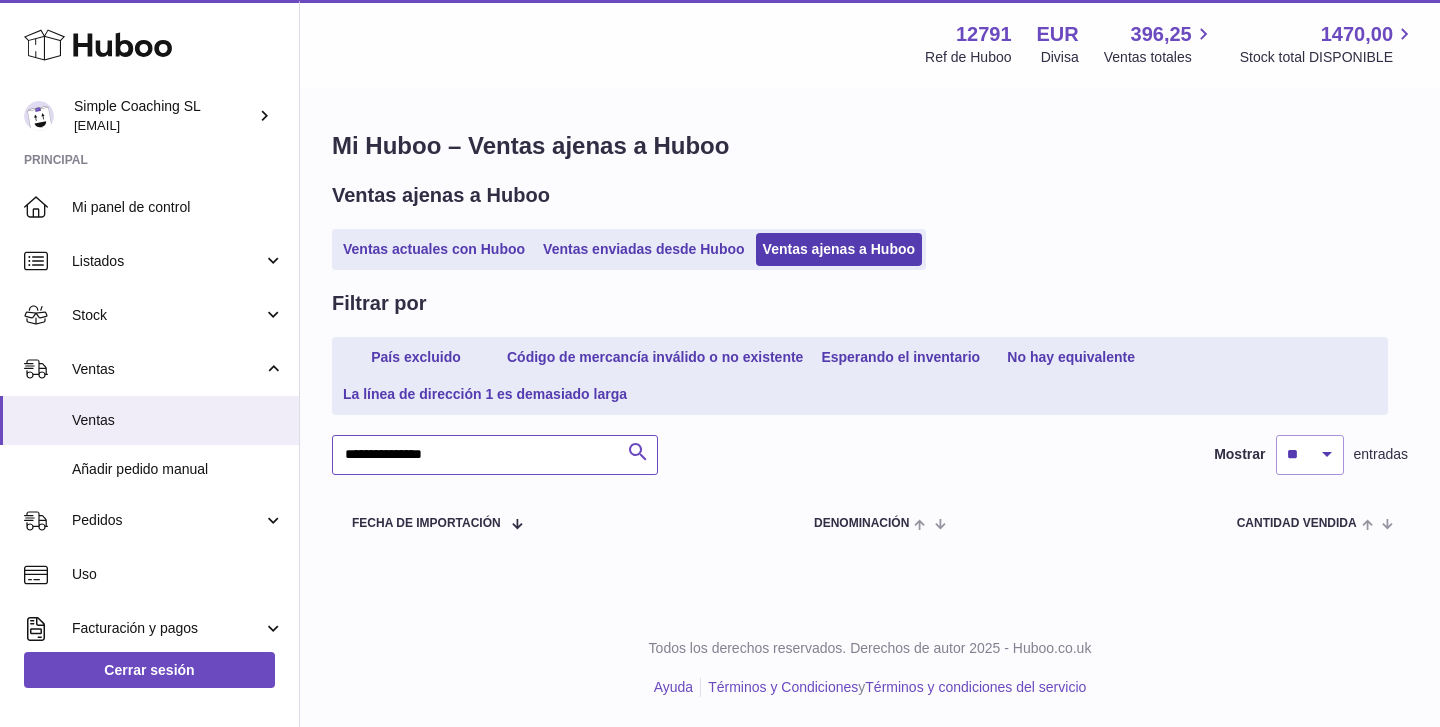 drag, startPoint x: 545, startPoint y: 441, endPoint x: 636, endPoint y: 458, distance: 92.574295 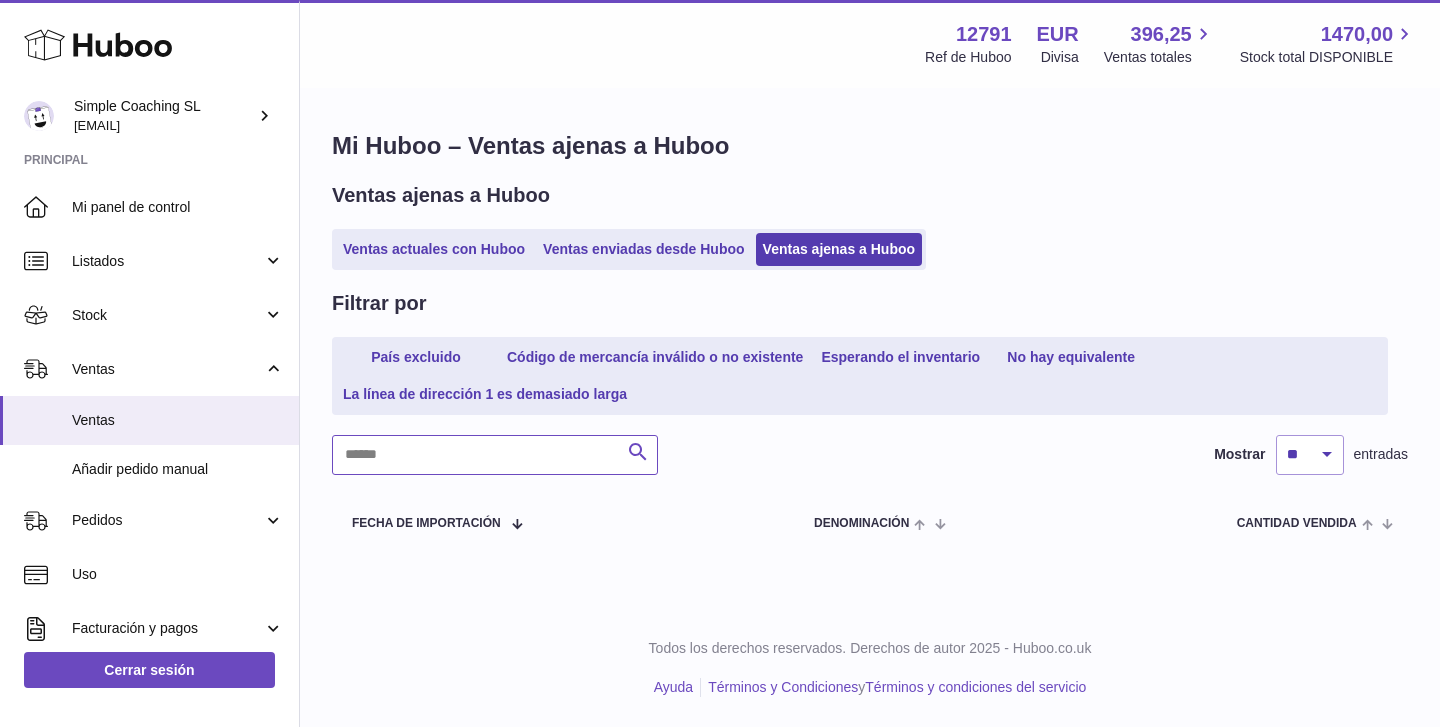type 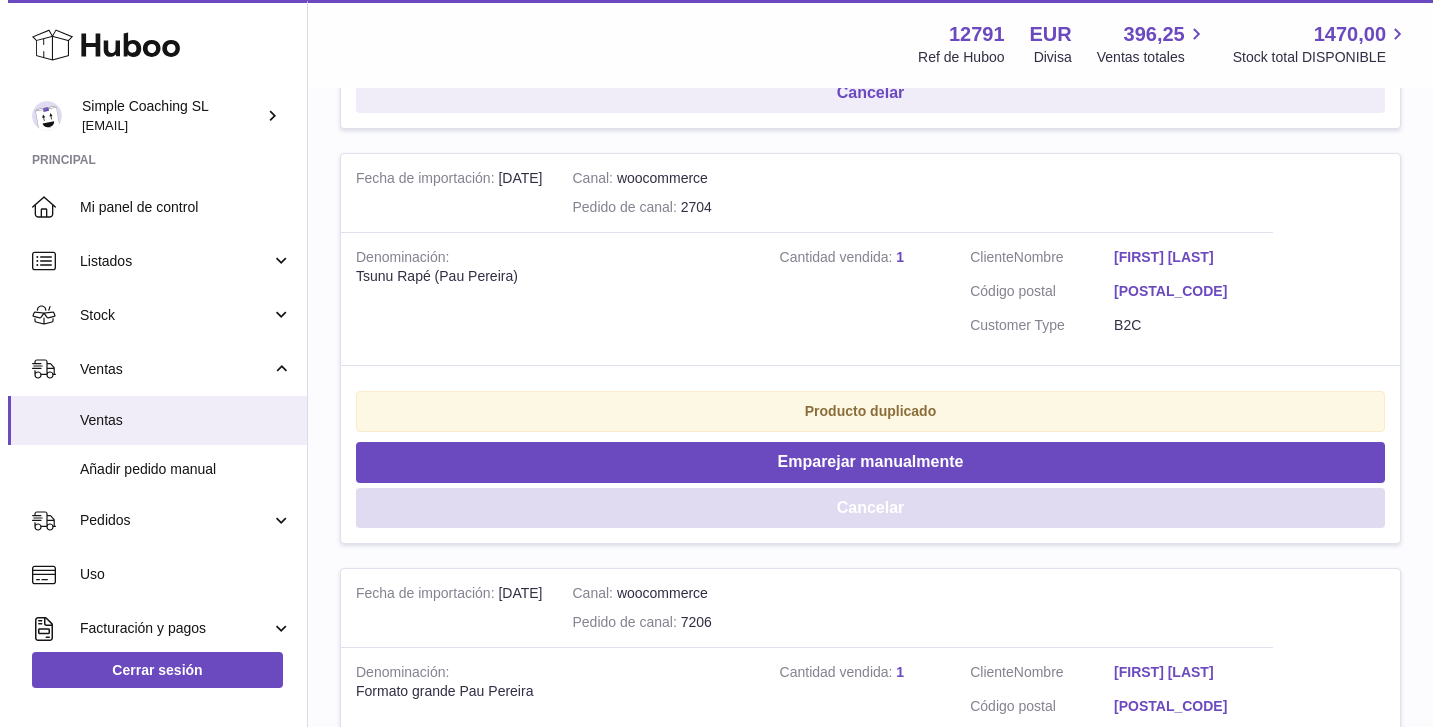 scroll, scrollTop: 2044, scrollLeft: 0, axis: vertical 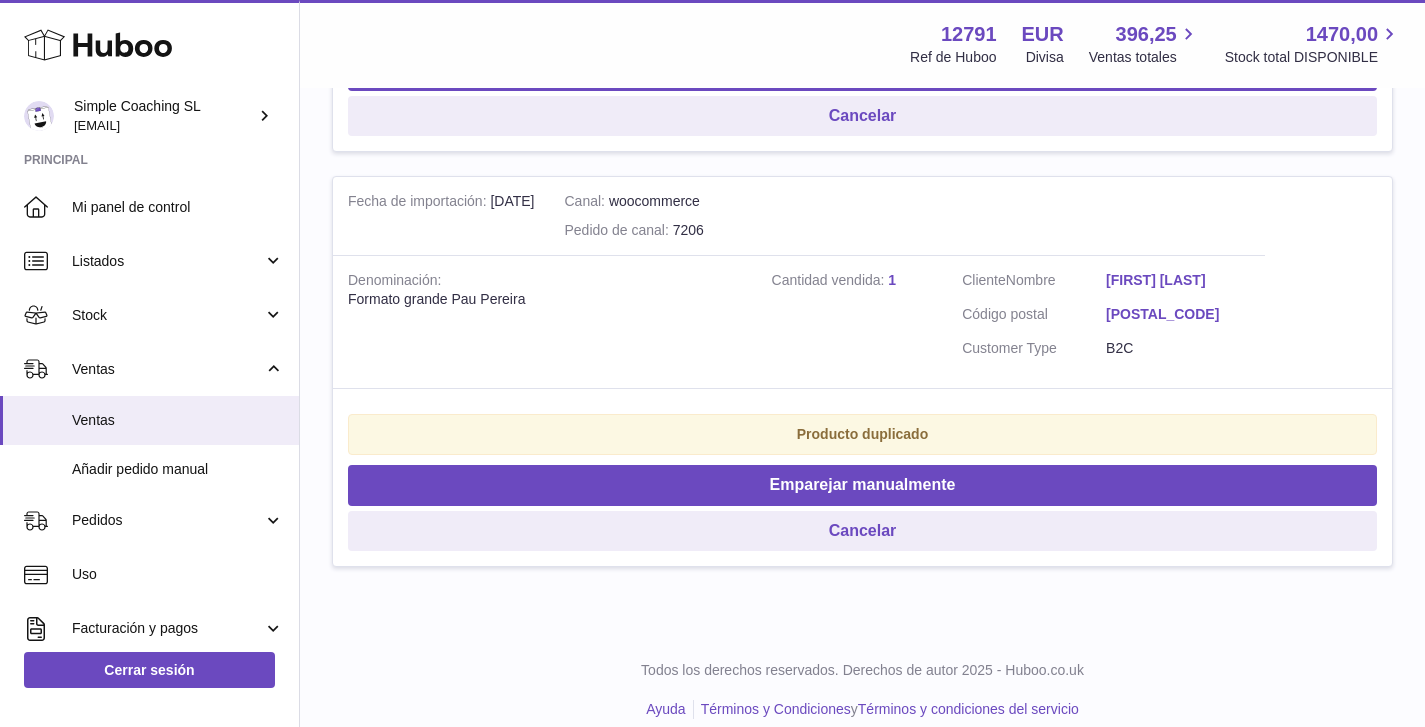 click on "[FIRST] [LAST]" at bounding box center (1178, 280) 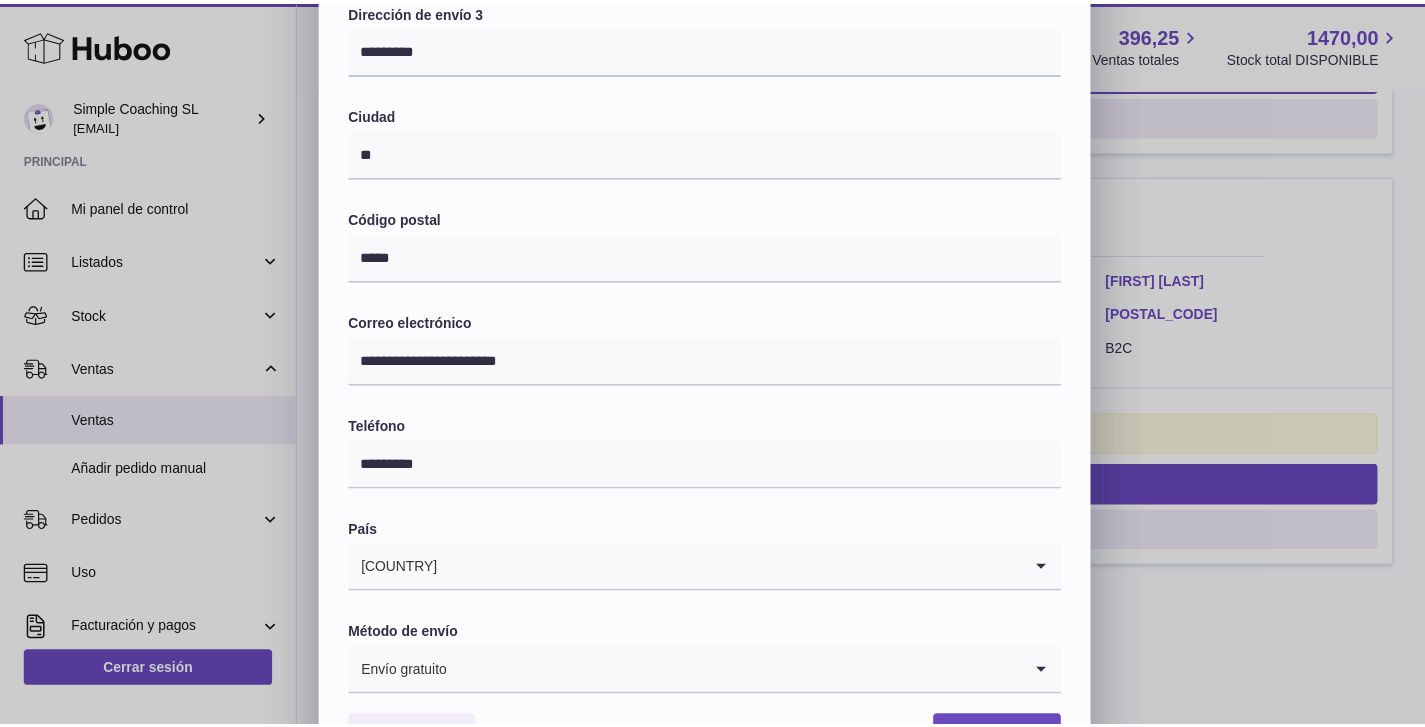 scroll, scrollTop: 465, scrollLeft: 0, axis: vertical 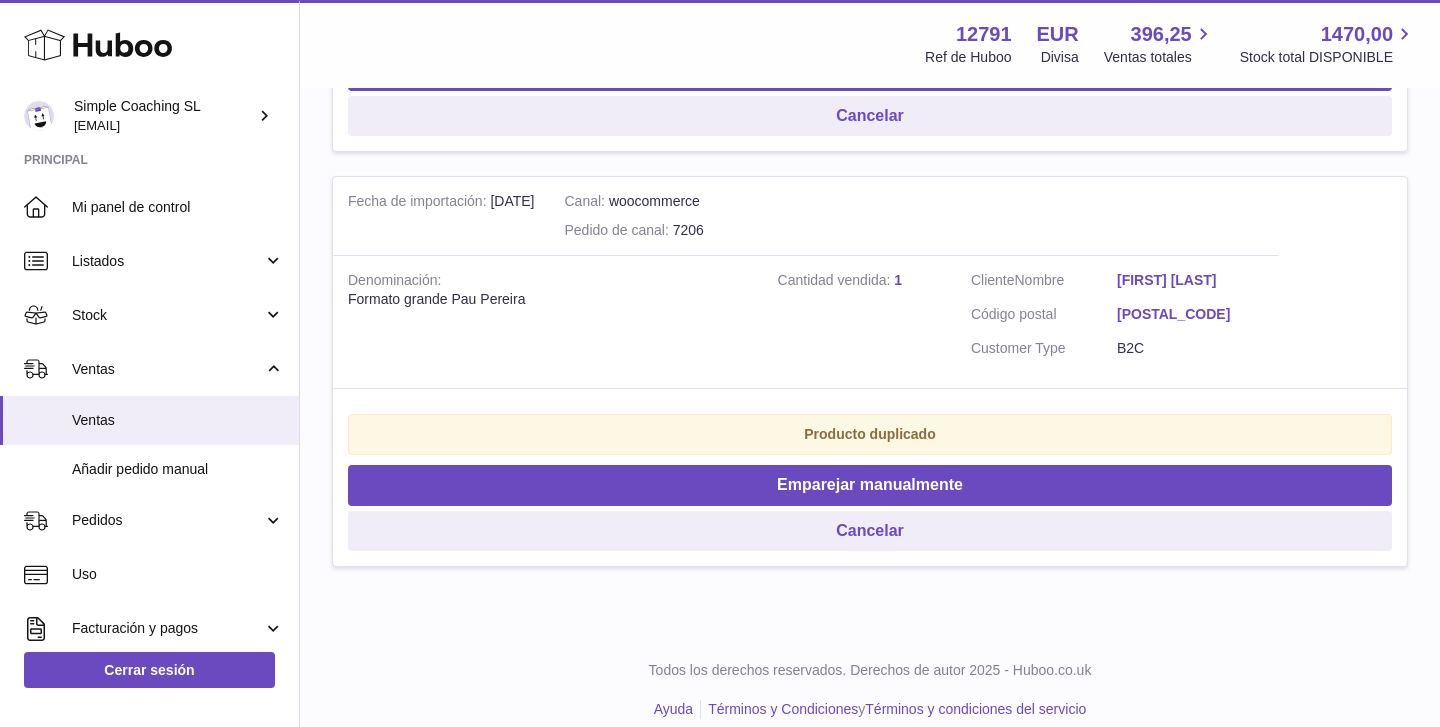 click at bounding box center (720, 363) 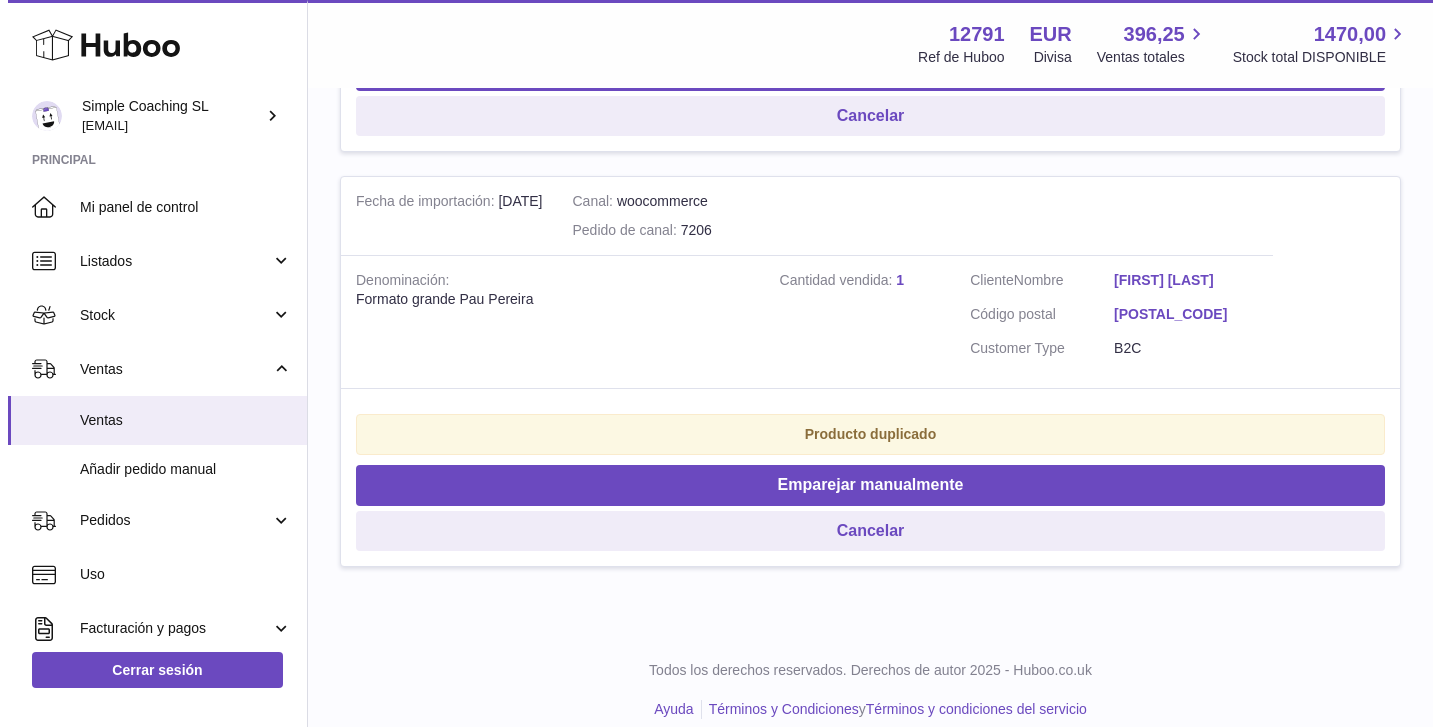 scroll, scrollTop: 0, scrollLeft: 0, axis: both 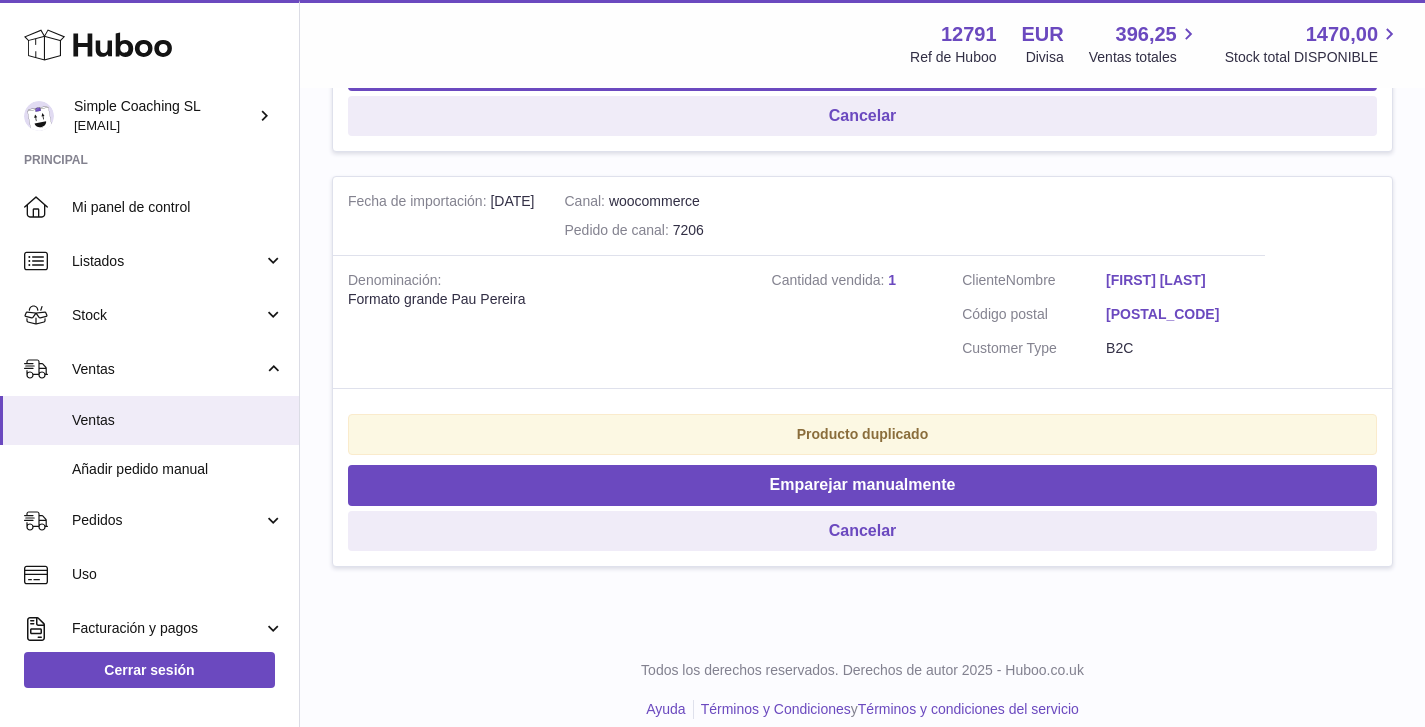 click on "[FIRST] [LAST]" at bounding box center (1178, 280) 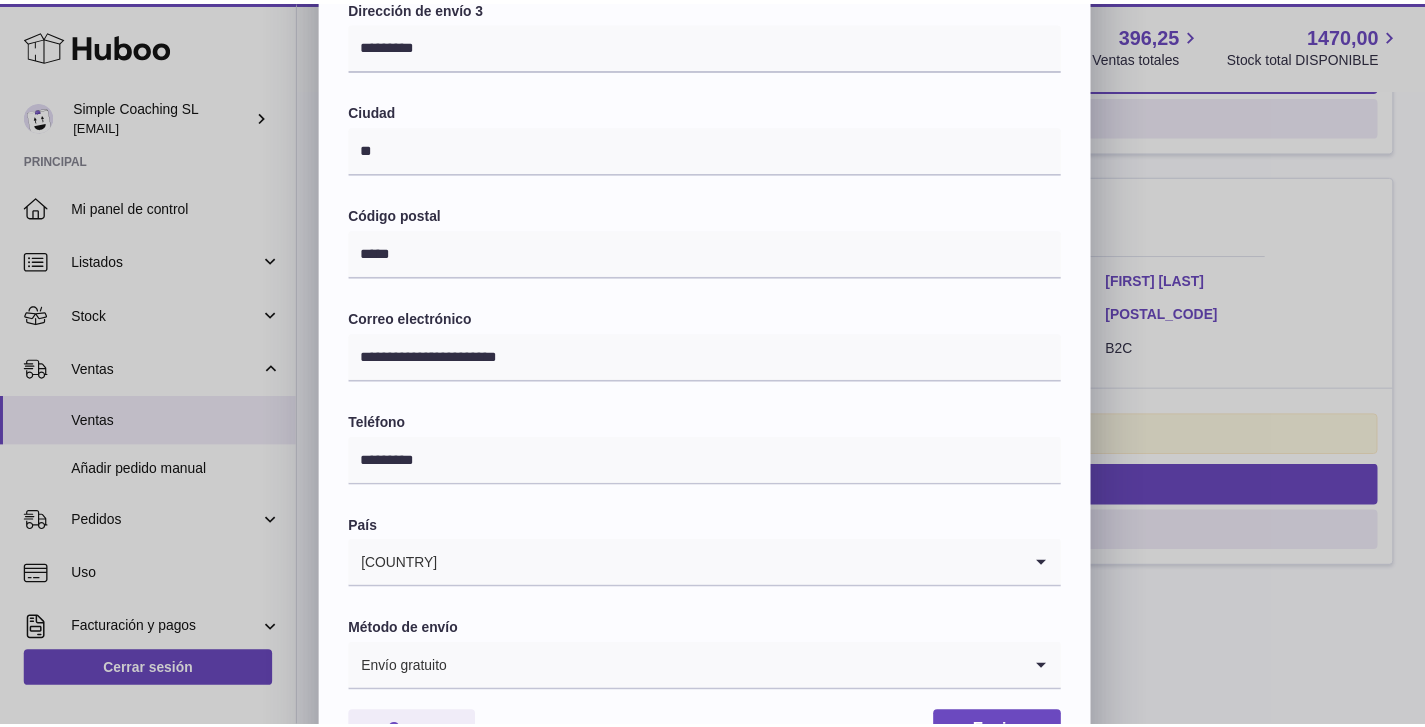 scroll, scrollTop: 465, scrollLeft: 0, axis: vertical 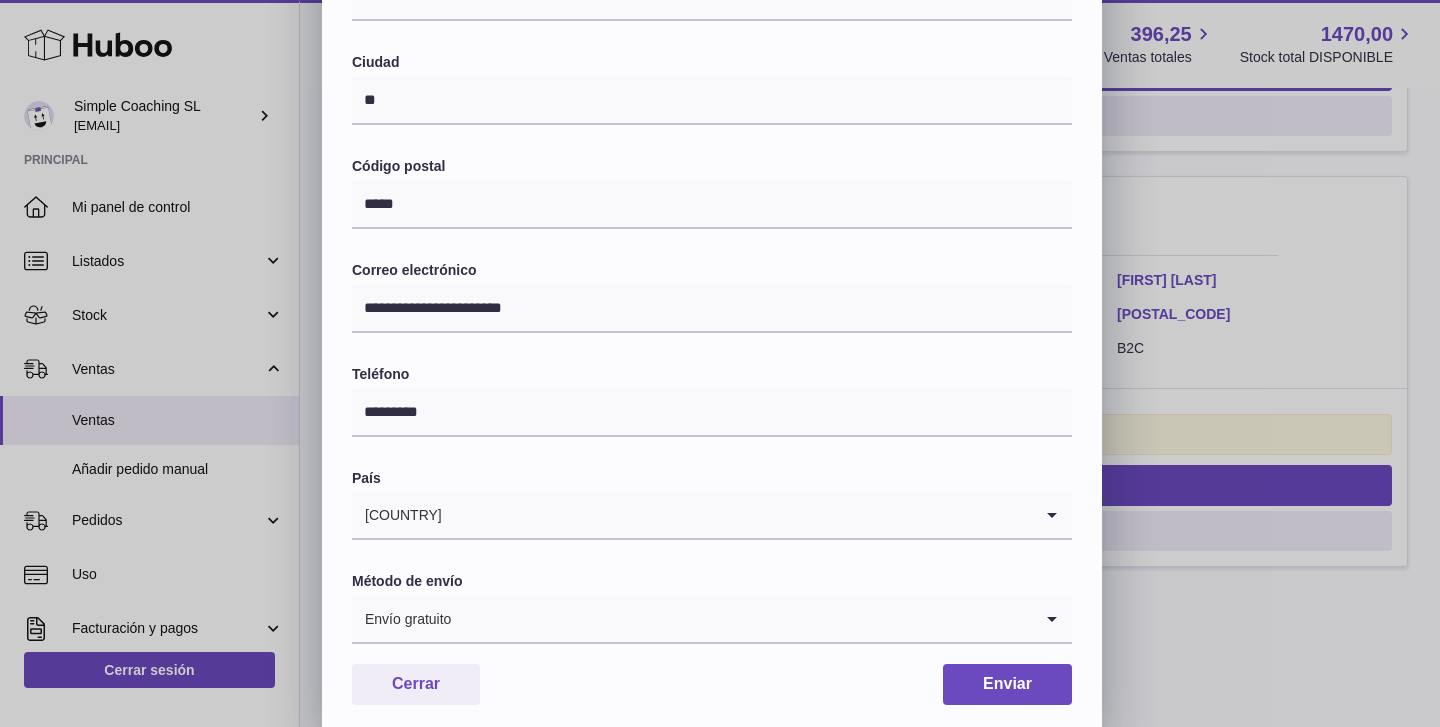 click on "**********" at bounding box center (720, 135) 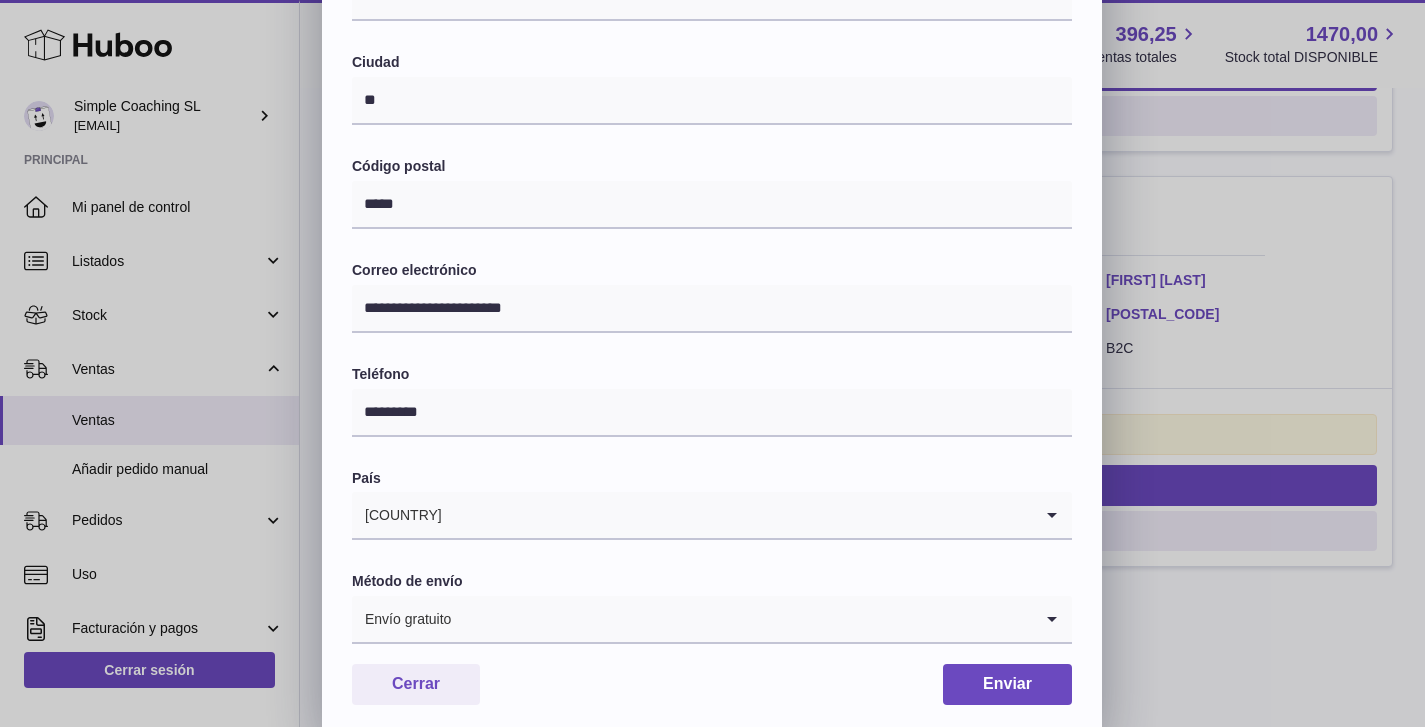 scroll, scrollTop: 0, scrollLeft: 0, axis: both 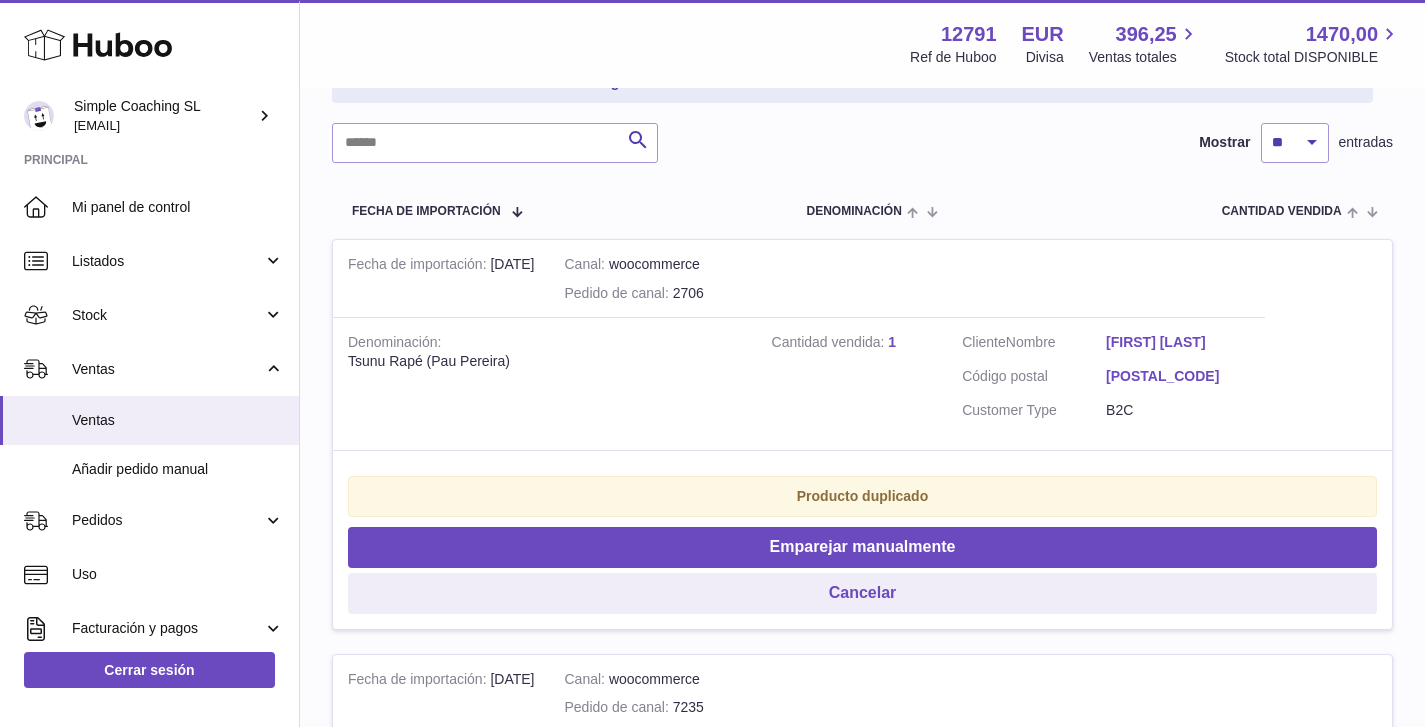 click on "[FIRST] [LAST]" at bounding box center [1178, 342] 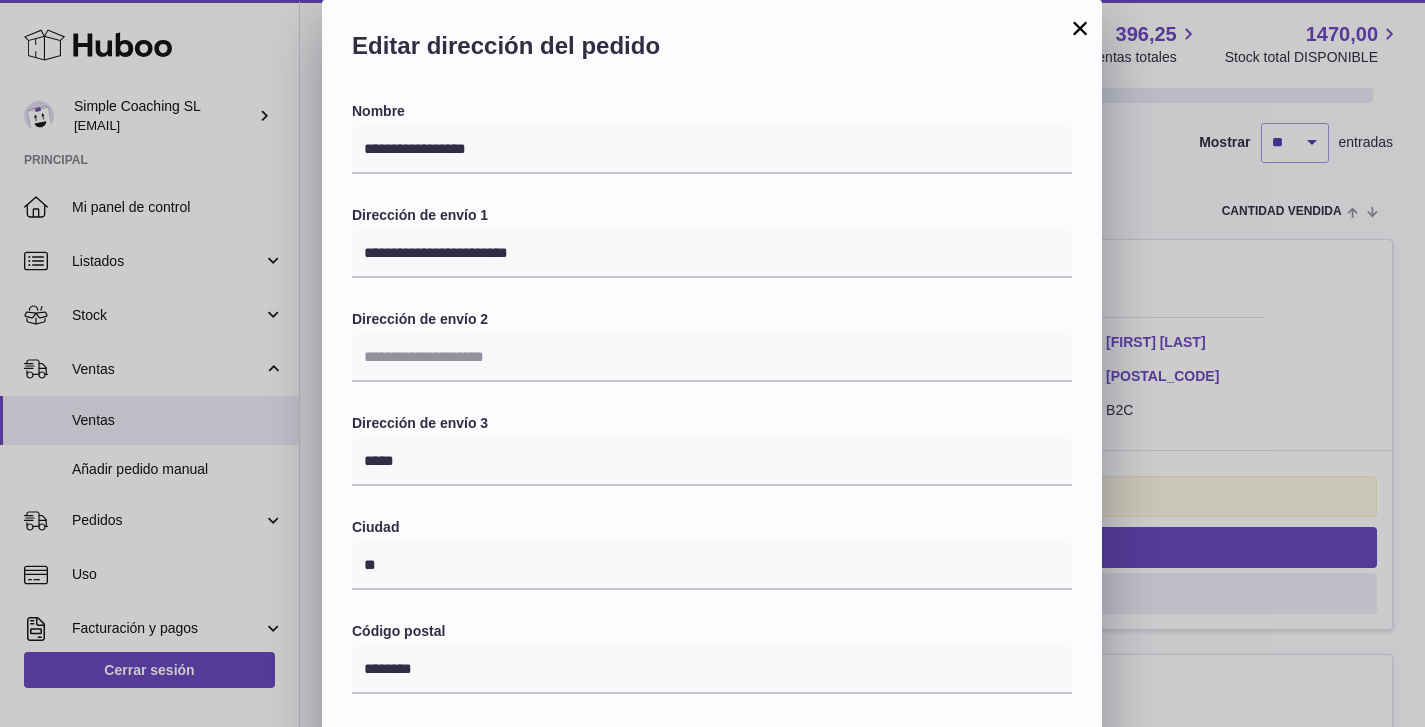 click on "**********" at bounding box center (712, 600) 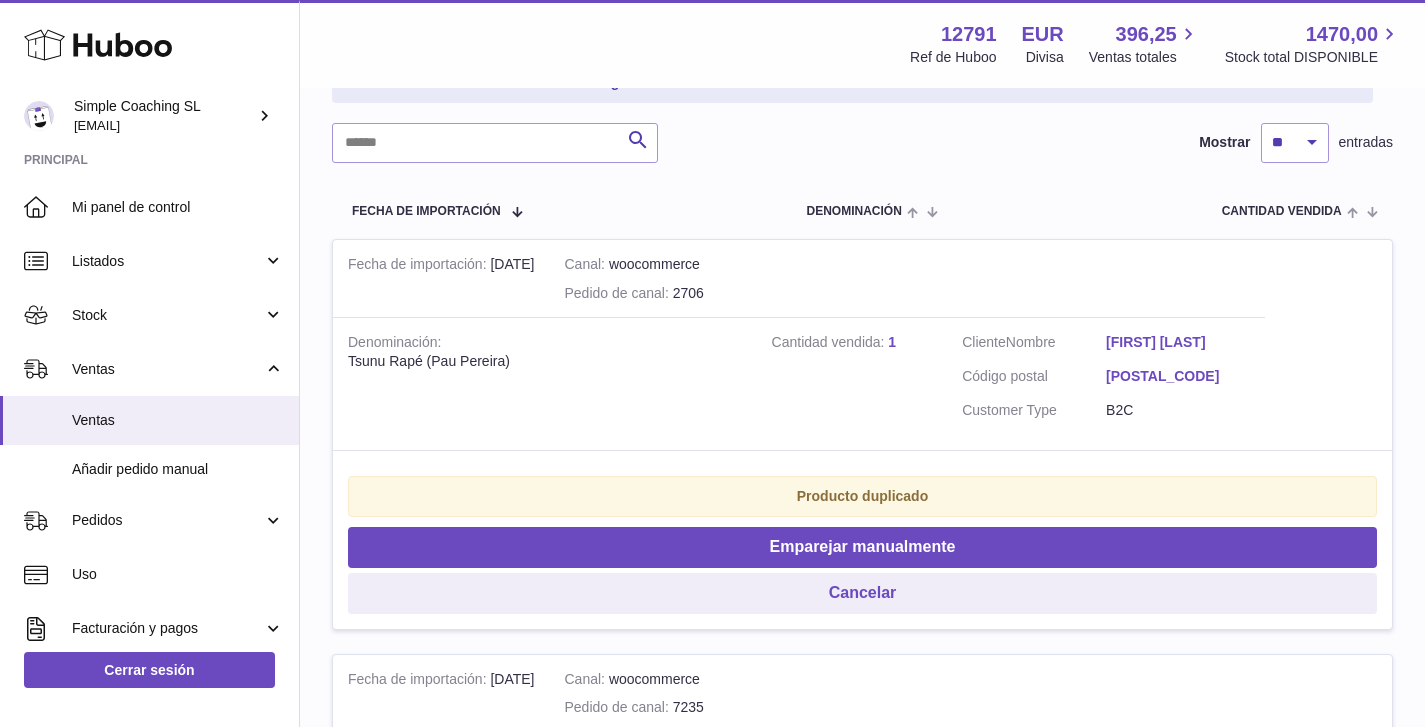 click on "[FIRST] [LAST]" at bounding box center [1178, 342] 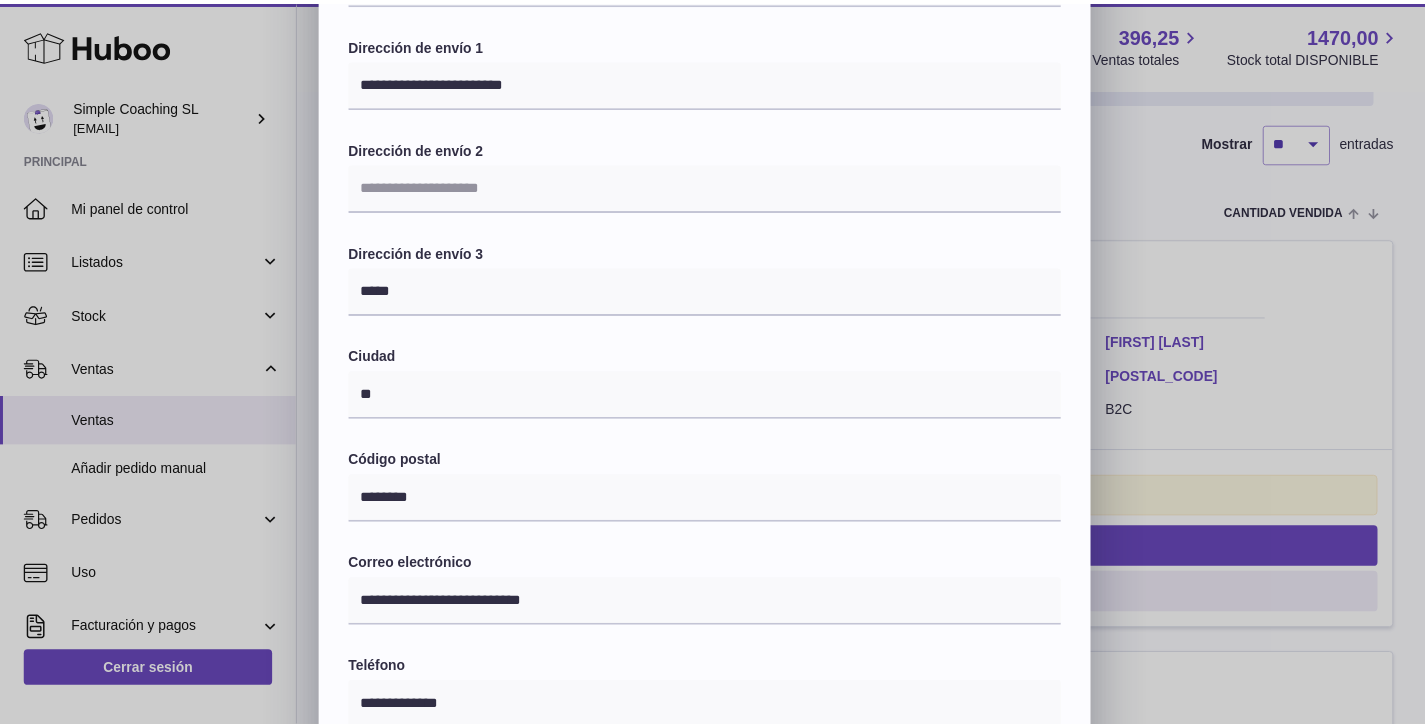 scroll, scrollTop: 465, scrollLeft: 0, axis: vertical 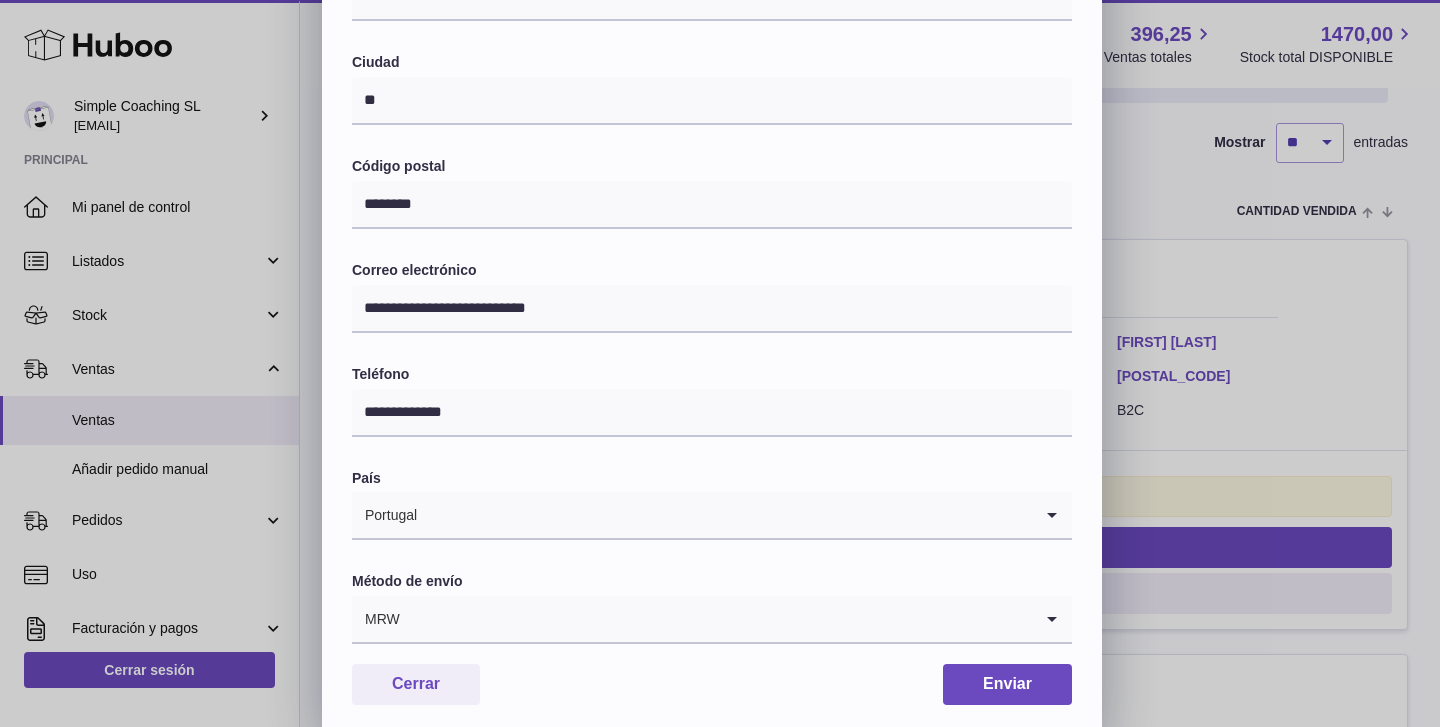 click on "**********" at bounding box center [720, 135] 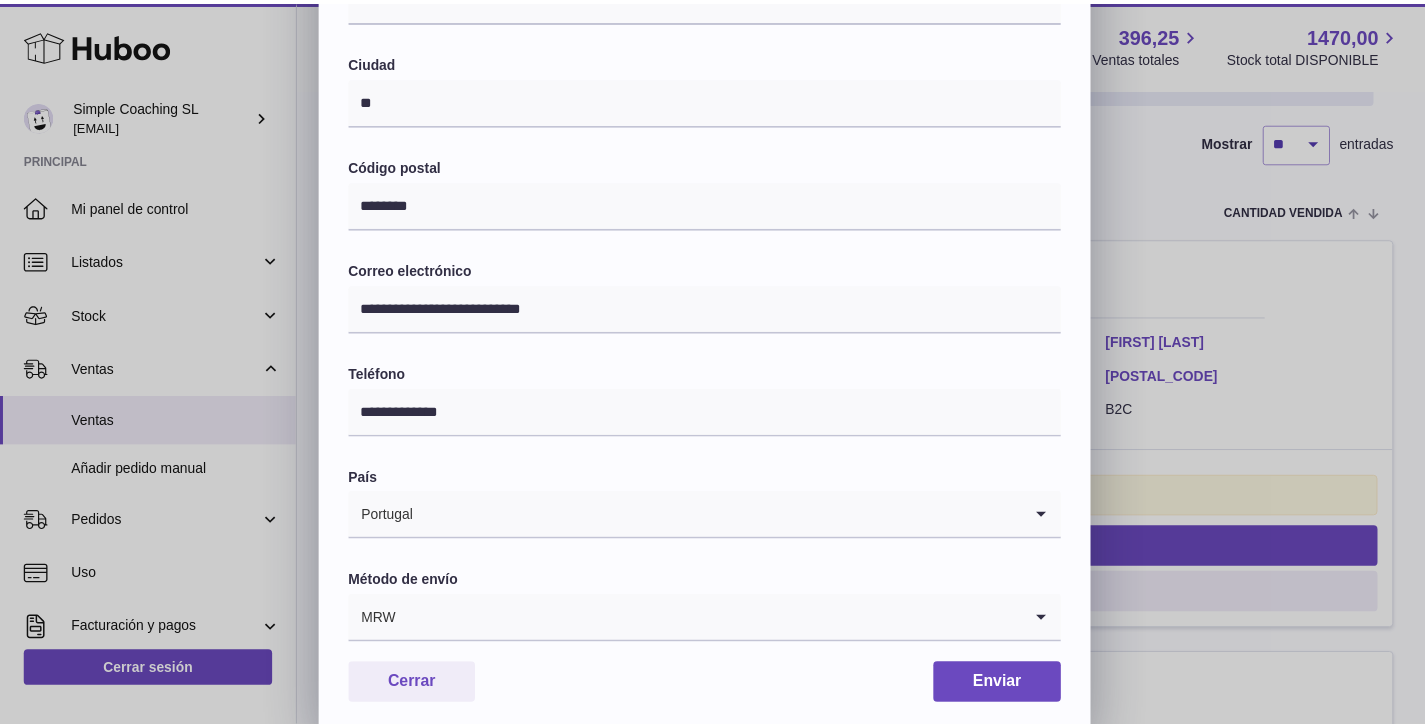 scroll, scrollTop: 0, scrollLeft: 0, axis: both 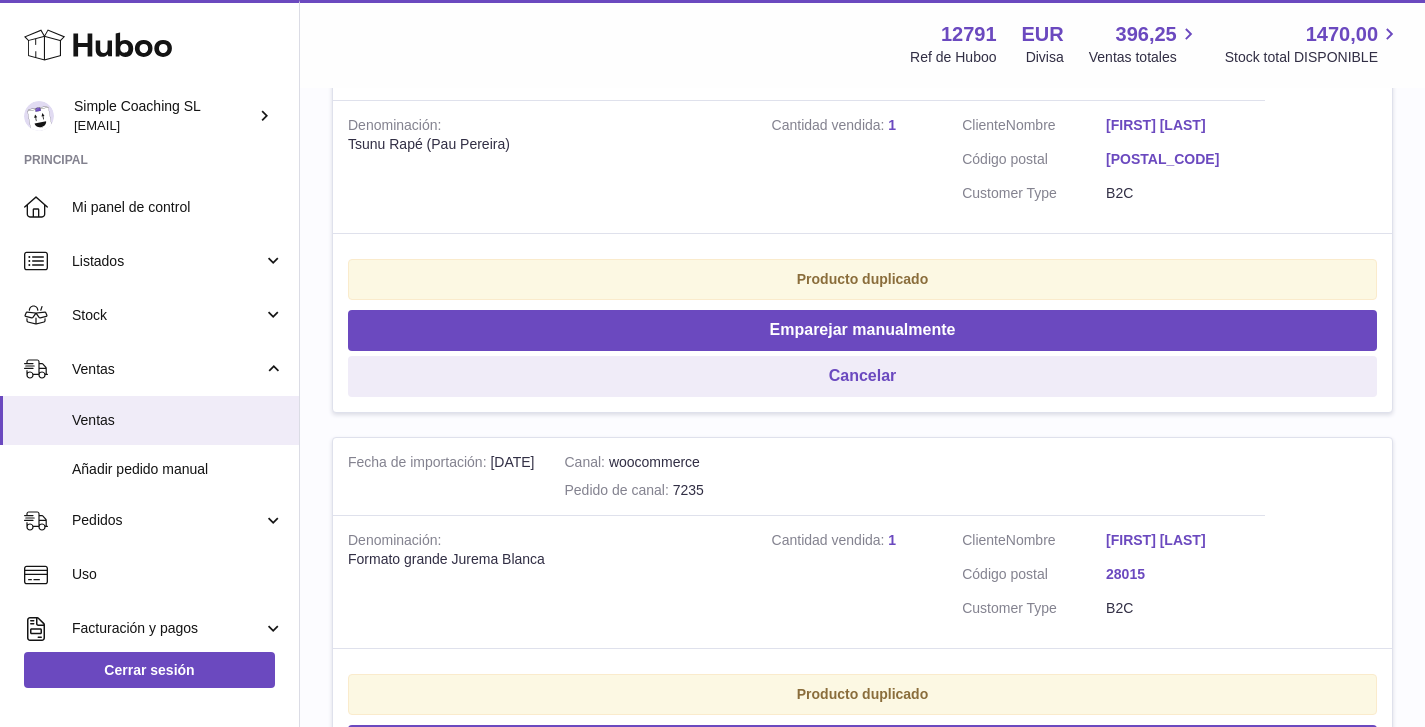 click on "[FIRST] [LAST]" at bounding box center [1178, 540] 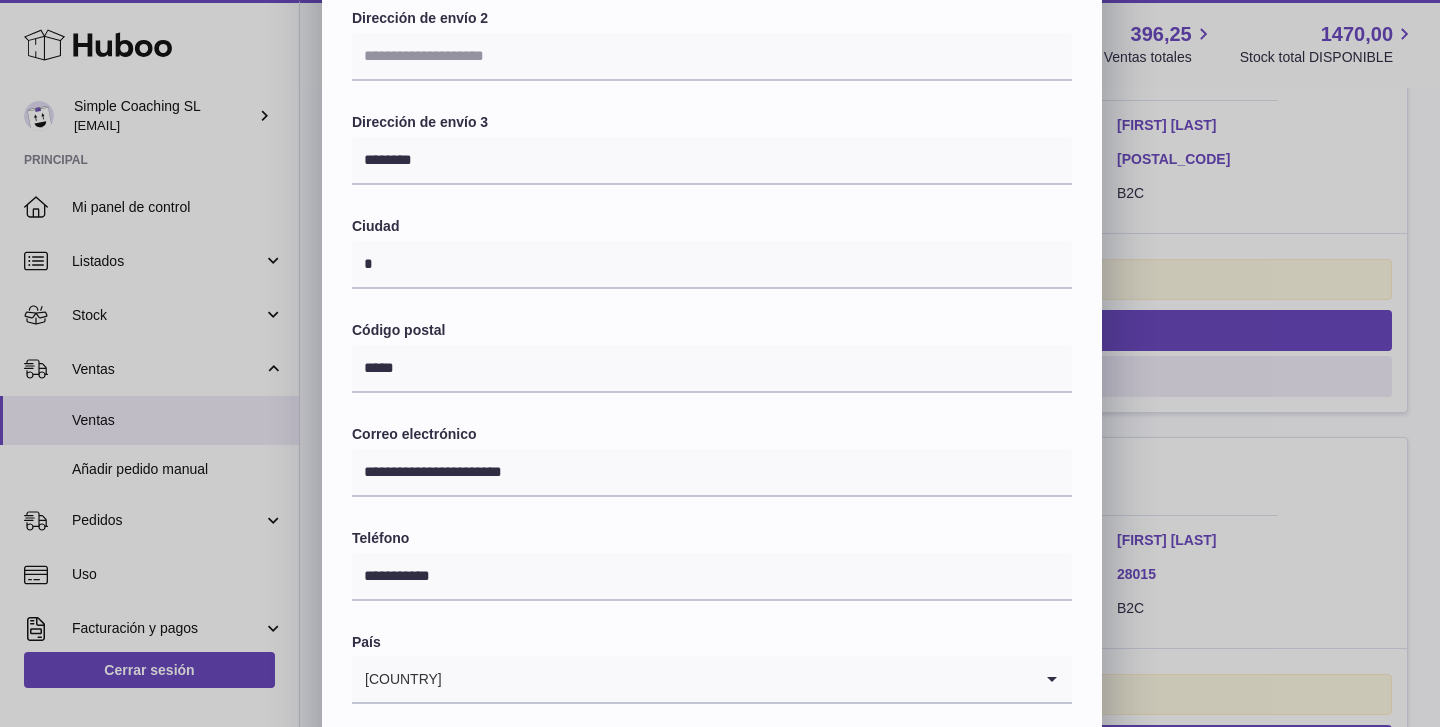 scroll, scrollTop: 437, scrollLeft: 0, axis: vertical 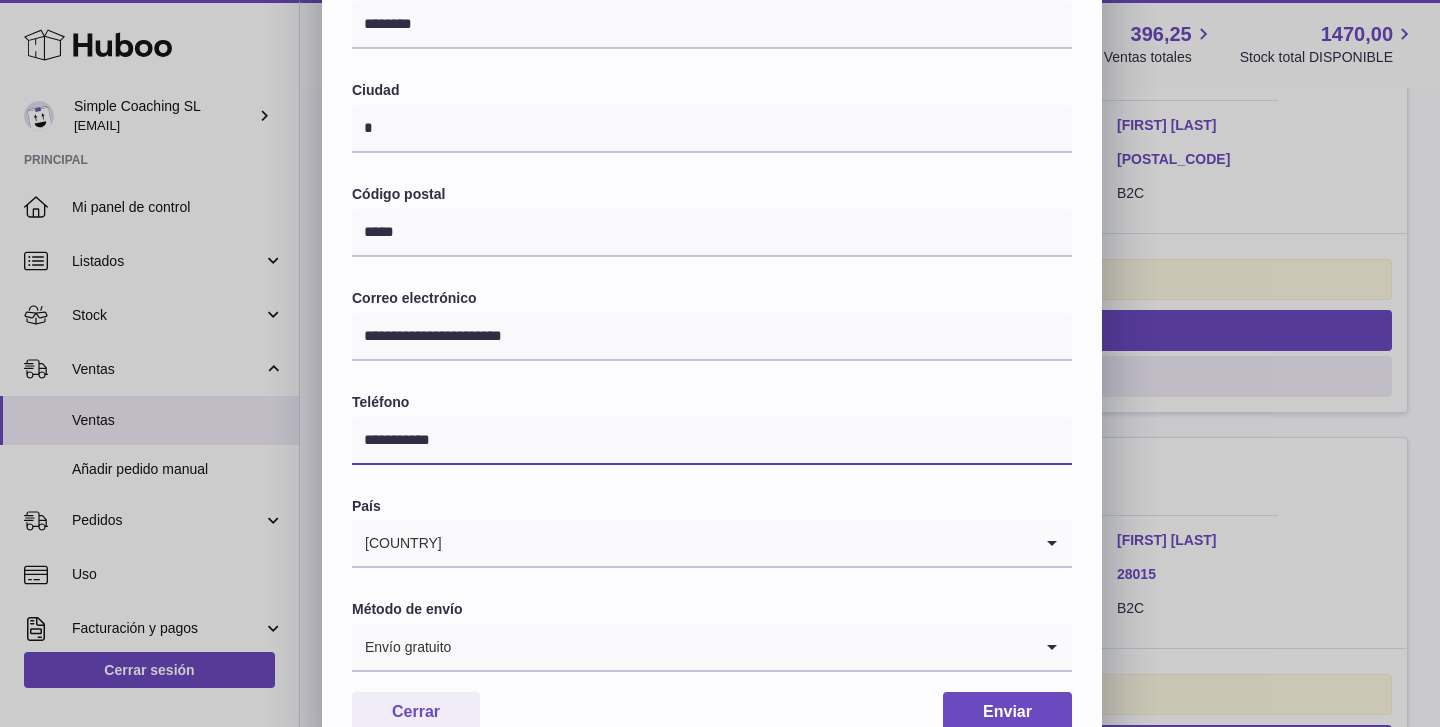 drag, startPoint x: 590, startPoint y: 427, endPoint x: 300, endPoint y: 407, distance: 290.68884 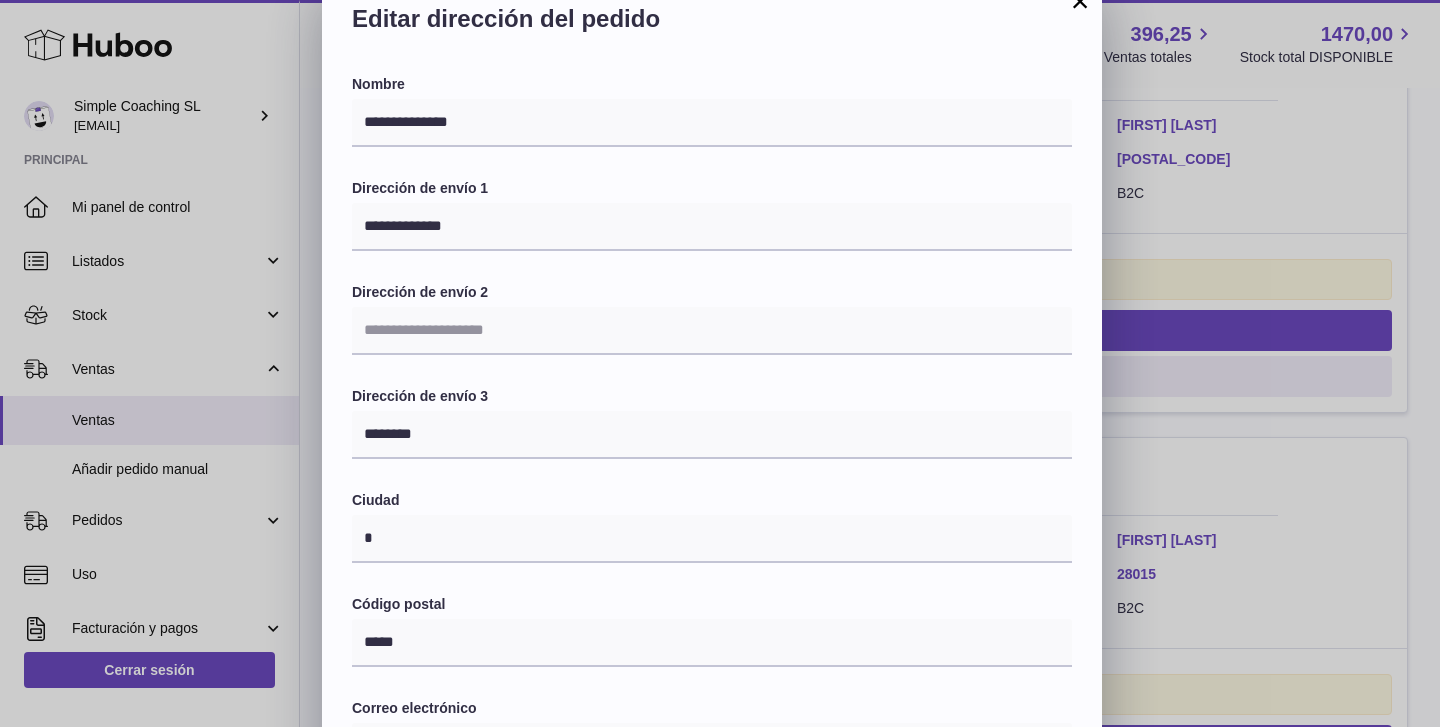 scroll, scrollTop: 0, scrollLeft: 0, axis: both 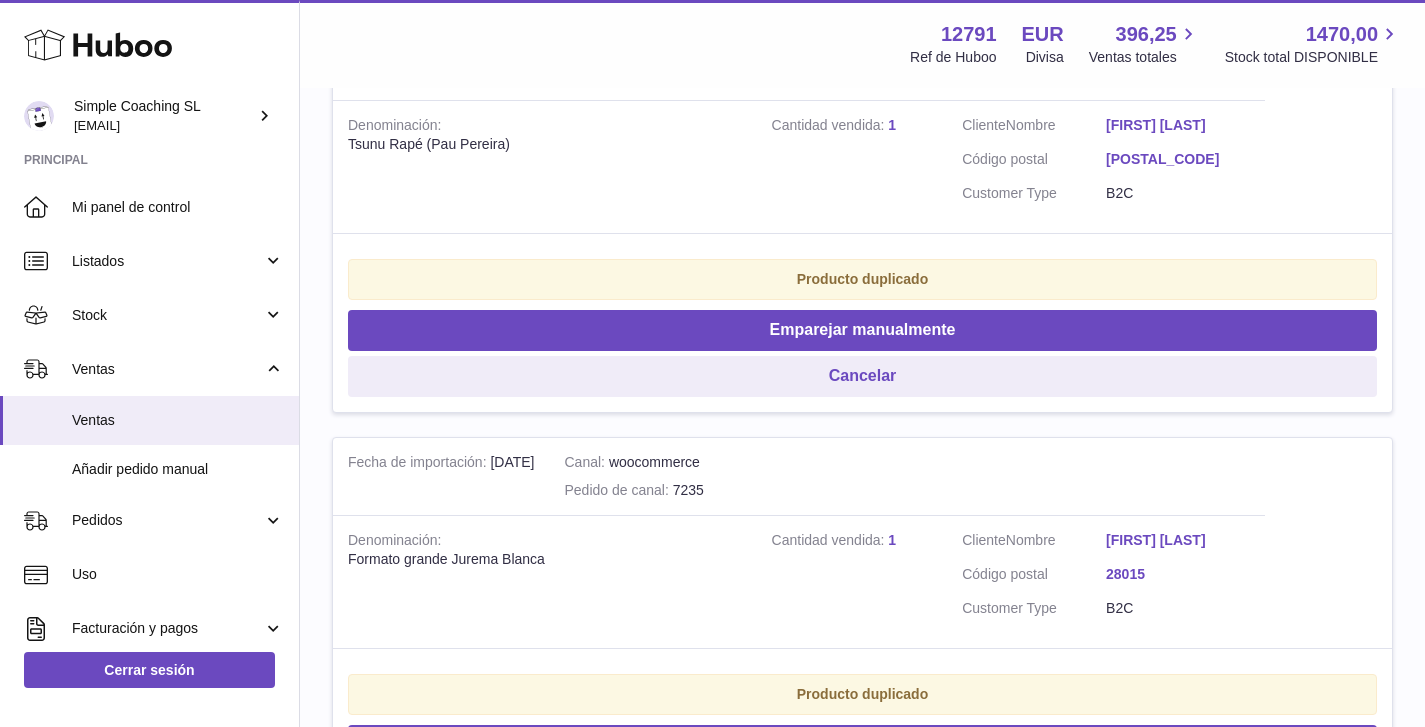 click on "**********" at bounding box center [712, 135] 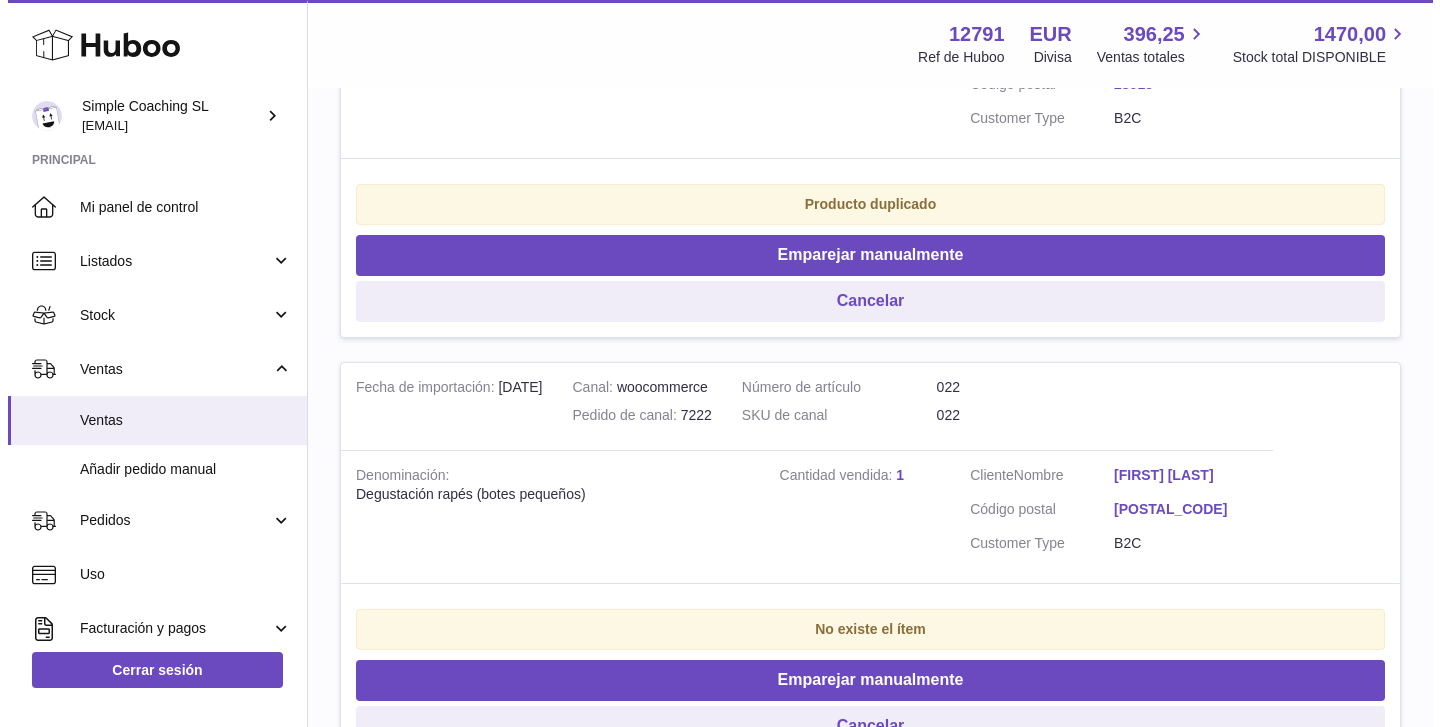 scroll, scrollTop: 1136, scrollLeft: 0, axis: vertical 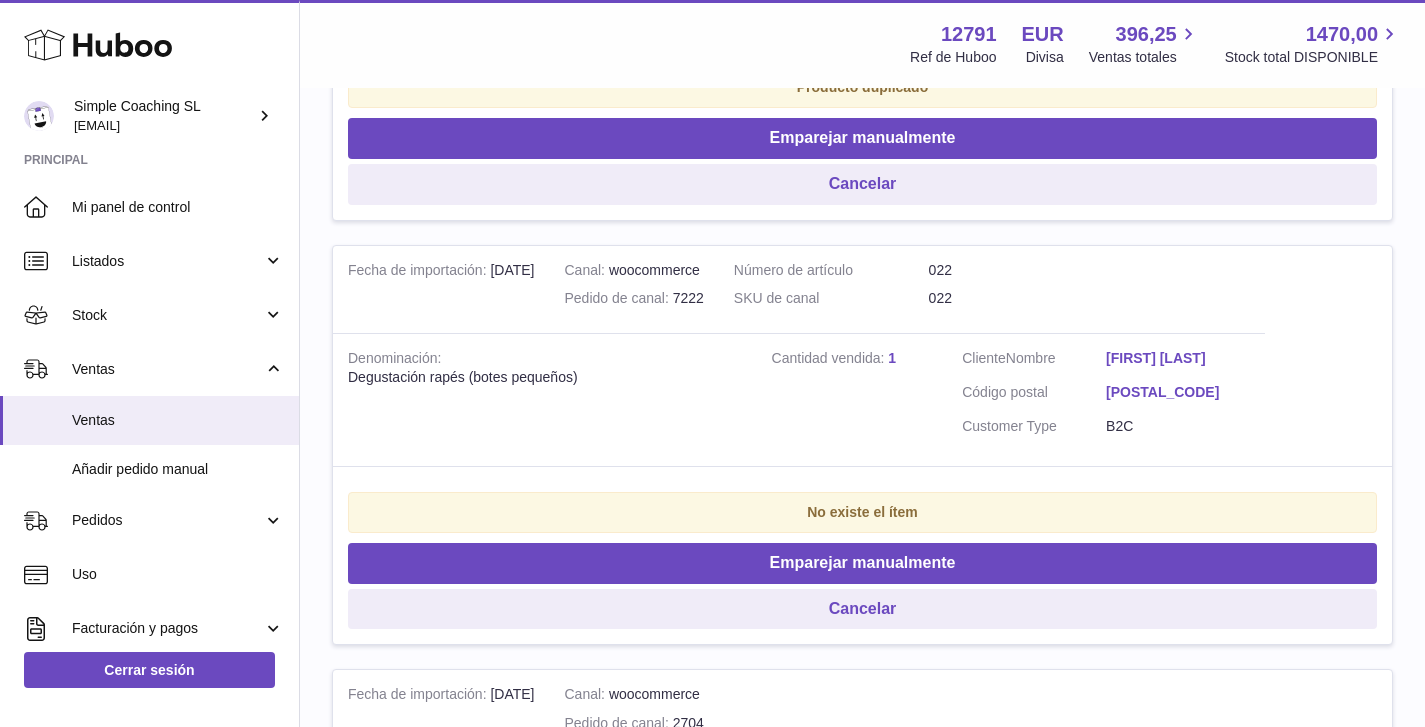 click on "[FIRST] [LAST]" at bounding box center [1178, 358] 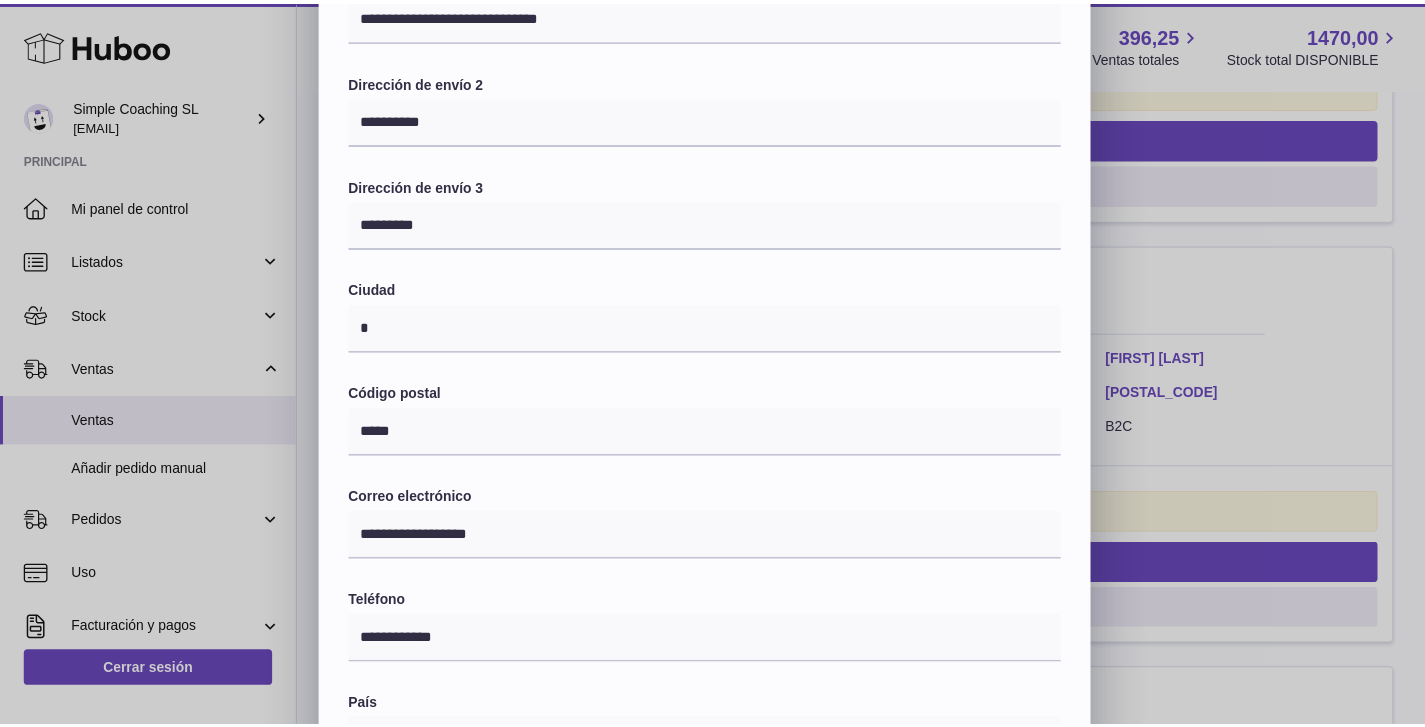 scroll, scrollTop: 340, scrollLeft: 0, axis: vertical 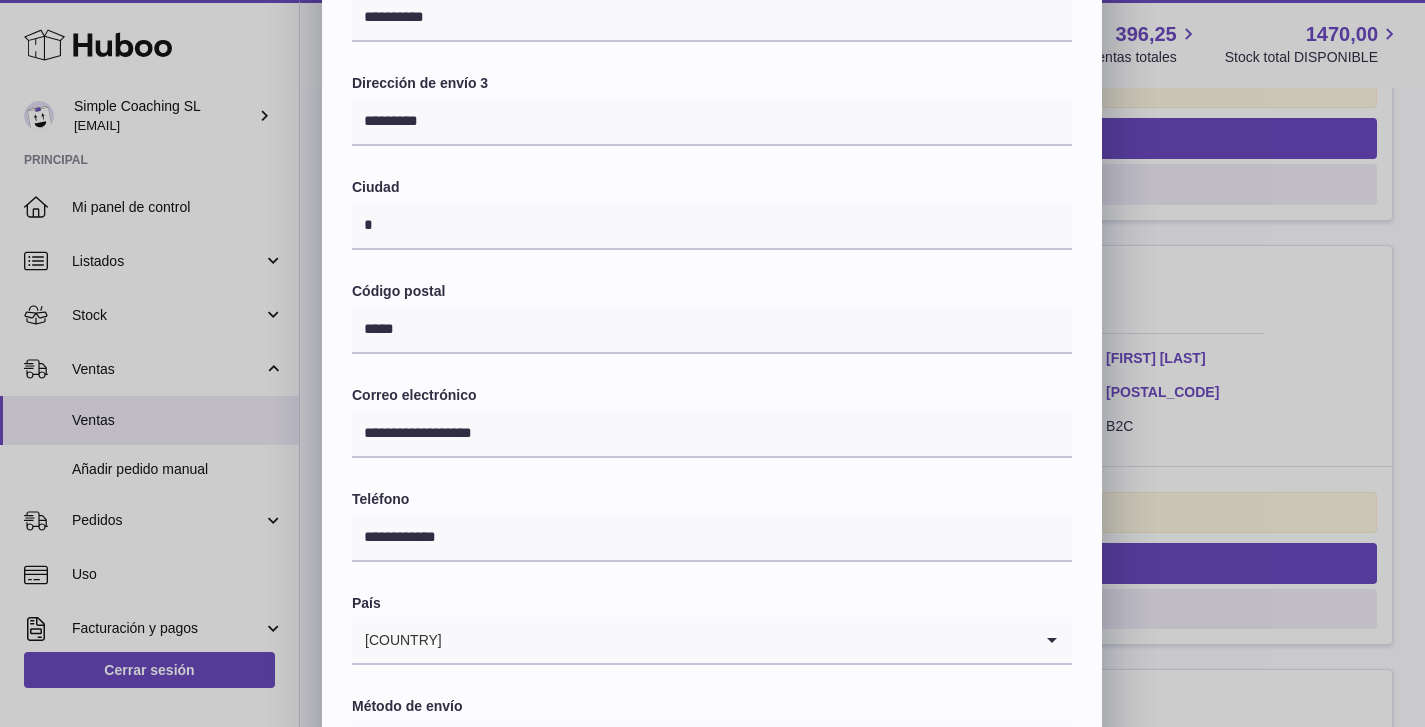 click on "**********" at bounding box center (712, 260) 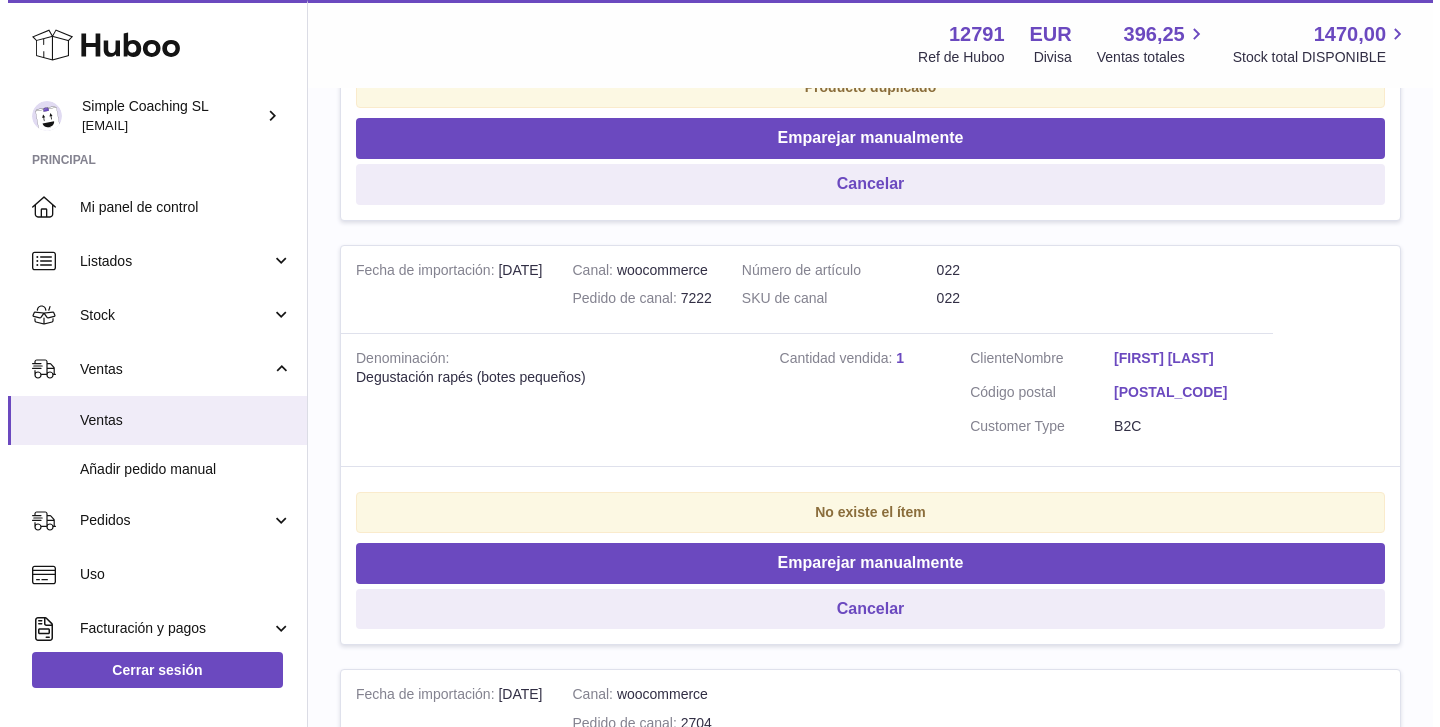 scroll, scrollTop: 0, scrollLeft: 0, axis: both 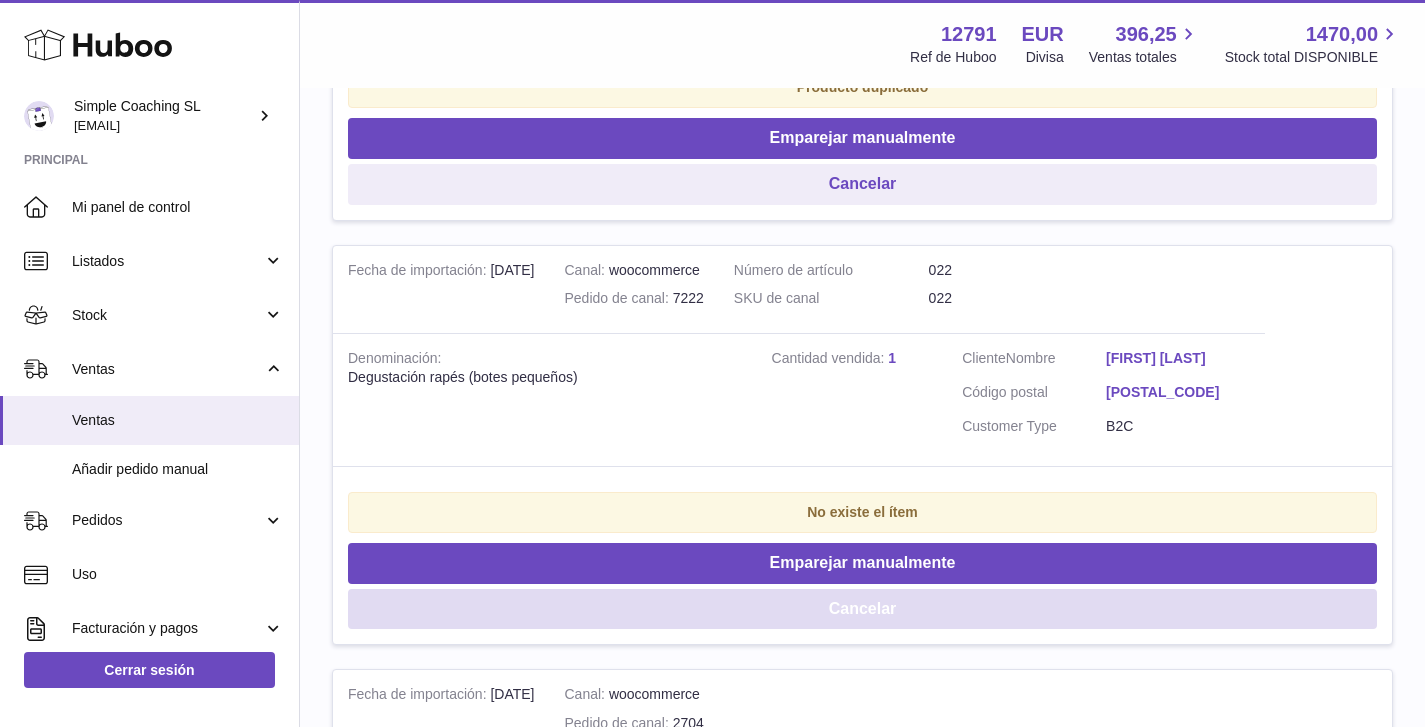 click on "Cancelar" at bounding box center [862, 609] 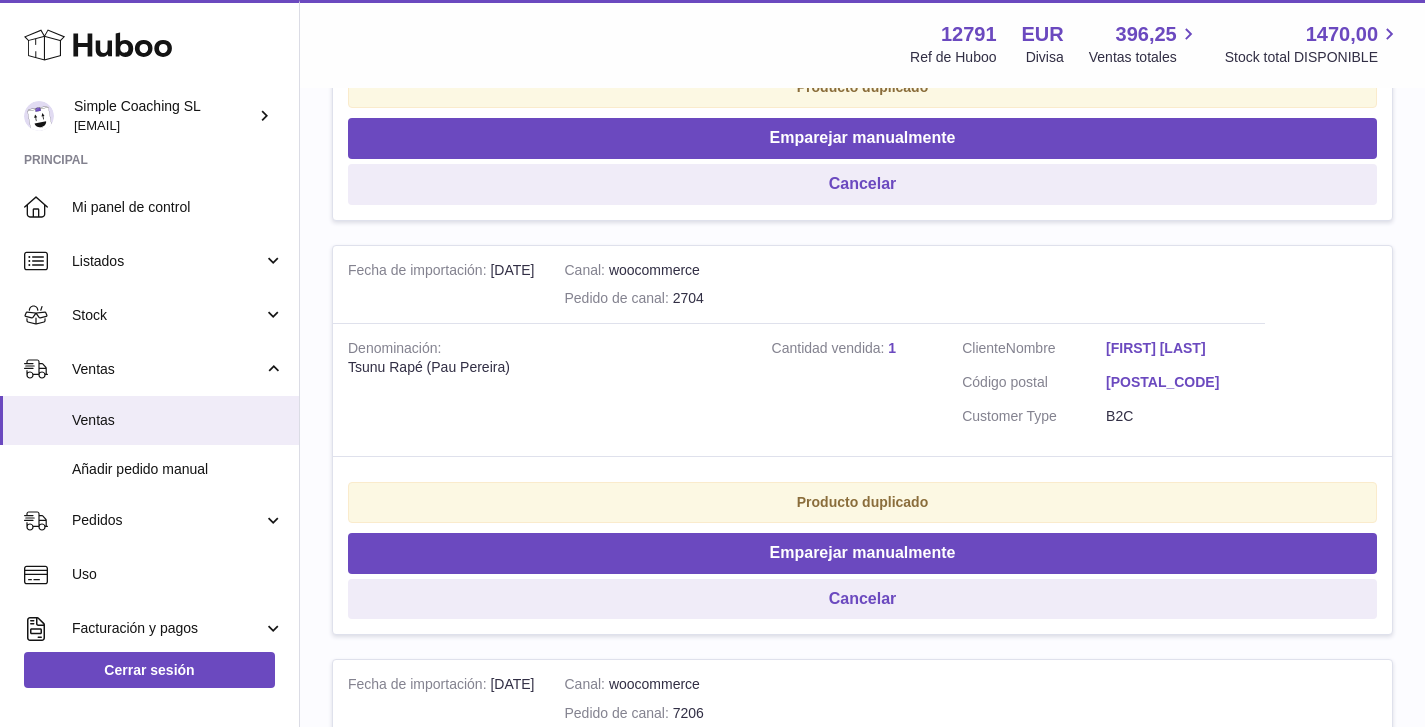 click on "[FIRST] [LAST]" at bounding box center [1178, 348] 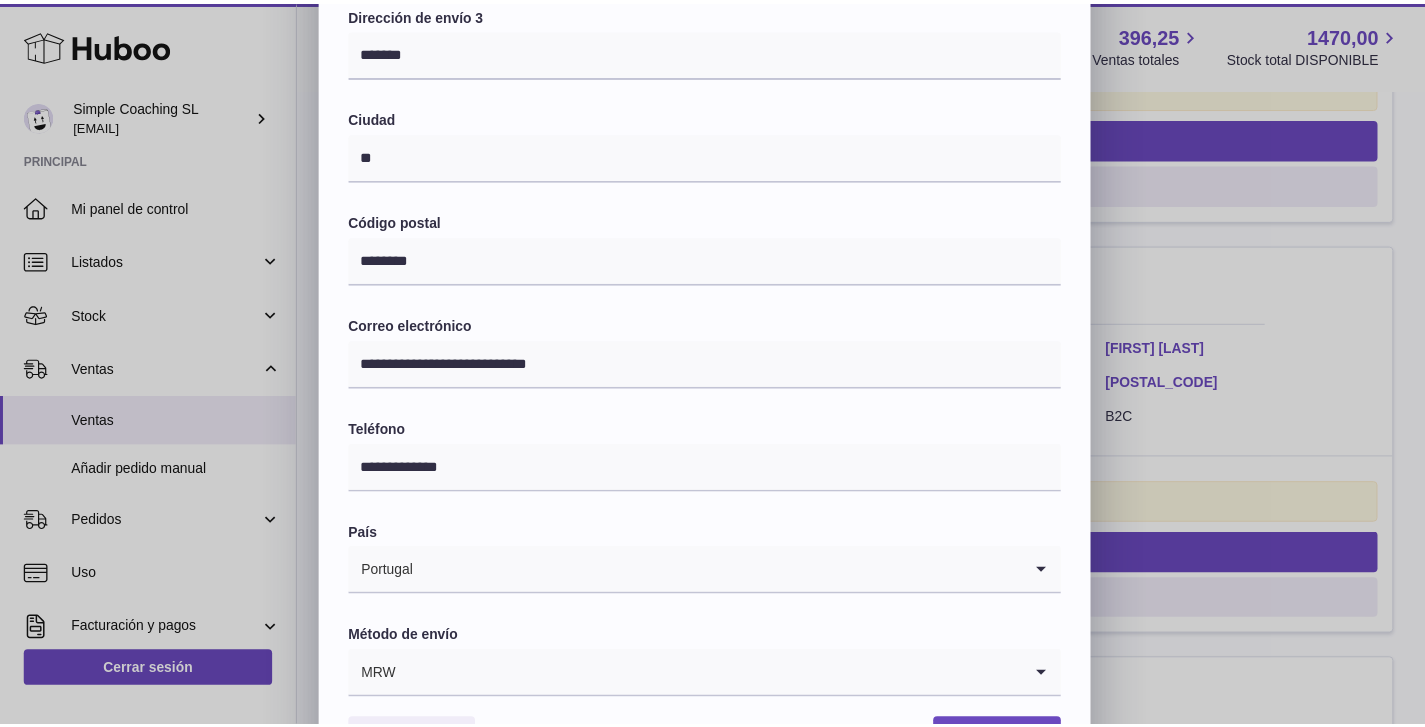 scroll, scrollTop: 465, scrollLeft: 0, axis: vertical 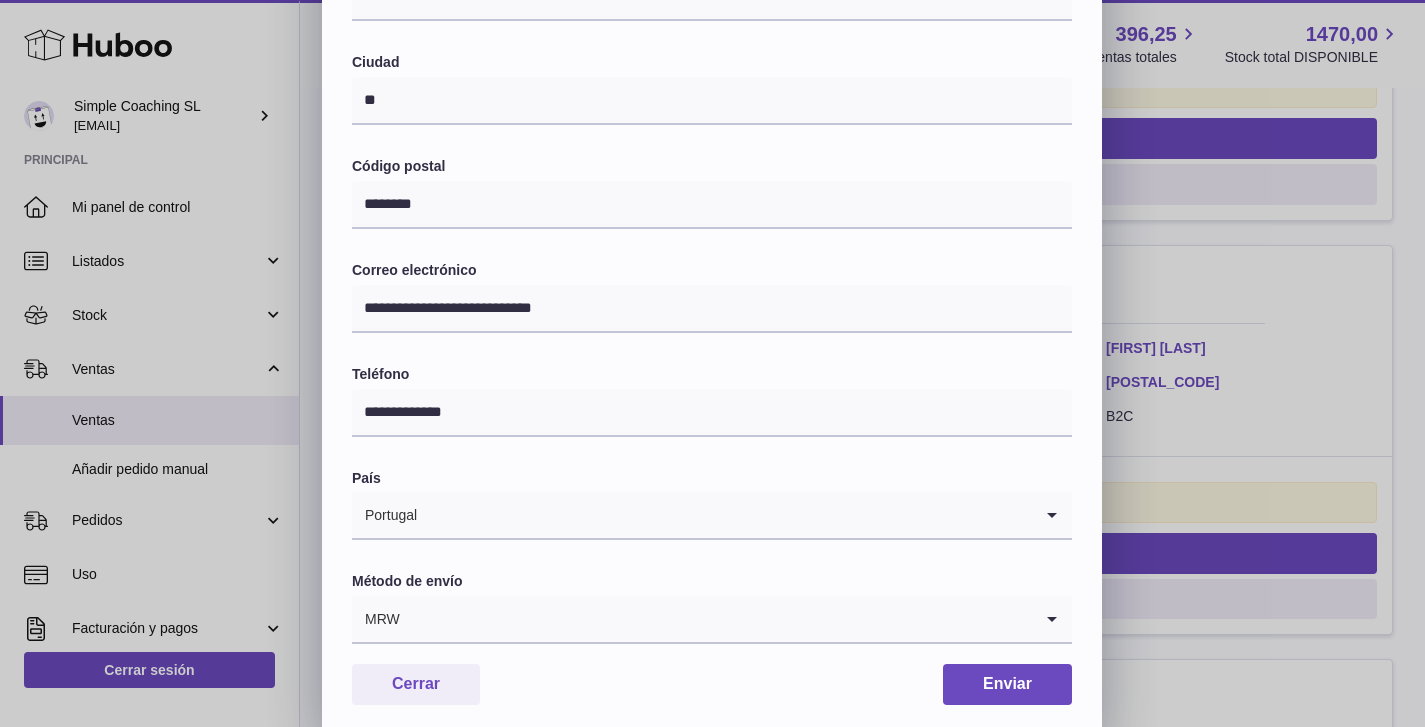 click on "**********" at bounding box center [712, 135] 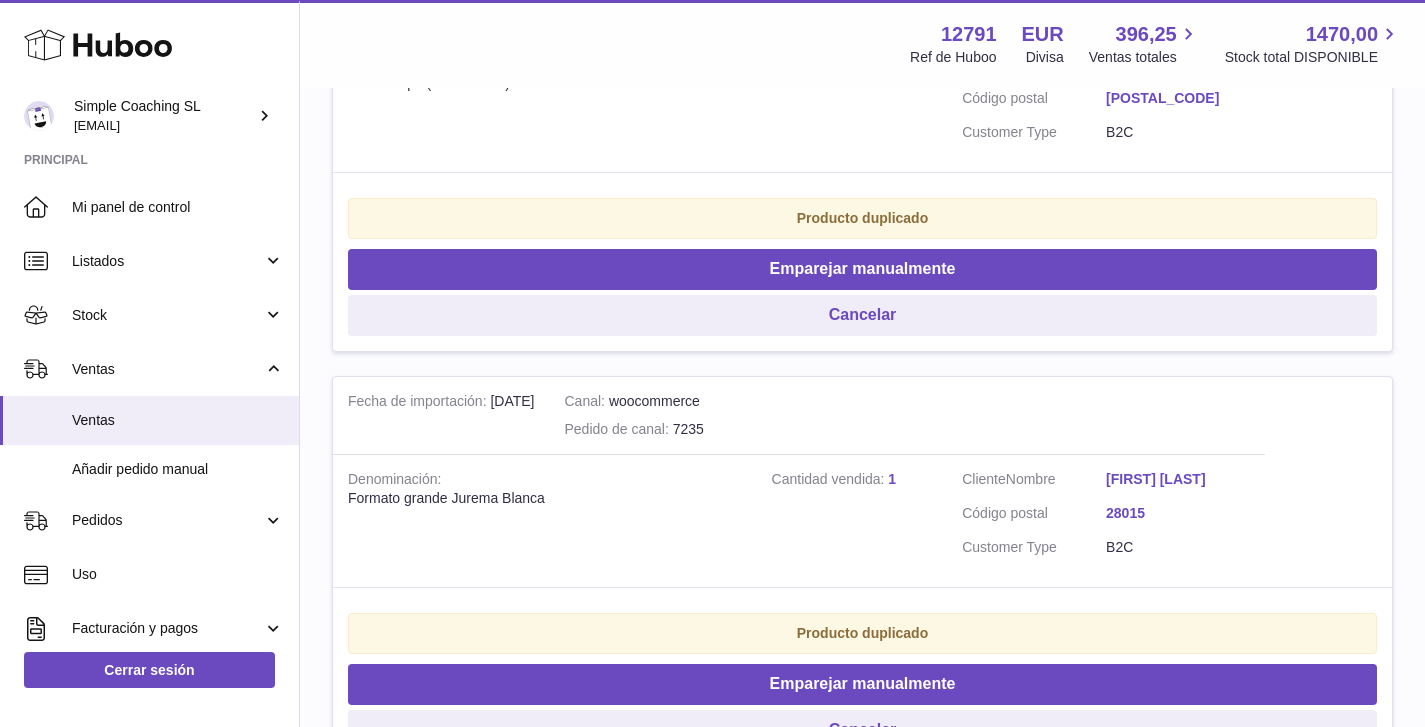 scroll, scrollTop: 0, scrollLeft: 0, axis: both 